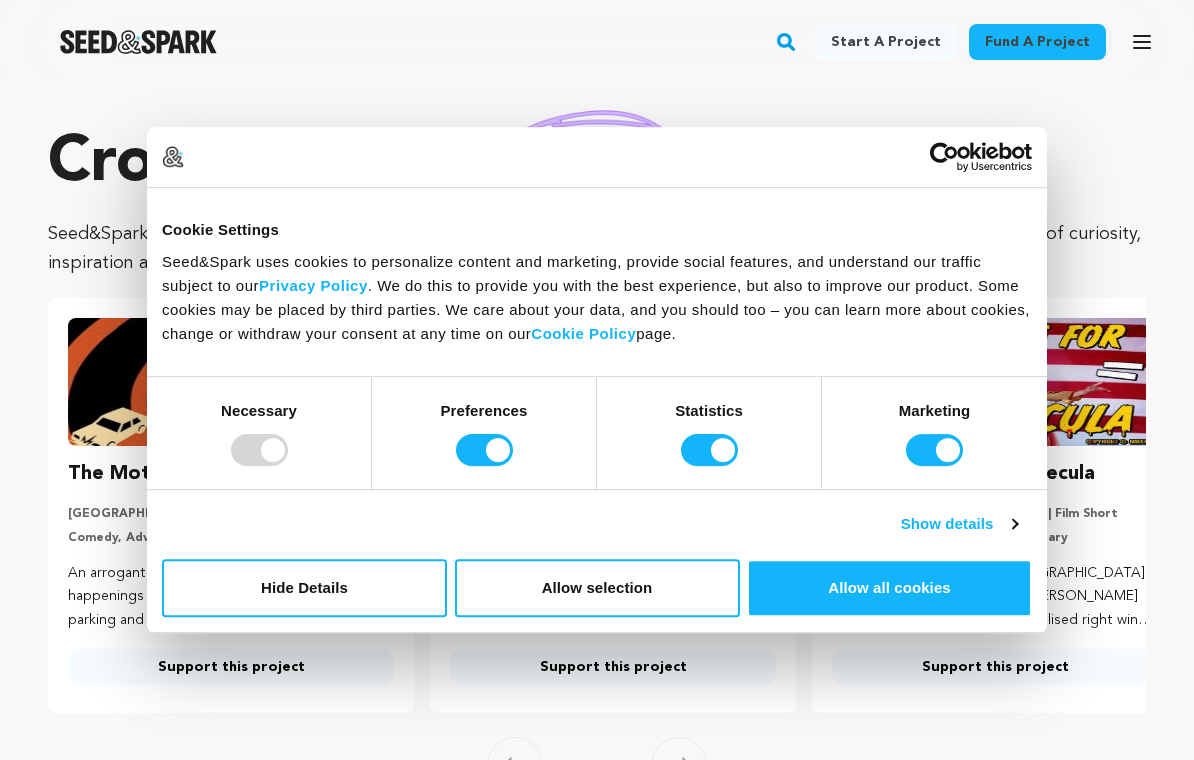 scroll, scrollTop: 0, scrollLeft: 0, axis: both 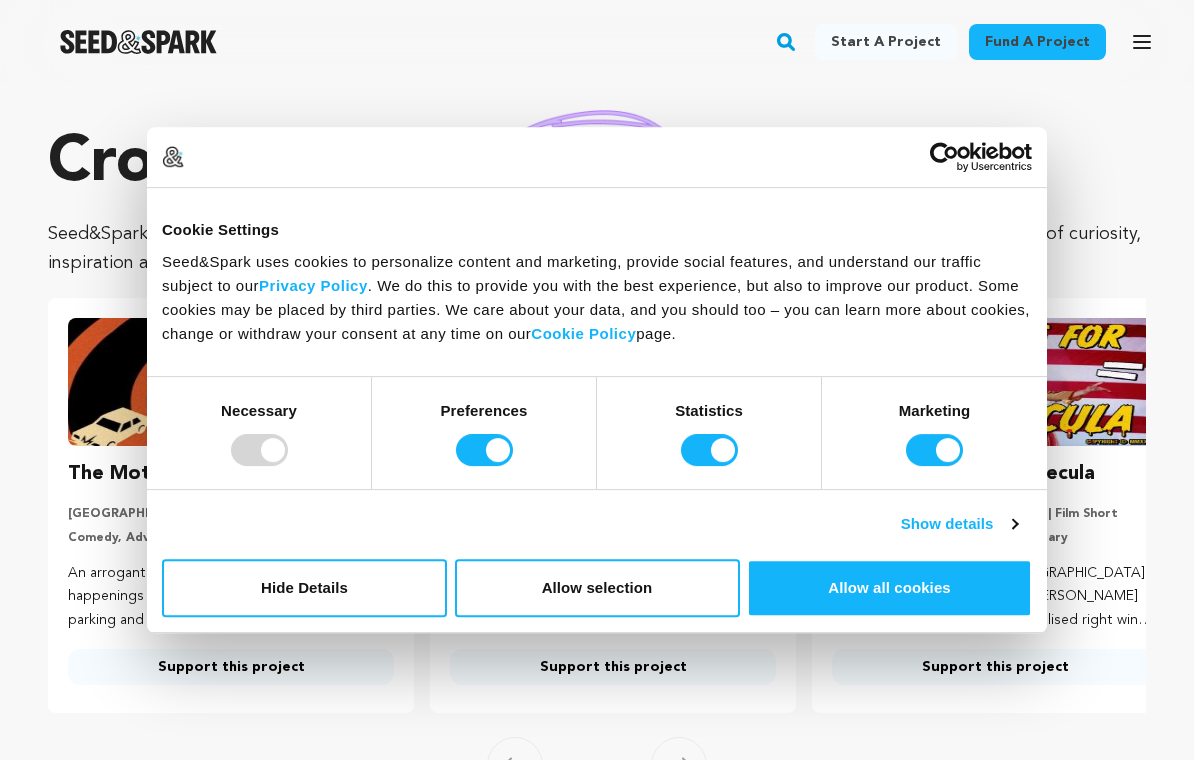 click at bounding box center (259, 450) 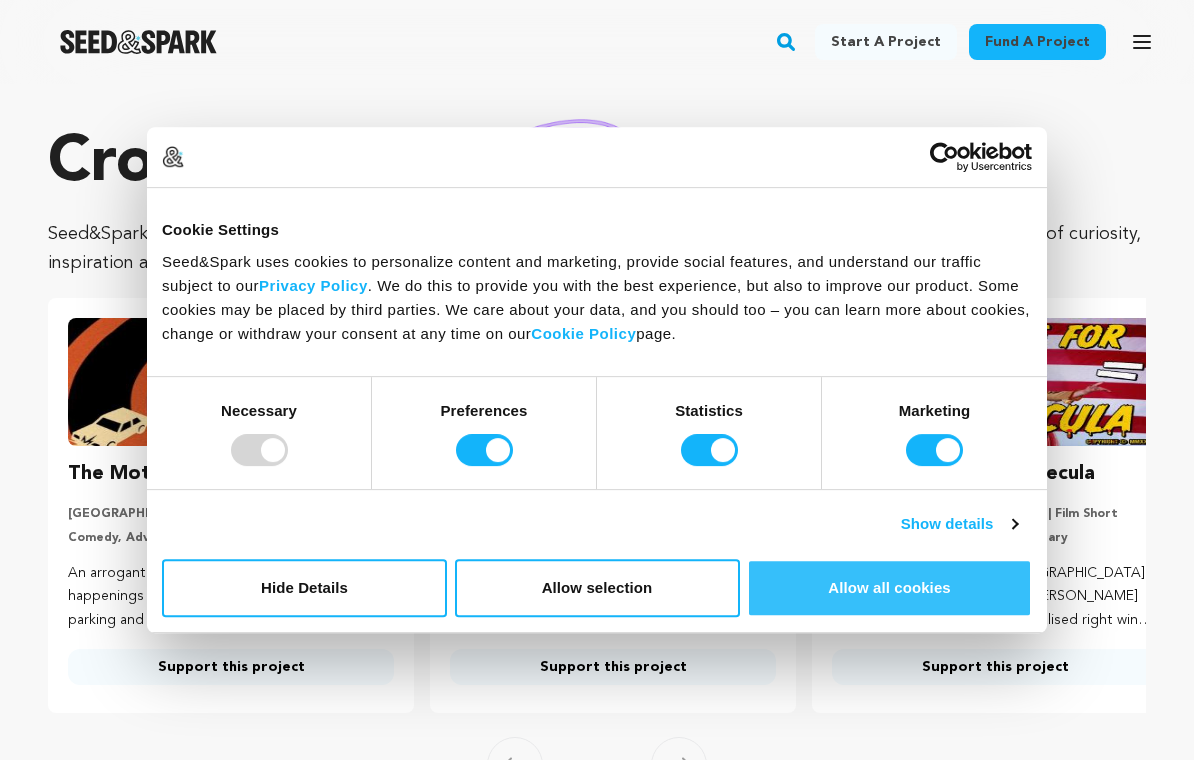 click on "Allow all cookies" at bounding box center (889, 588) 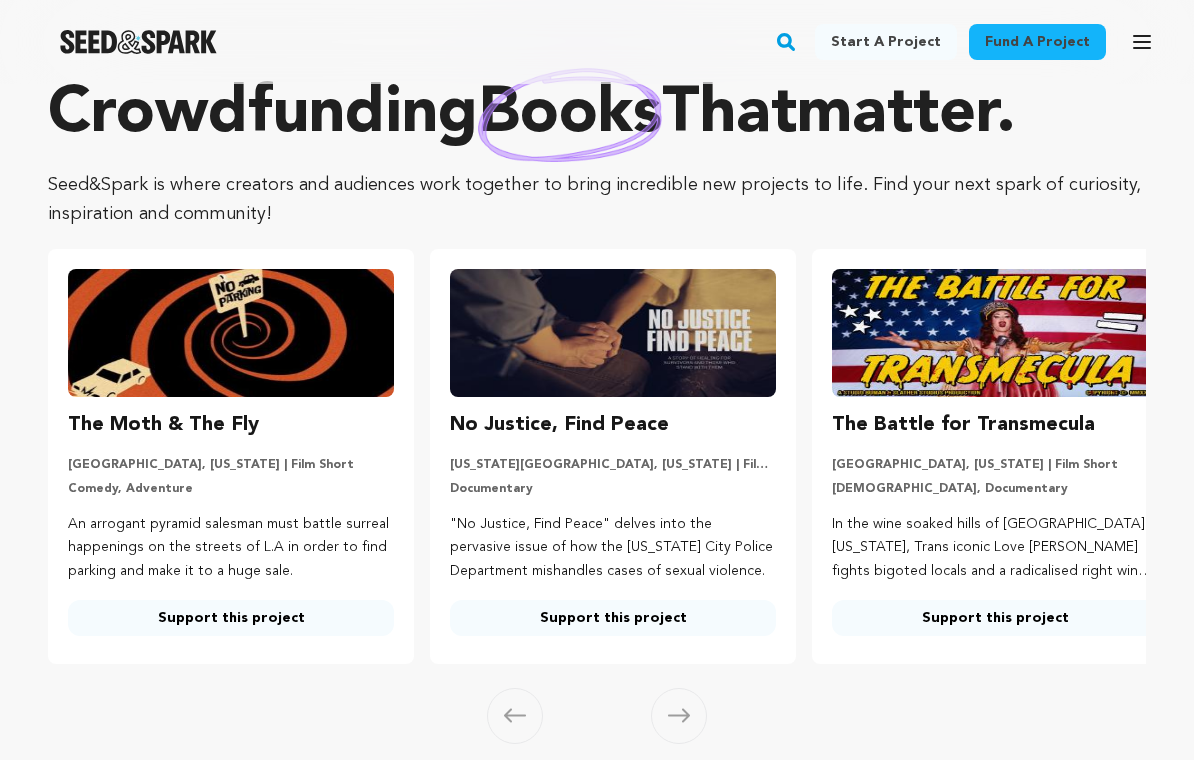 scroll, scrollTop: 71, scrollLeft: 0, axis: vertical 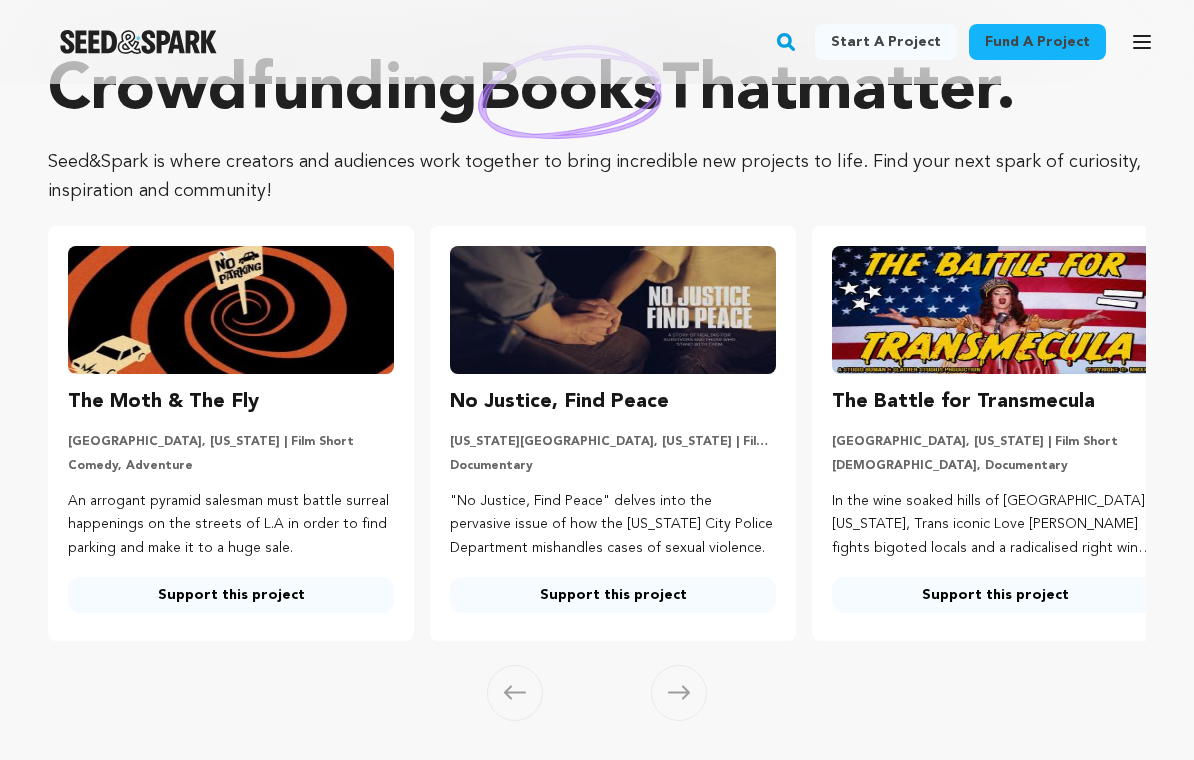 click on "In the wine soaked hills of Temecula, California, Trans iconic Love Bailey fights bigoted locals and a radicalised right wing podcaster." at bounding box center (995, 526) 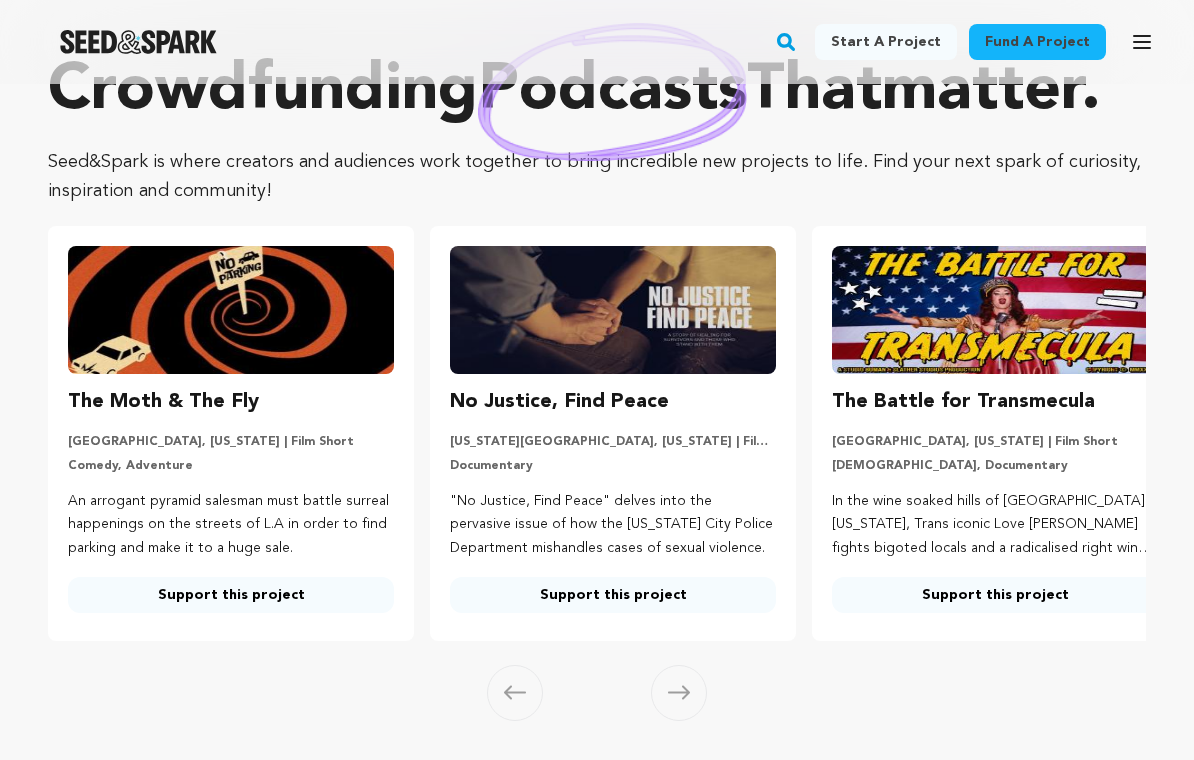 click on "The Moth & The Fly" at bounding box center [163, 402] 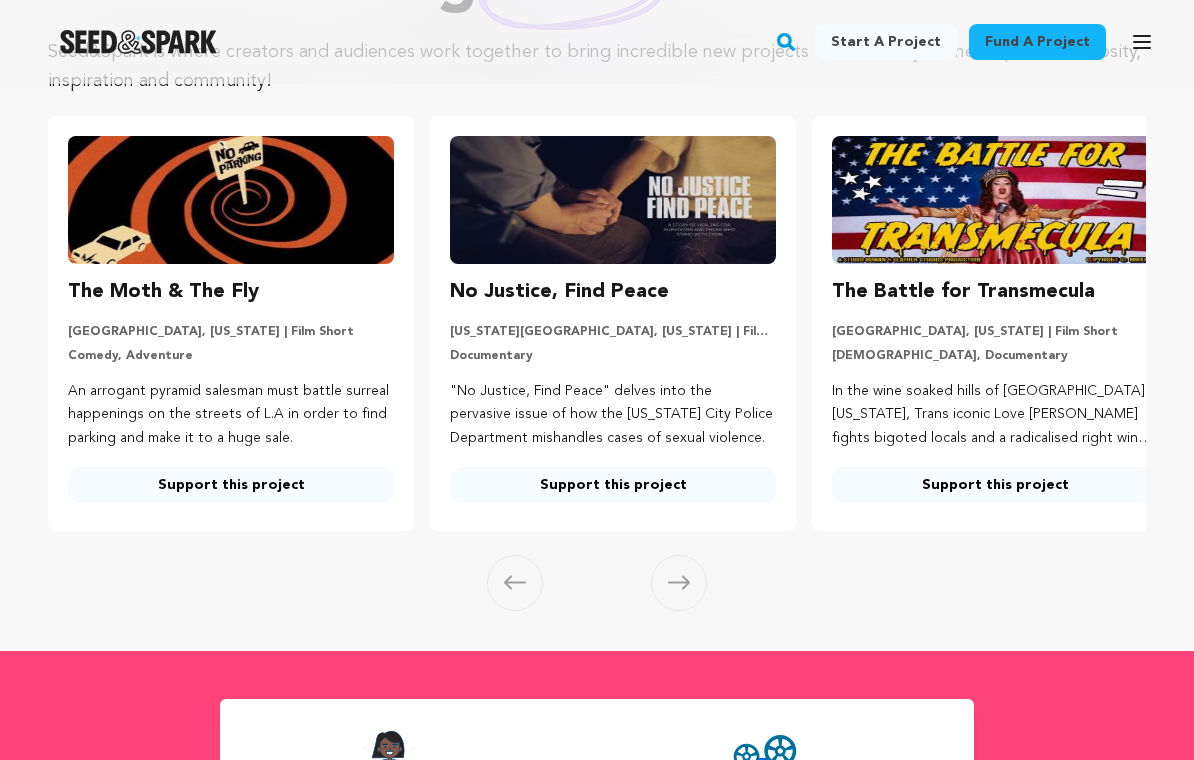 scroll, scrollTop: 177, scrollLeft: 0, axis: vertical 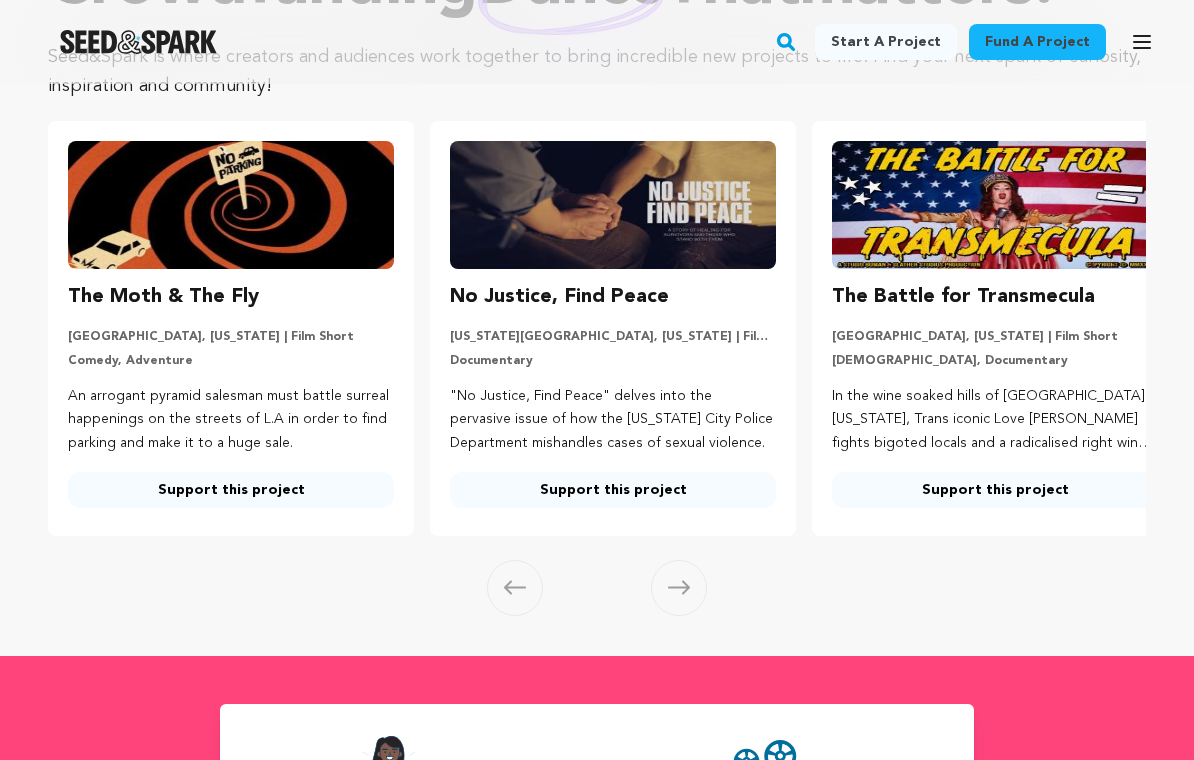 click 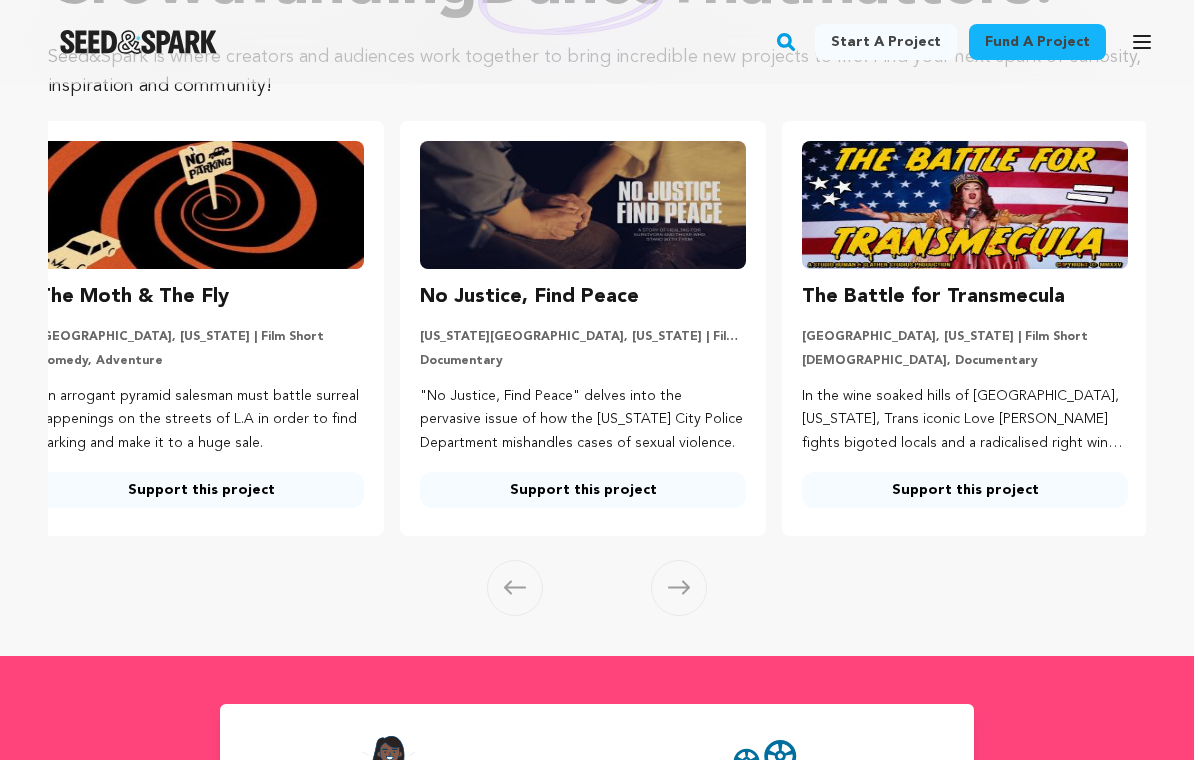 scroll, scrollTop: 0, scrollLeft: 32, axis: horizontal 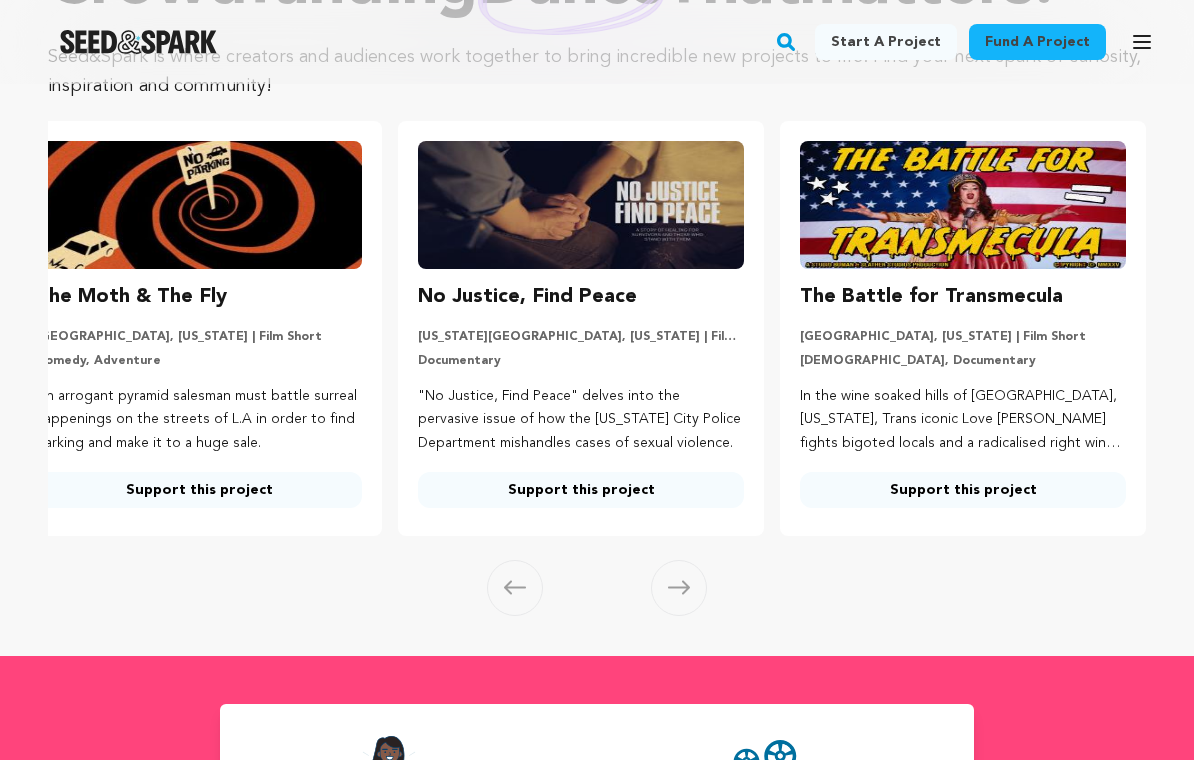 click 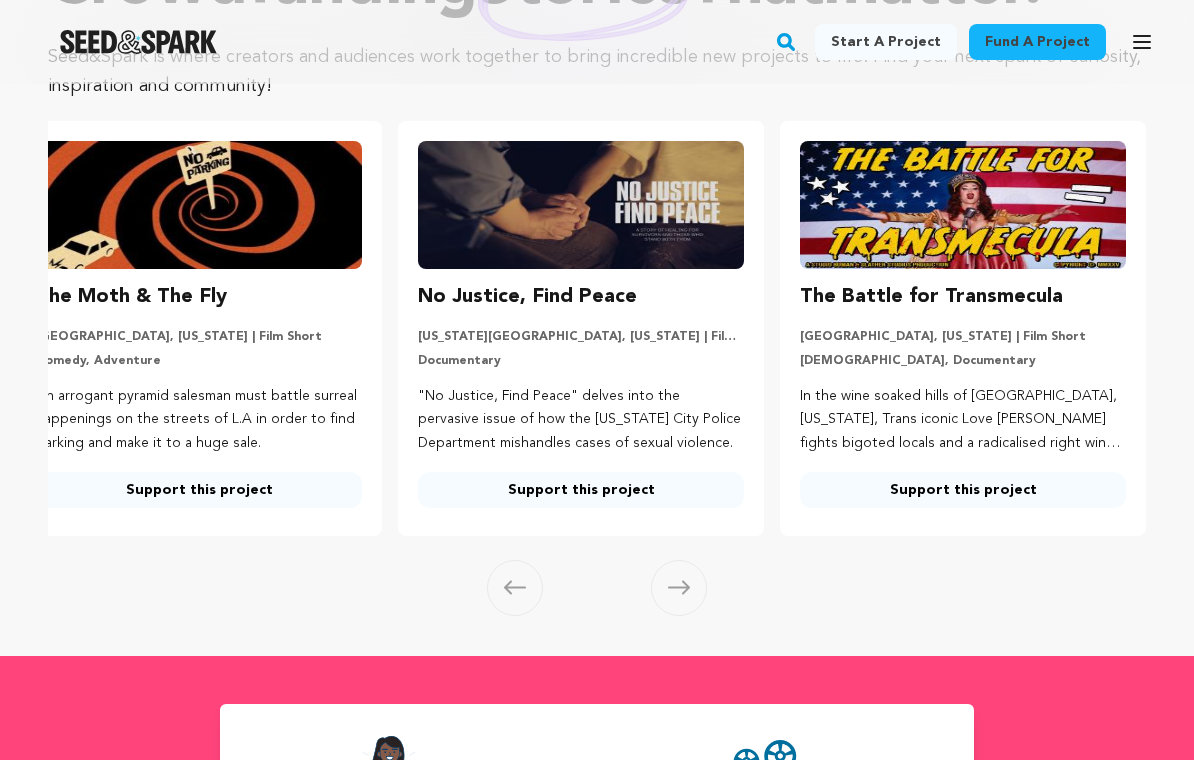 click 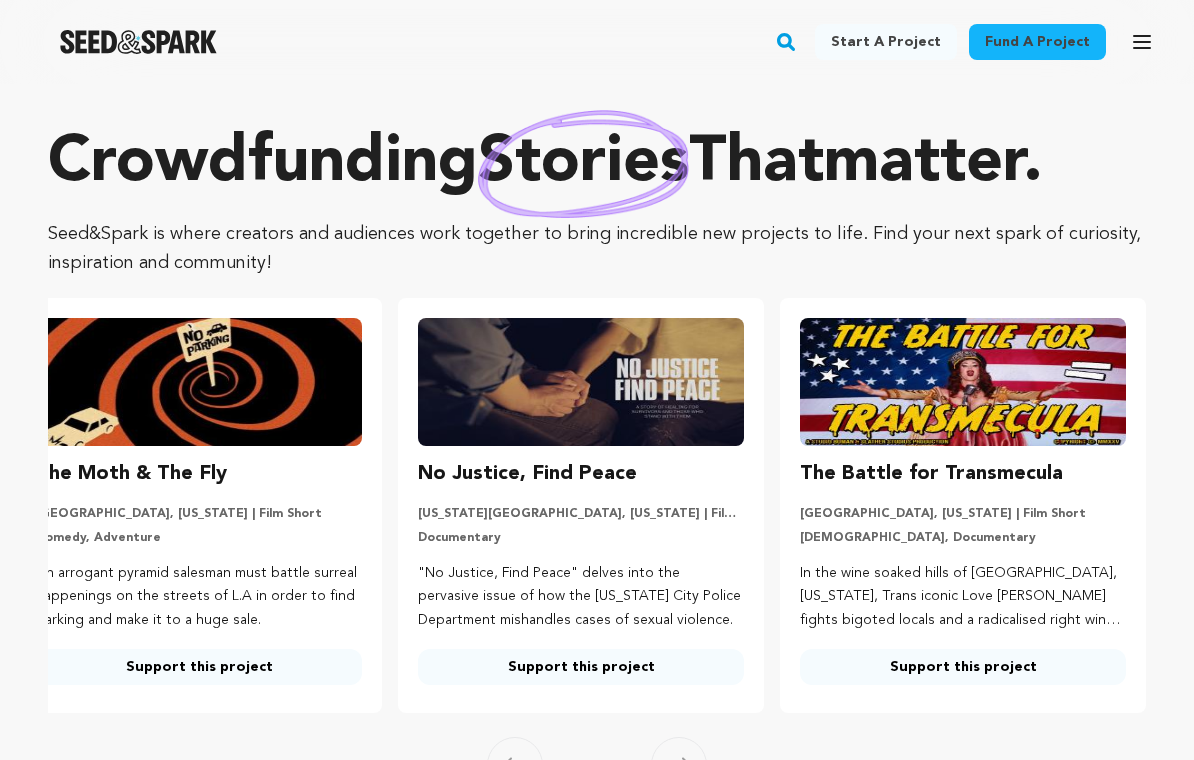 scroll, scrollTop: 177, scrollLeft: 0, axis: vertical 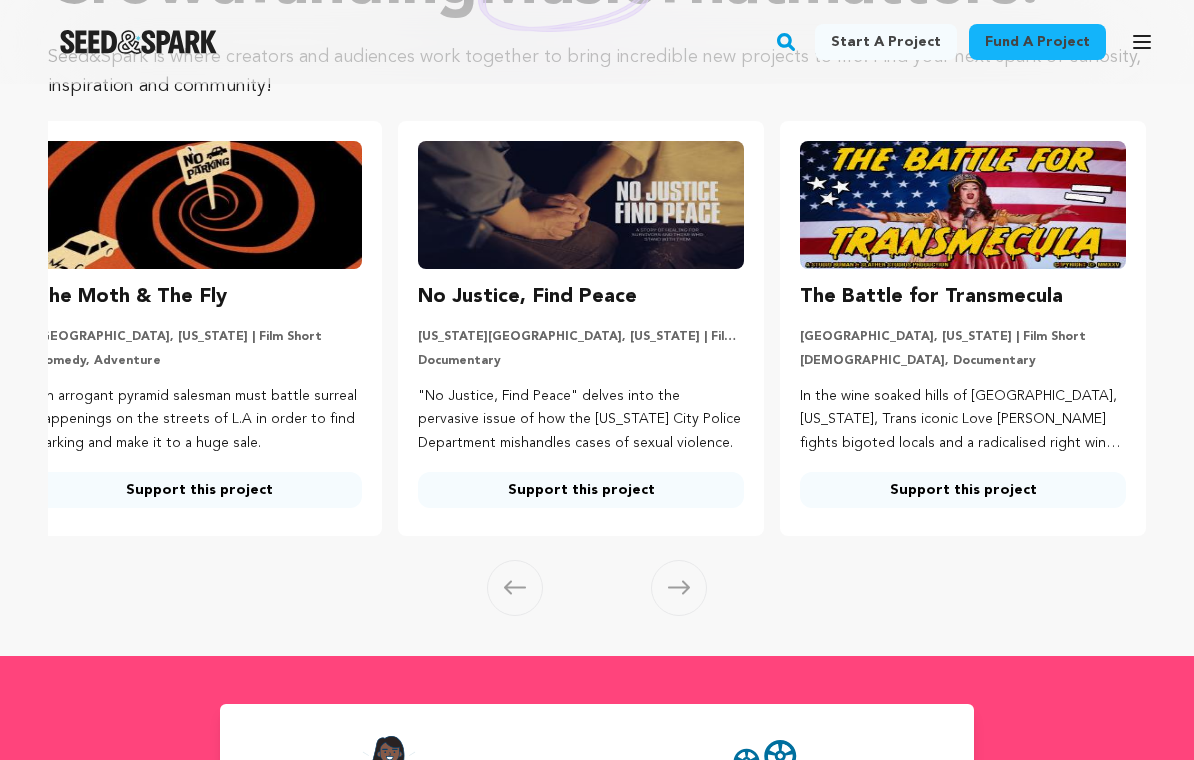 click at bounding box center [679, 588] 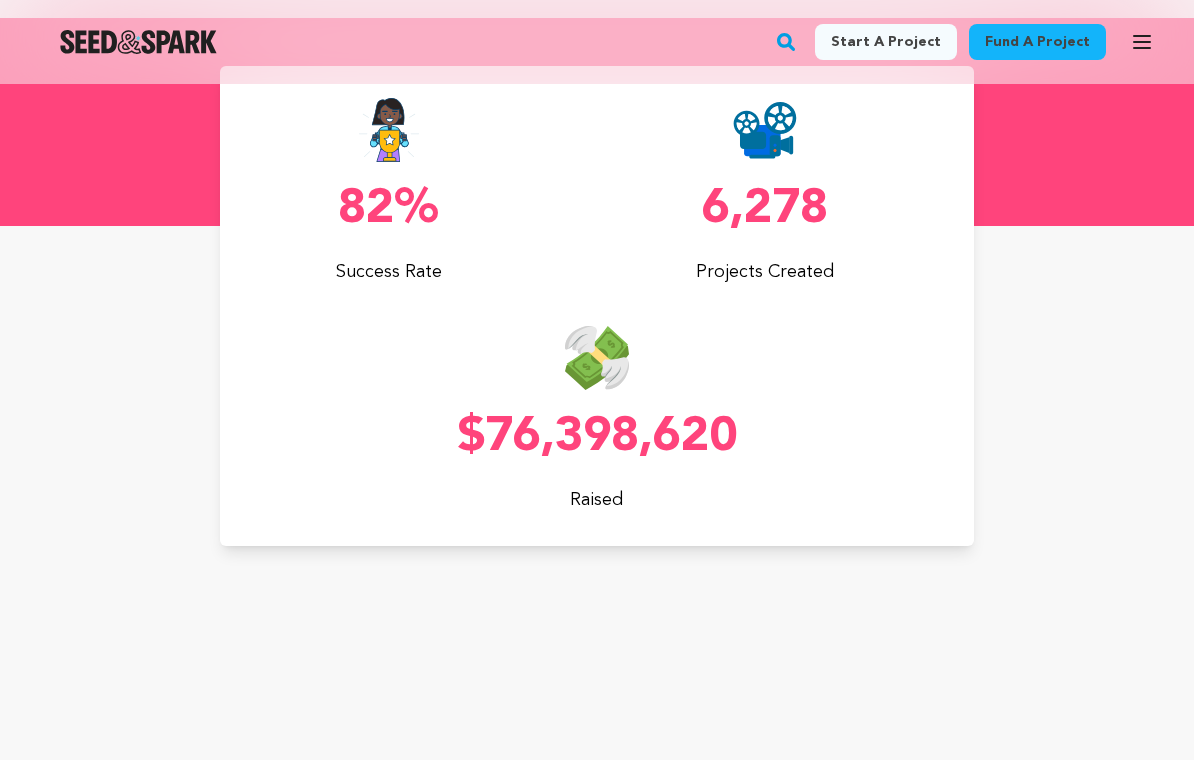 scroll, scrollTop: 815, scrollLeft: 0, axis: vertical 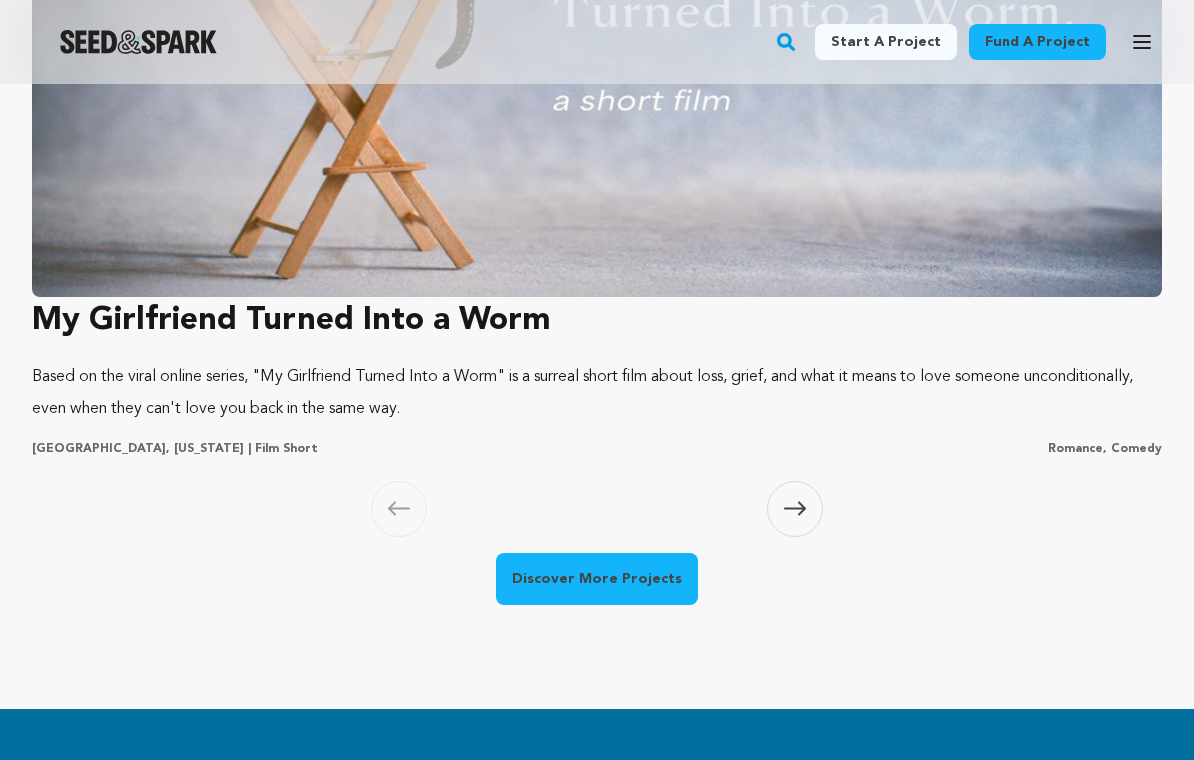 click on "Discover More Projects" at bounding box center (597, 583) 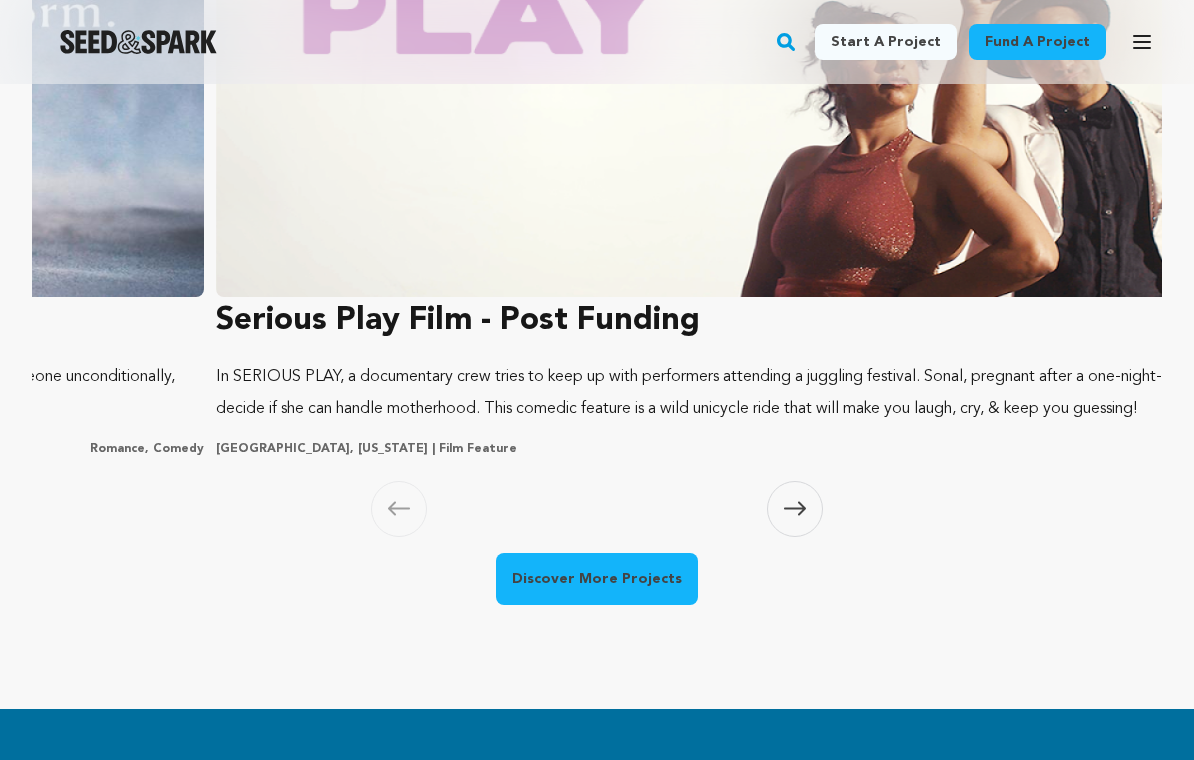 scroll, scrollTop: 0, scrollLeft: 1142, axis: horizontal 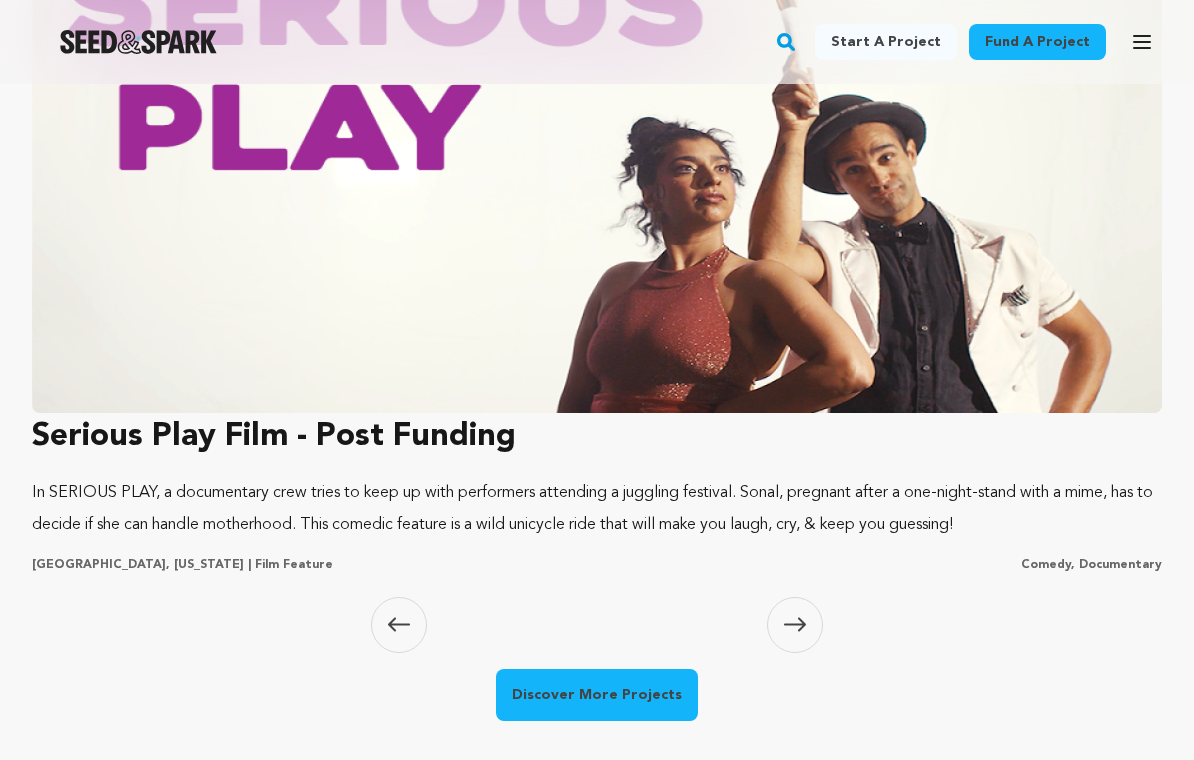 click at bounding box center (597, 143) 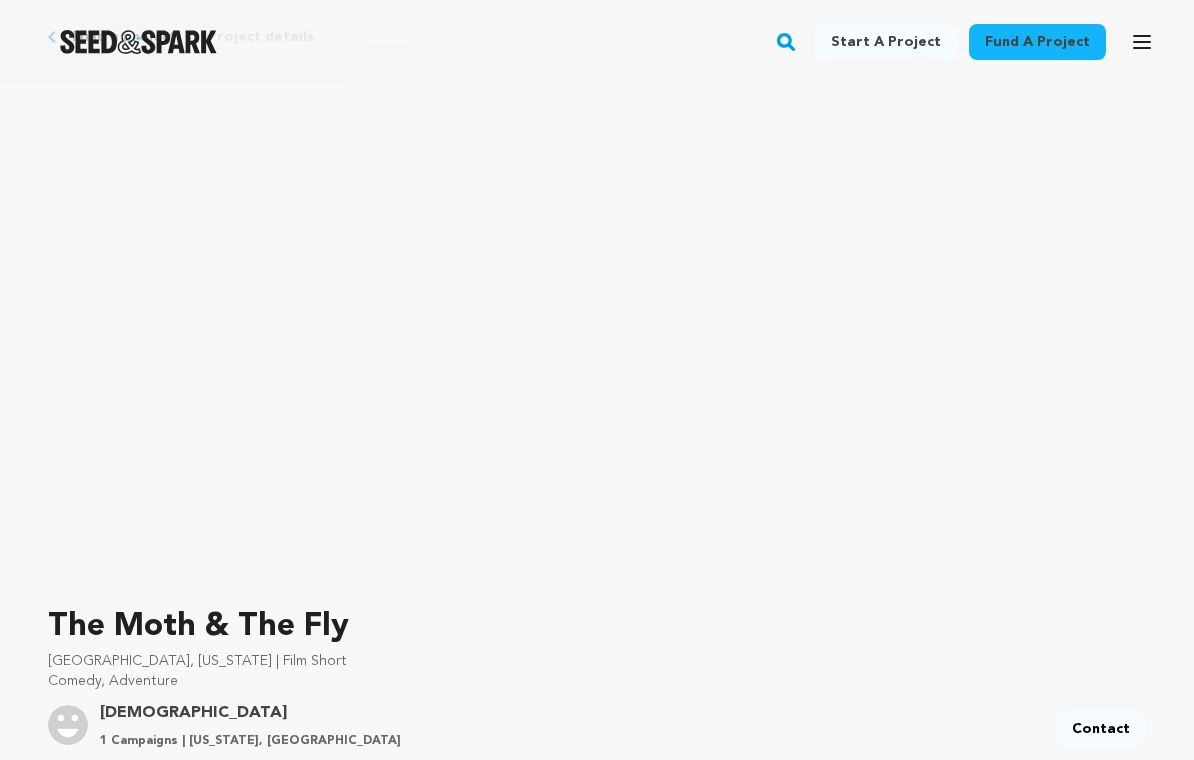 scroll, scrollTop: 0, scrollLeft: 0, axis: both 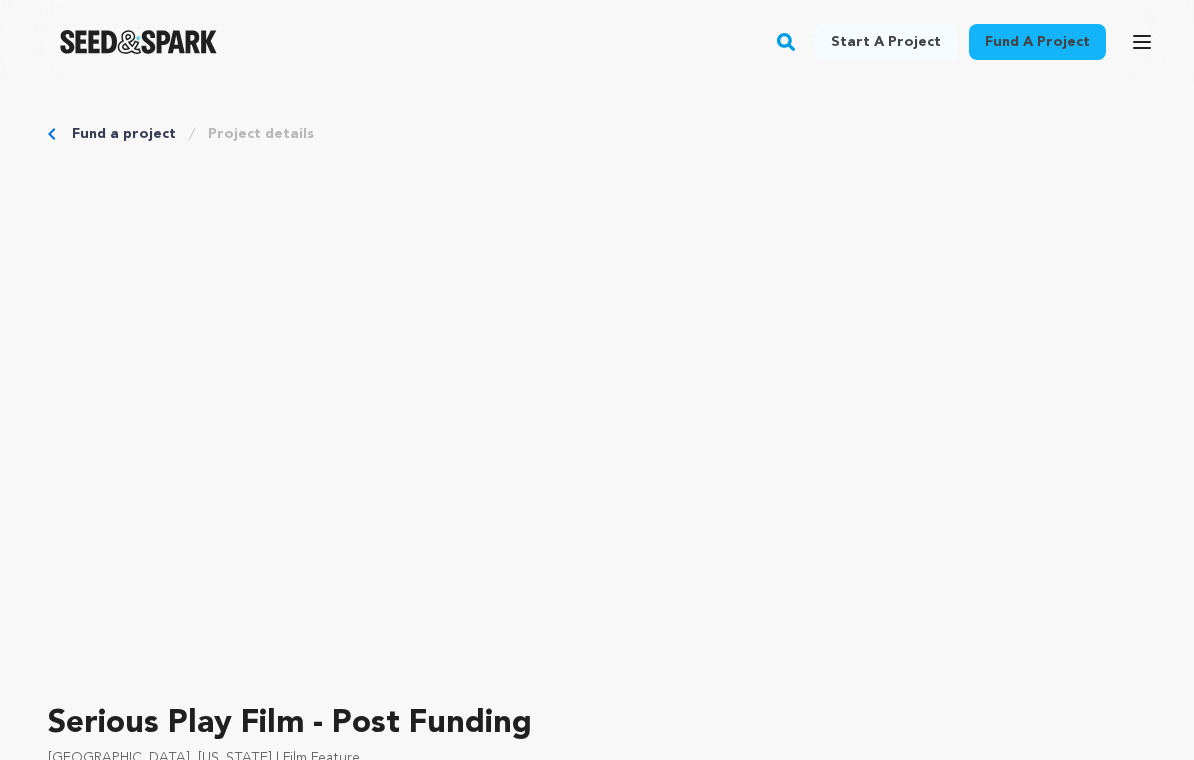 click on "Start a project" at bounding box center [886, 42] 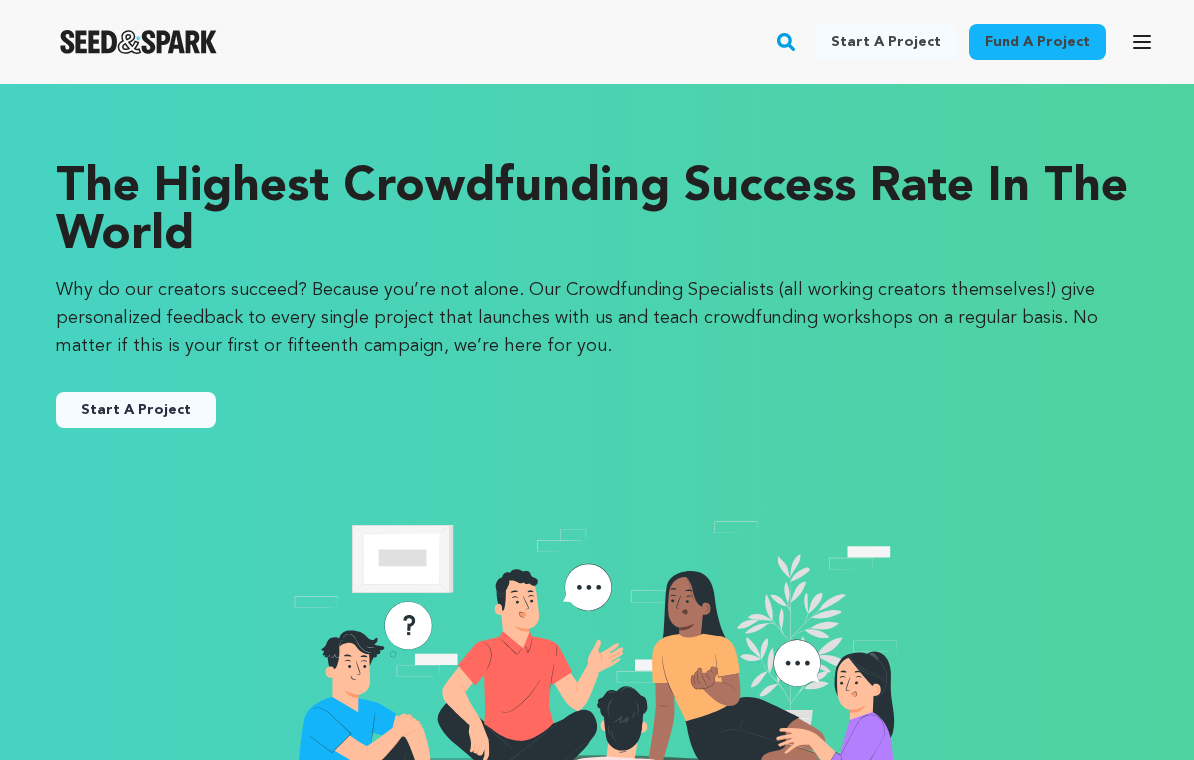 scroll, scrollTop: 0, scrollLeft: 0, axis: both 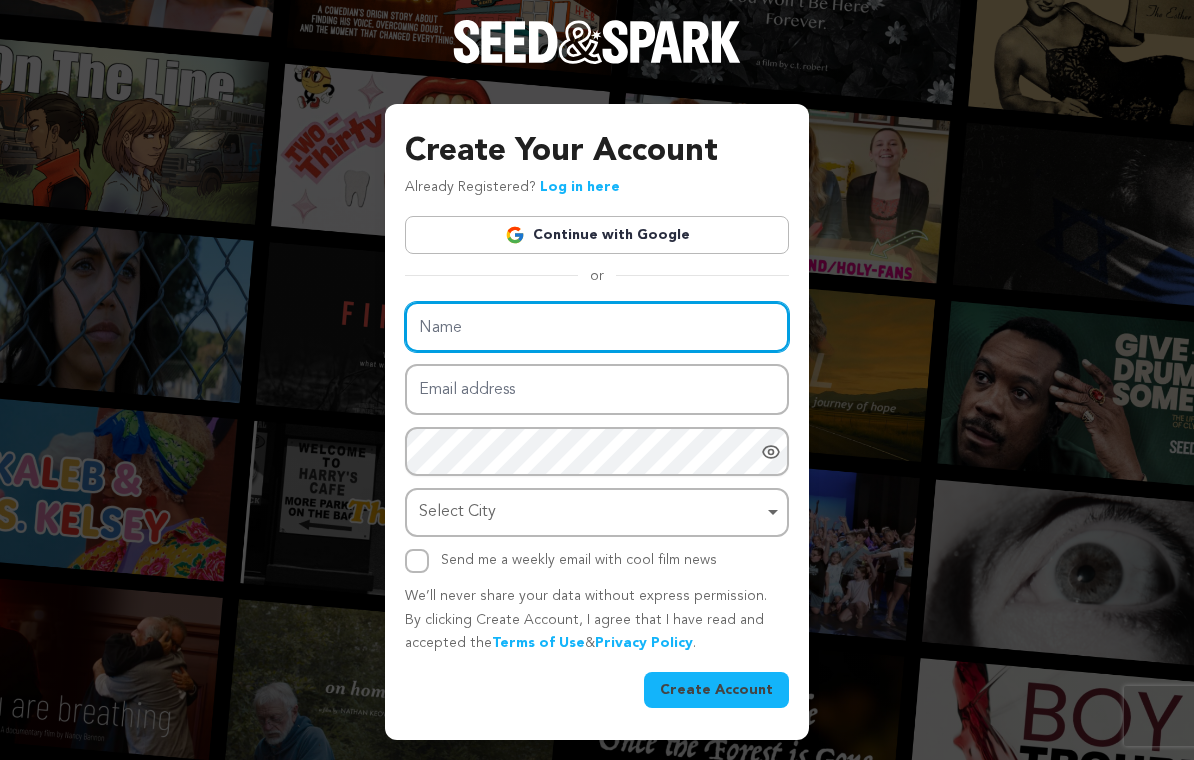click on "Name" at bounding box center [597, 327] 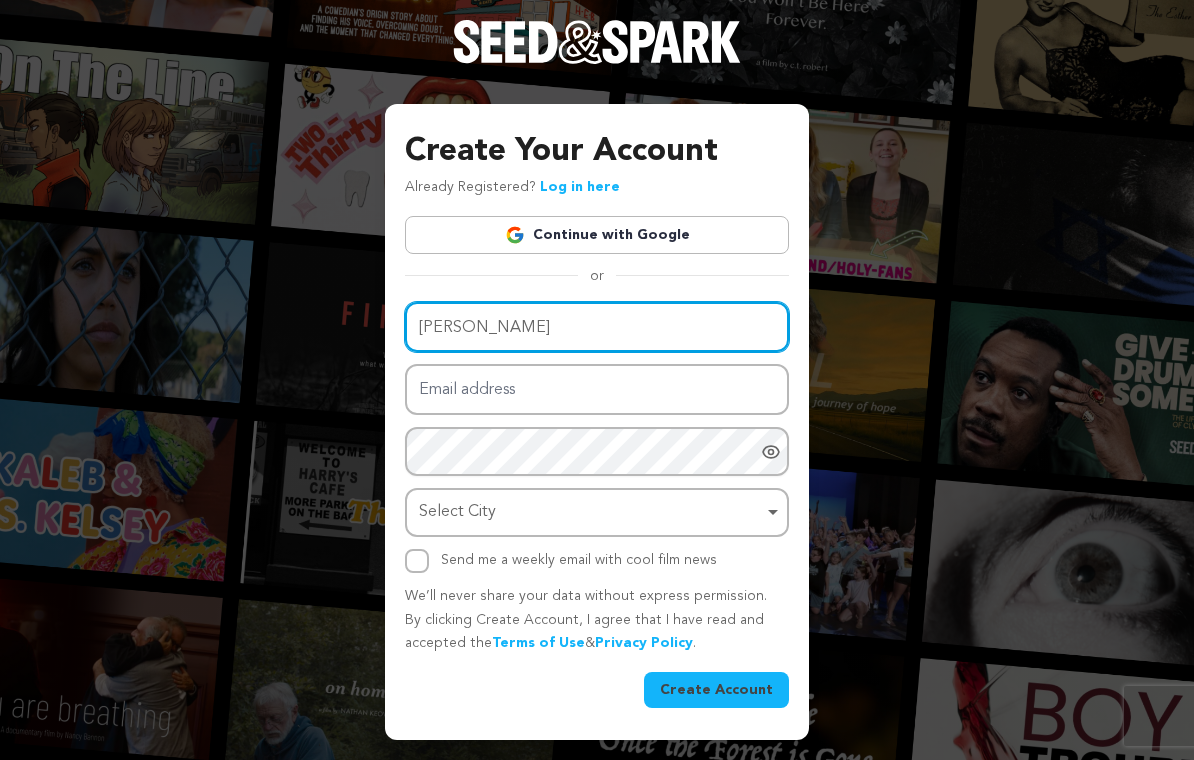 type on "James grixoni" 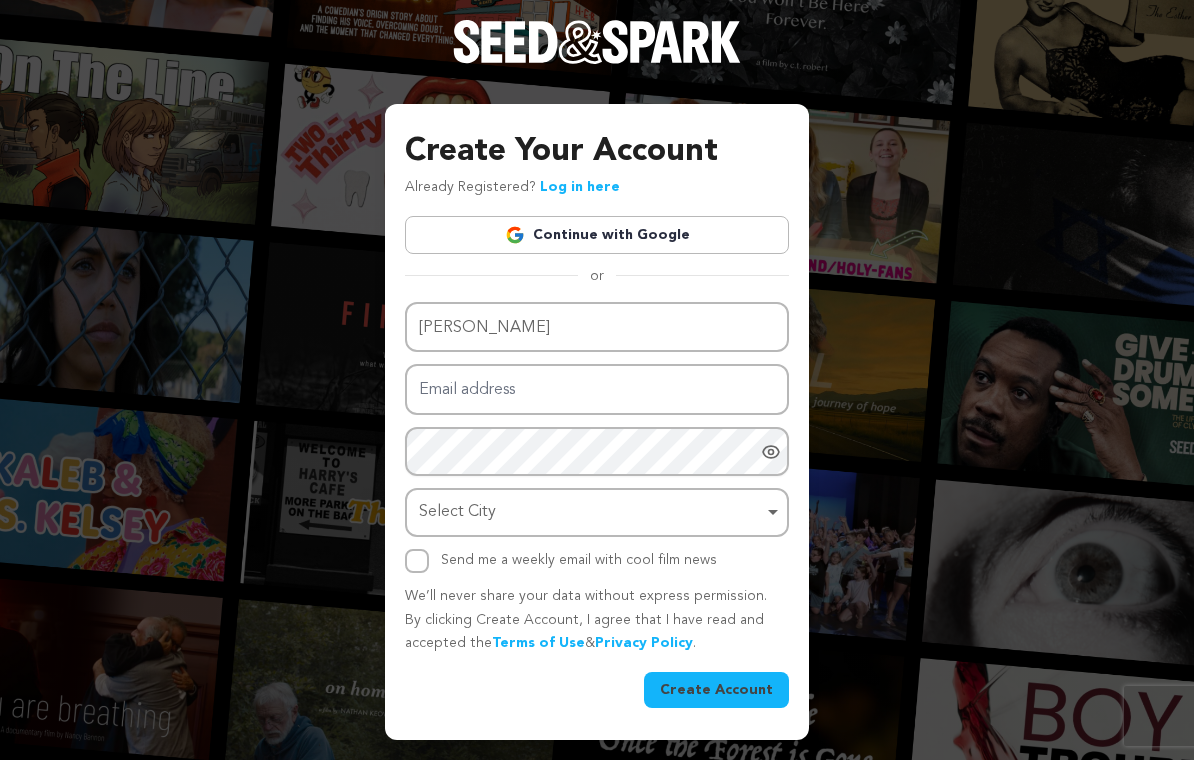 click on "Continue with Google" at bounding box center (597, 235) 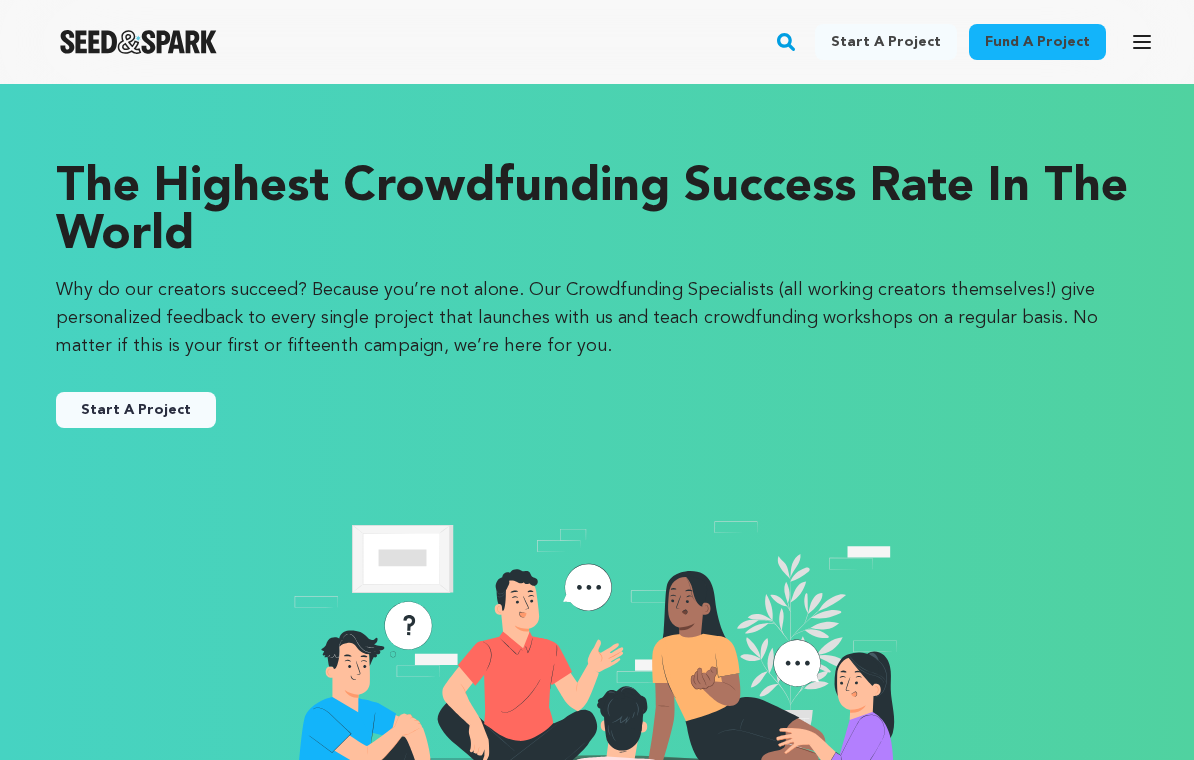 scroll, scrollTop: 0, scrollLeft: 0, axis: both 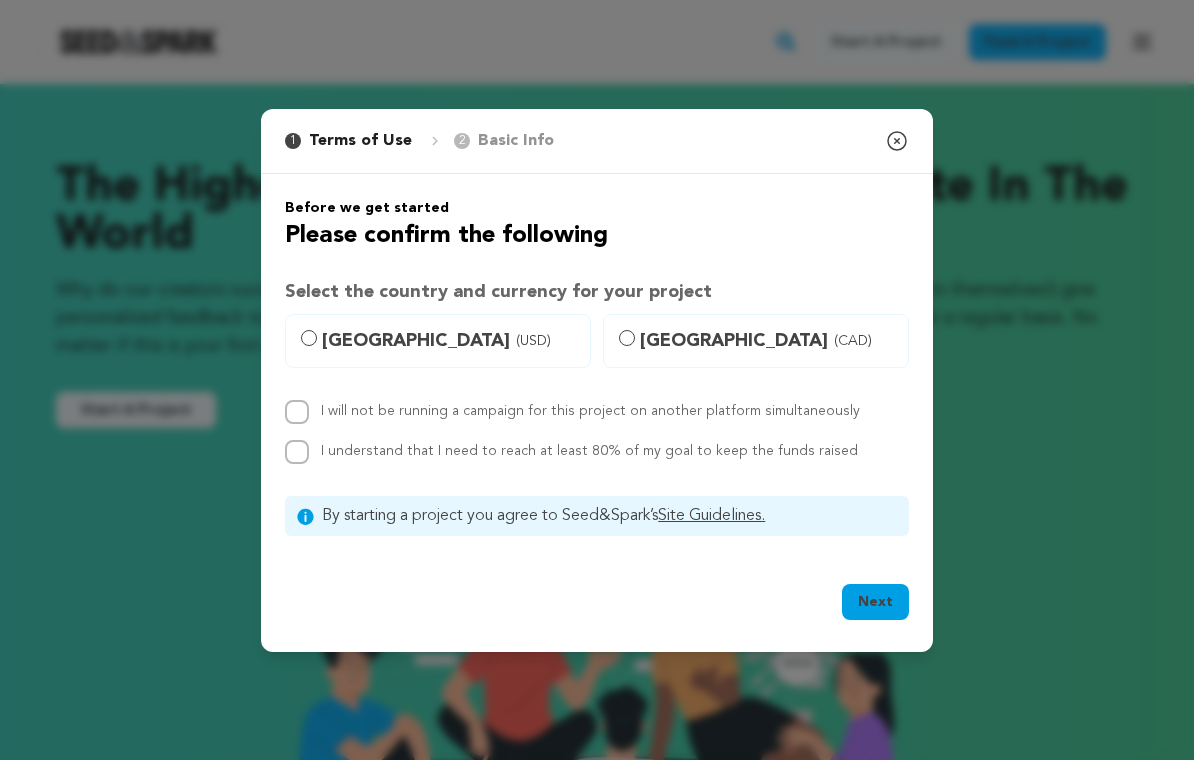 click on "[GEOGRAPHIC_DATA]
(USD)" at bounding box center [450, 341] 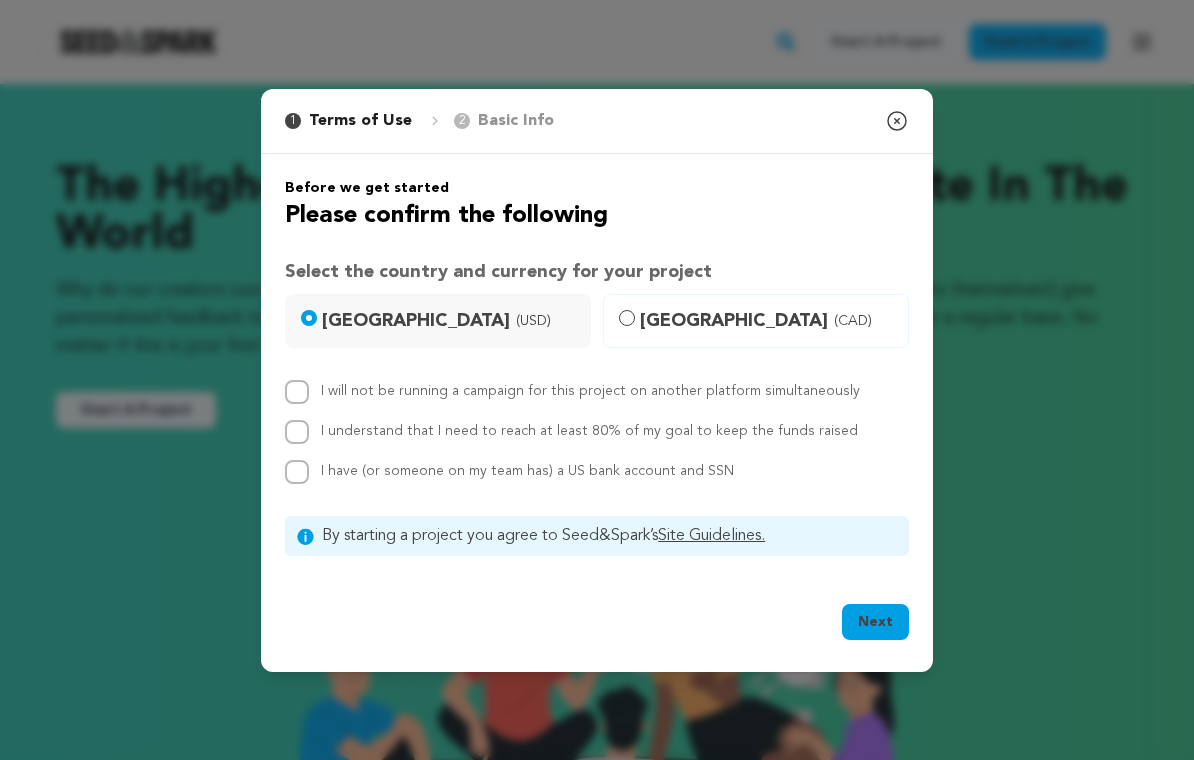 click on "Before we get started
Please confirm the following
Select the country and currency for your project
[GEOGRAPHIC_DATA]
(USD)
[GEOGRAPHIC_DATA]
(CAD)
I will not be running a campaign for this project on another platform
simultaneously
I understand that I need to reach at least 80% of my goal to keep the
funds raised
I have (or someone on my team has) a US bank account and SSN" at bounding box center (597, 367) 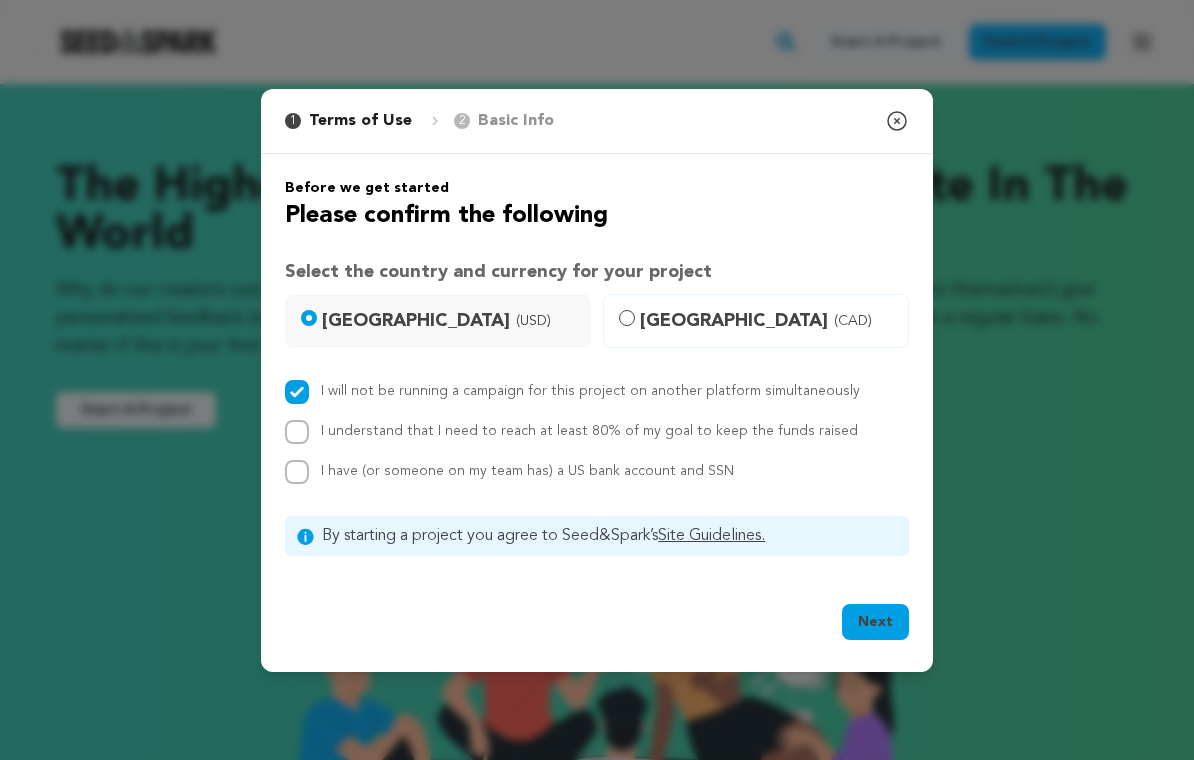click on "I understand that I need to reach at least 80% of my goal to keep the
funds raised" at bounding box center (297, 432) 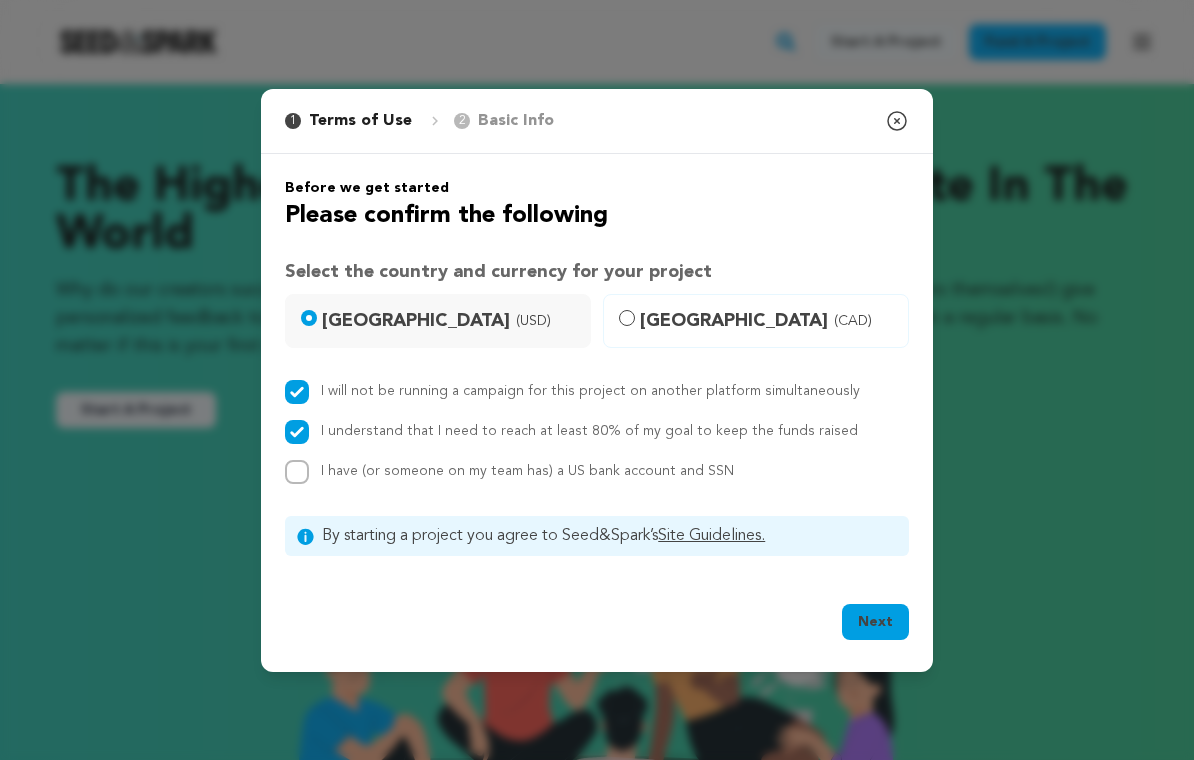 click on "I have (or someone on my team has) a US bank account and SSN" at bounding box center (297, 472) 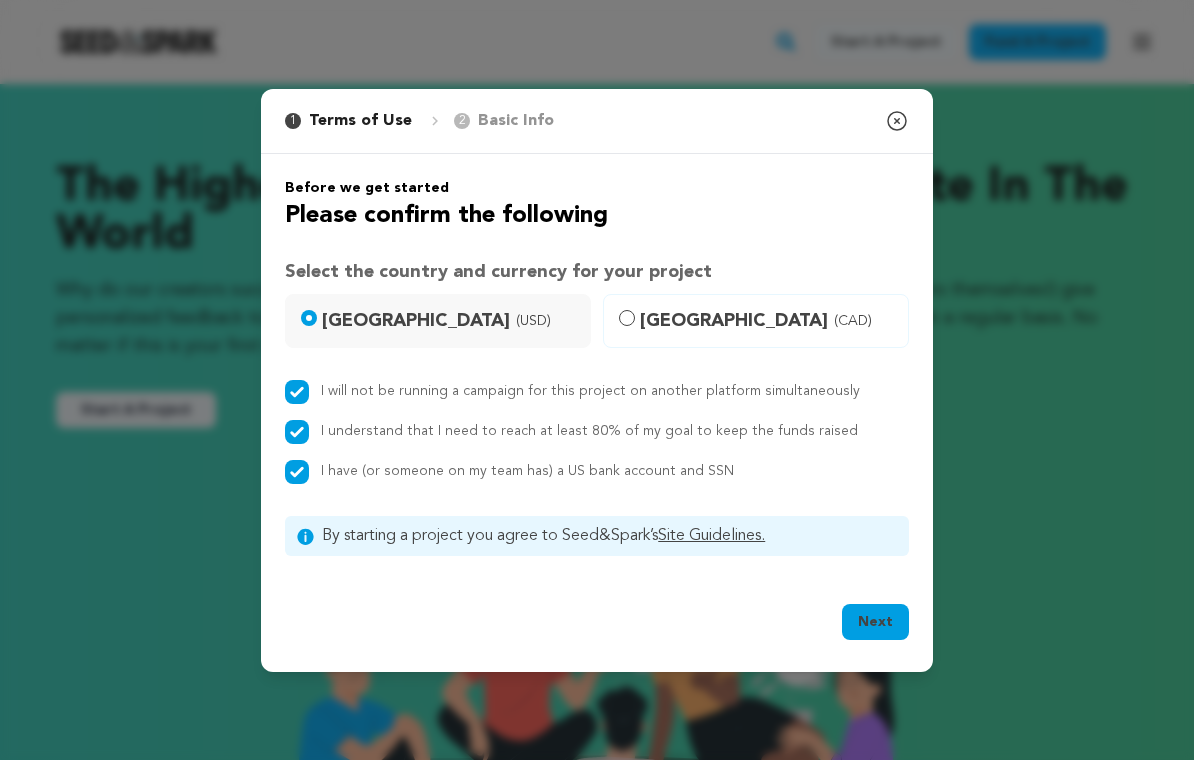 click on "Next" at bounding box center [875, 622] 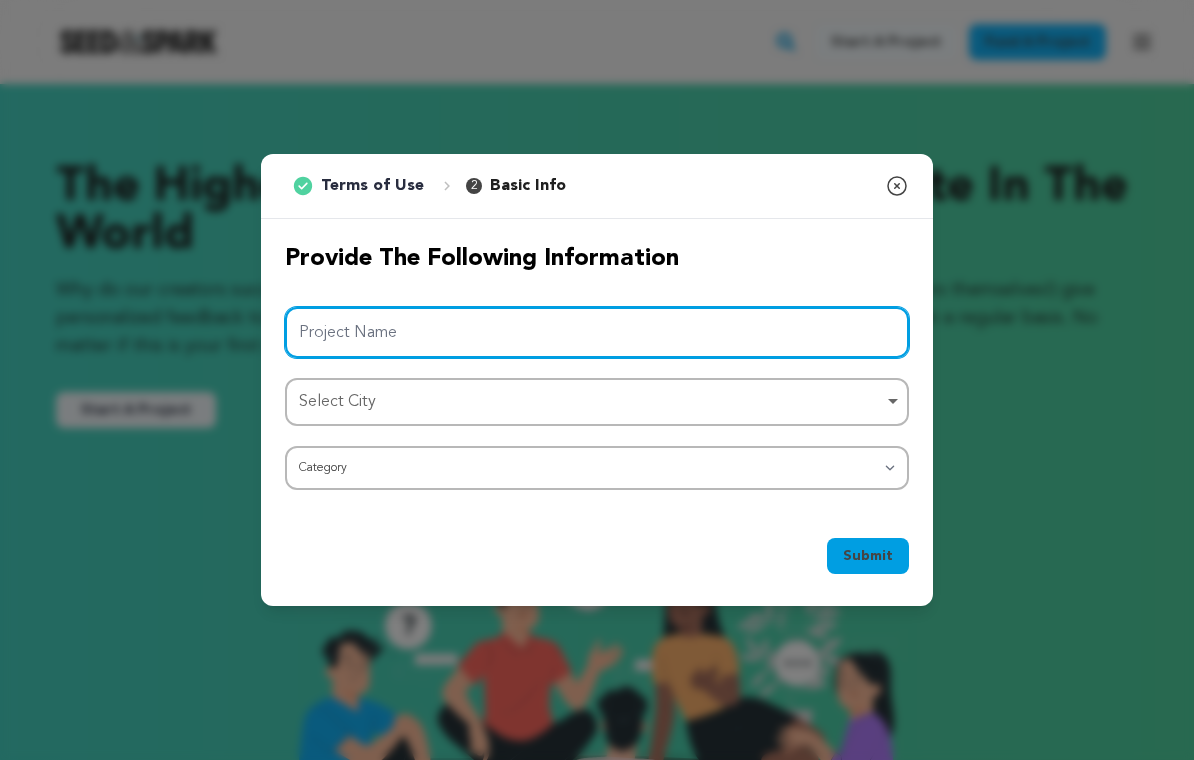 click on "Project Name" at bounding box center (597, 332) 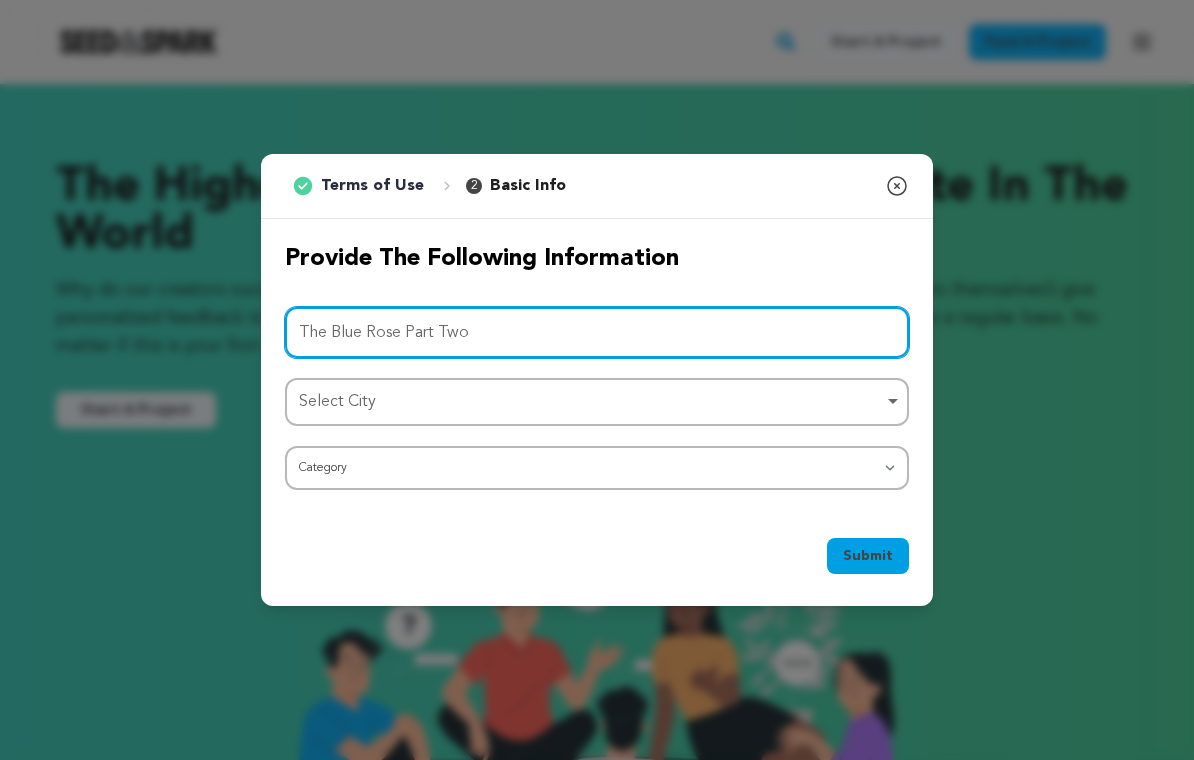 click on "Select City Remove item" at bounding box center [591, 402] 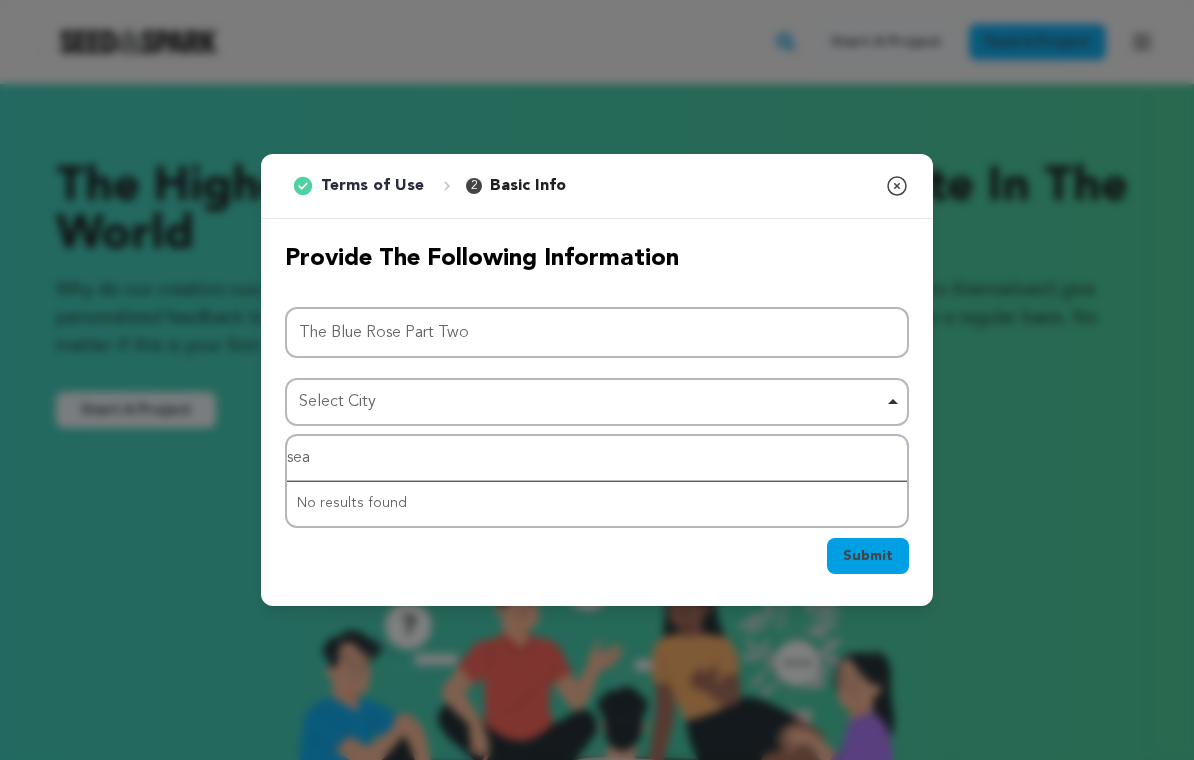 type on "seat" 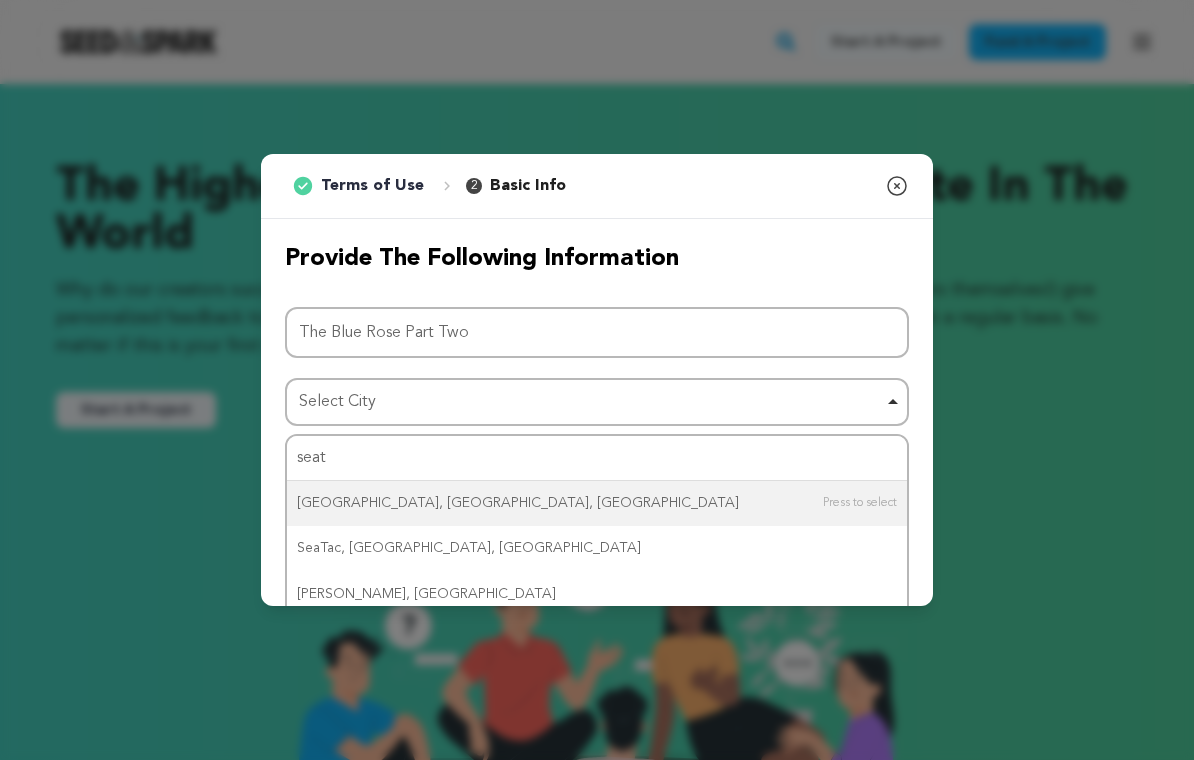 type 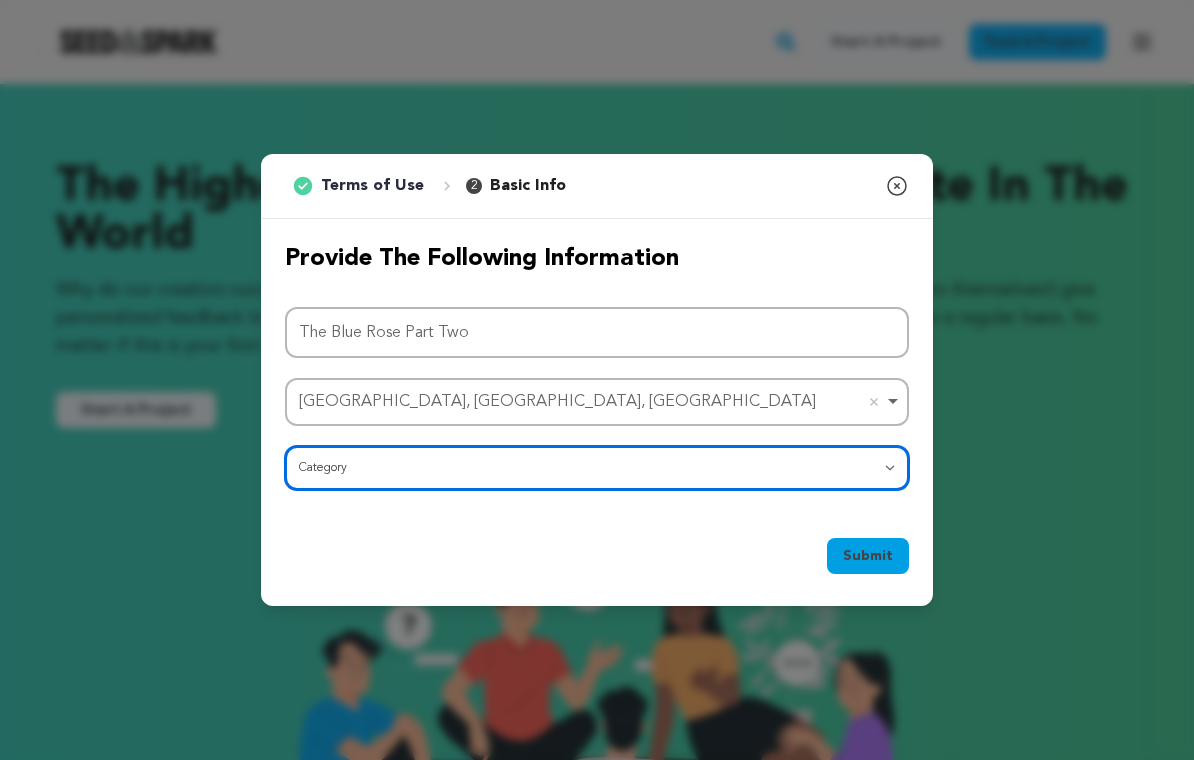select on "1293" 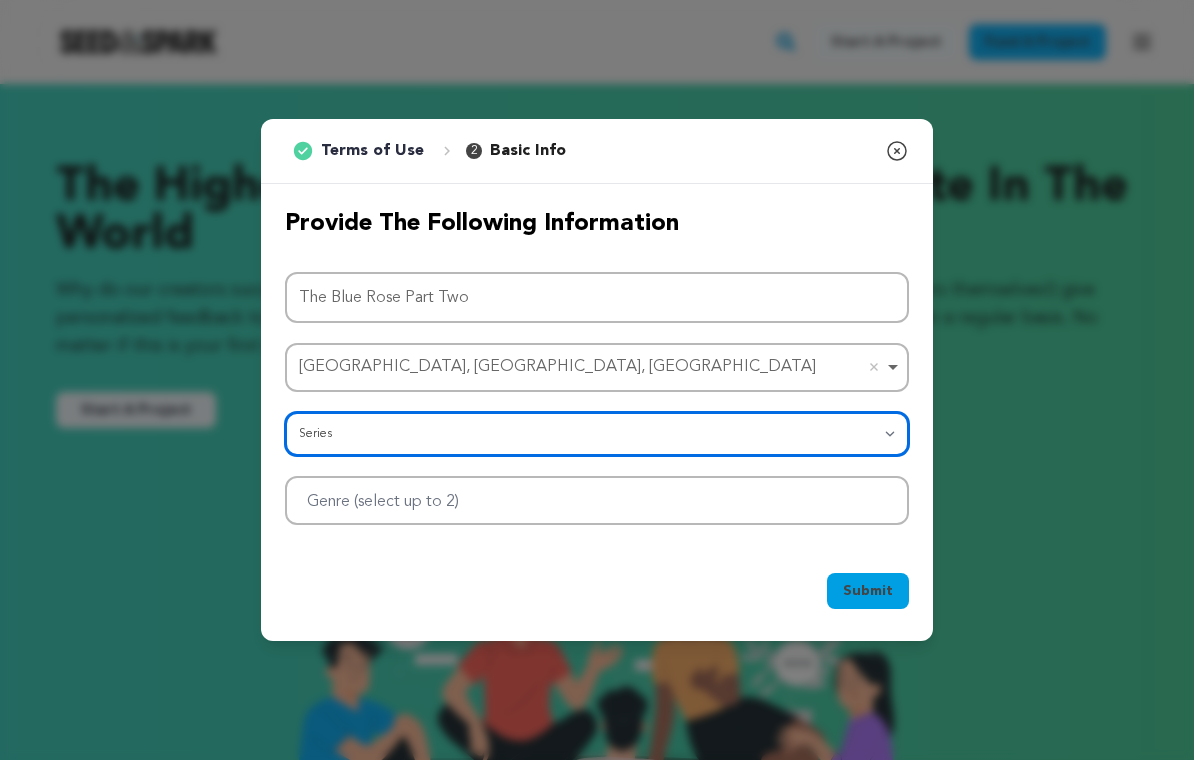 click at bounding box center (597, 500) 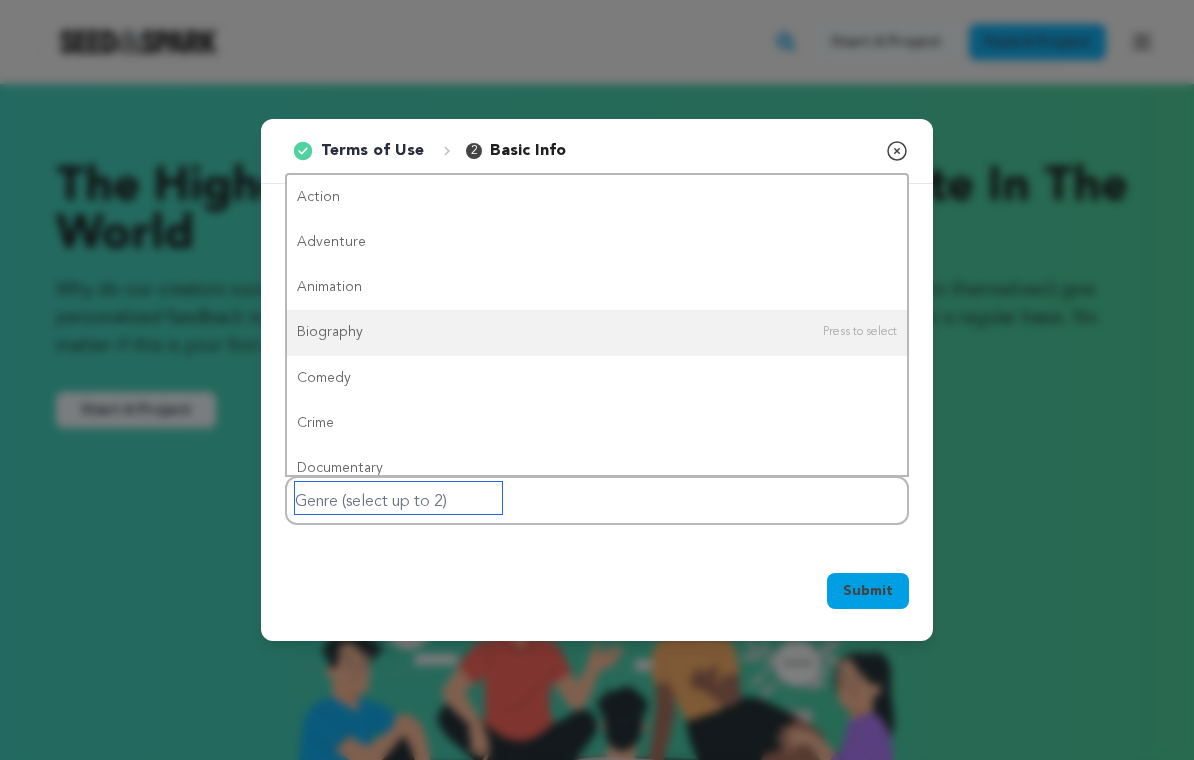 scroll, scrollTop: 0, scrollLeft: 0, axis: both 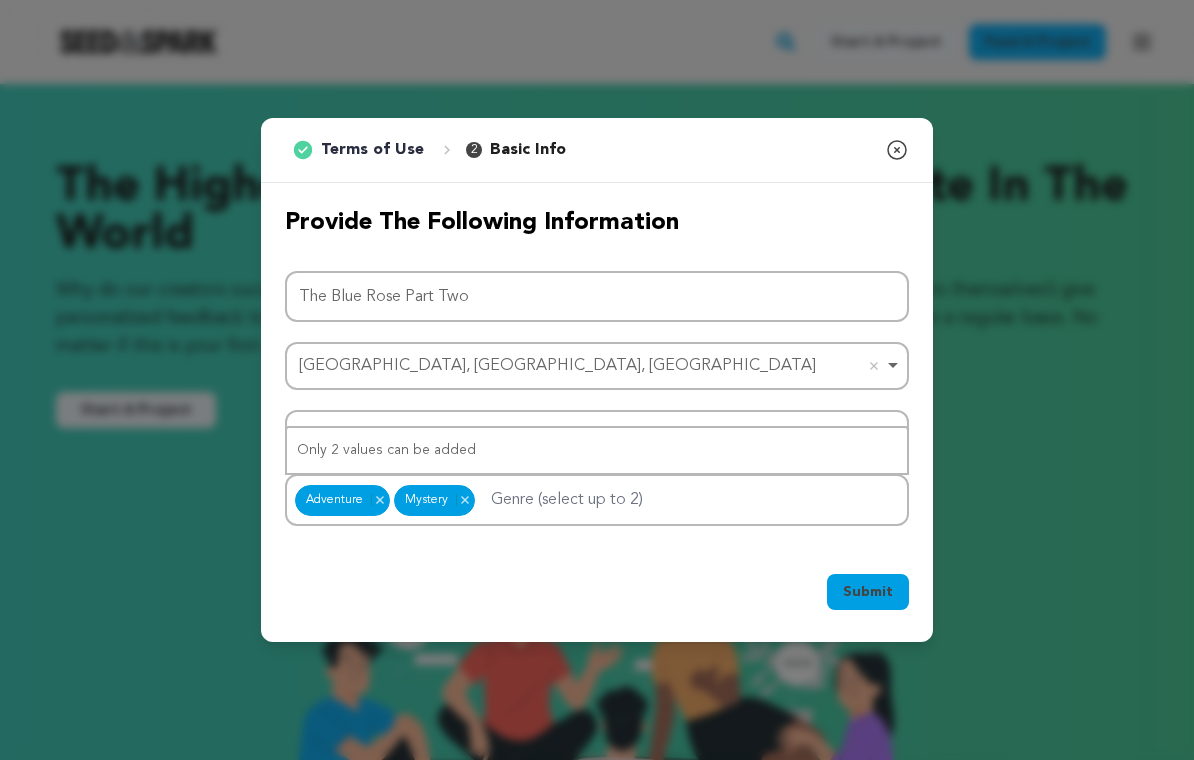 click on "Submit" at bounding box center [868, 592] 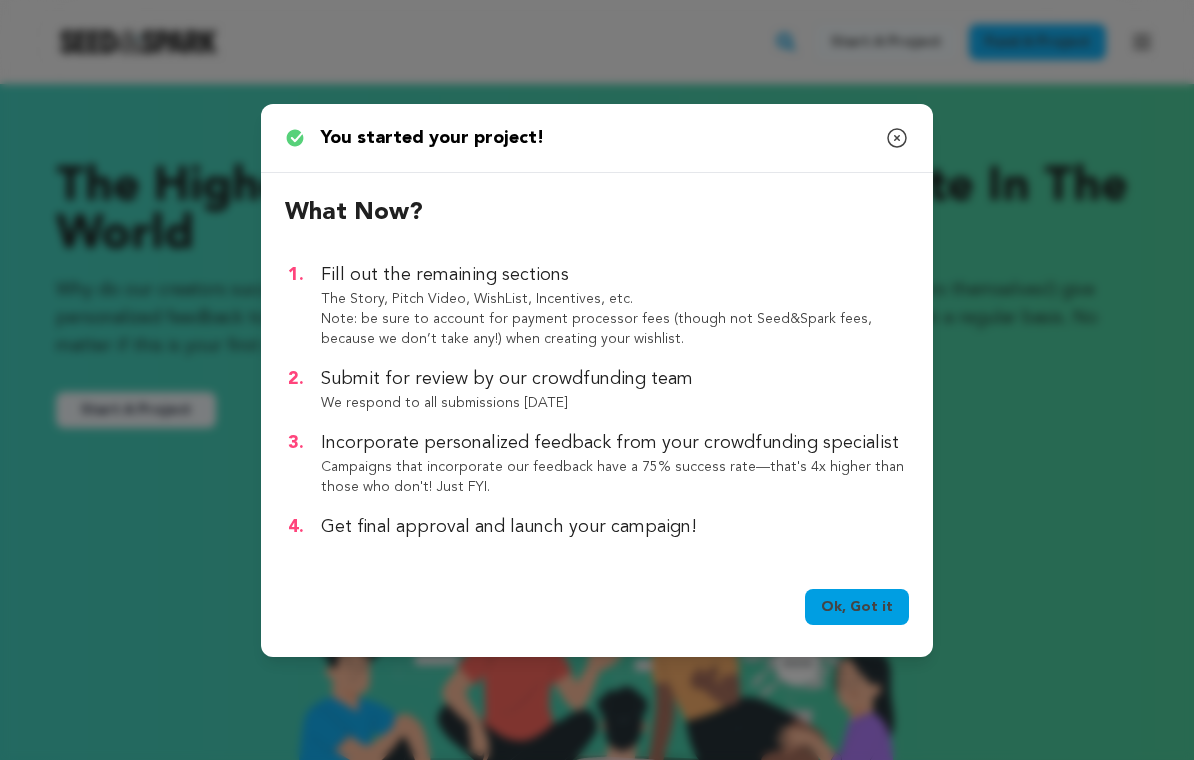 click on "Ok, Got it" at bounding box center (857, 607) 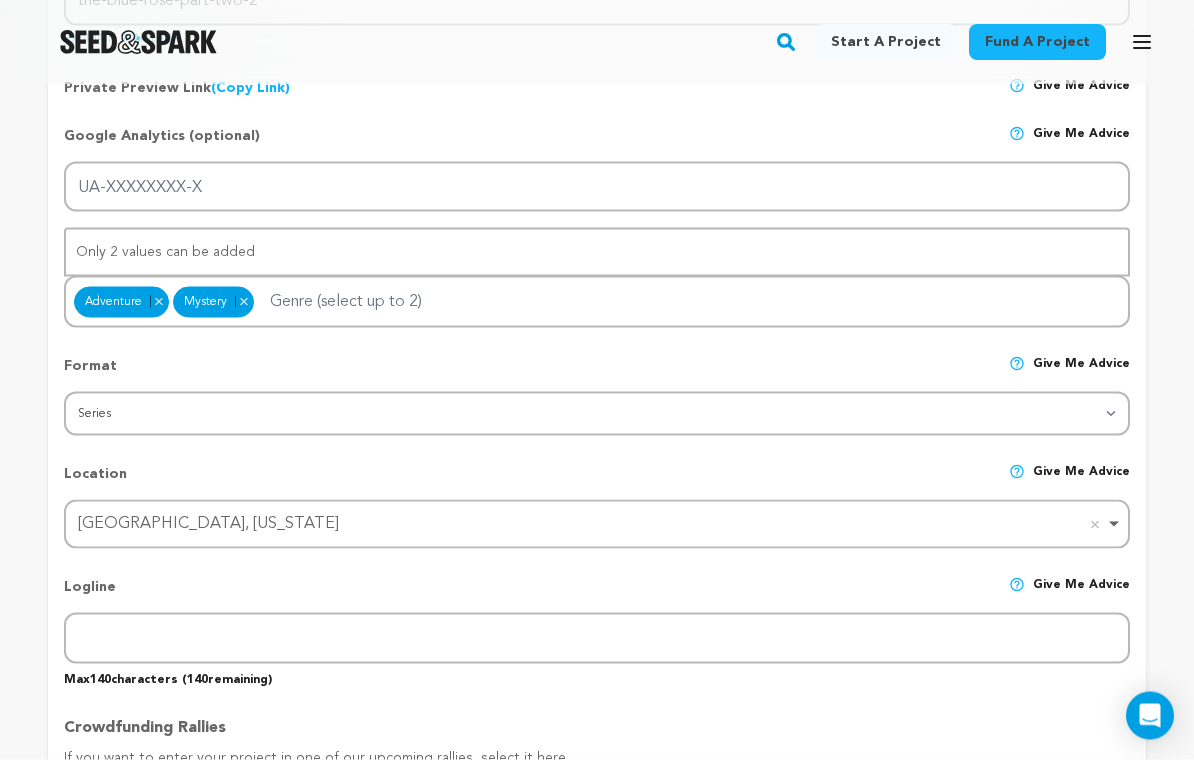 scroll, scrollTop: 565, scrollLeft: 0, axis: vertical 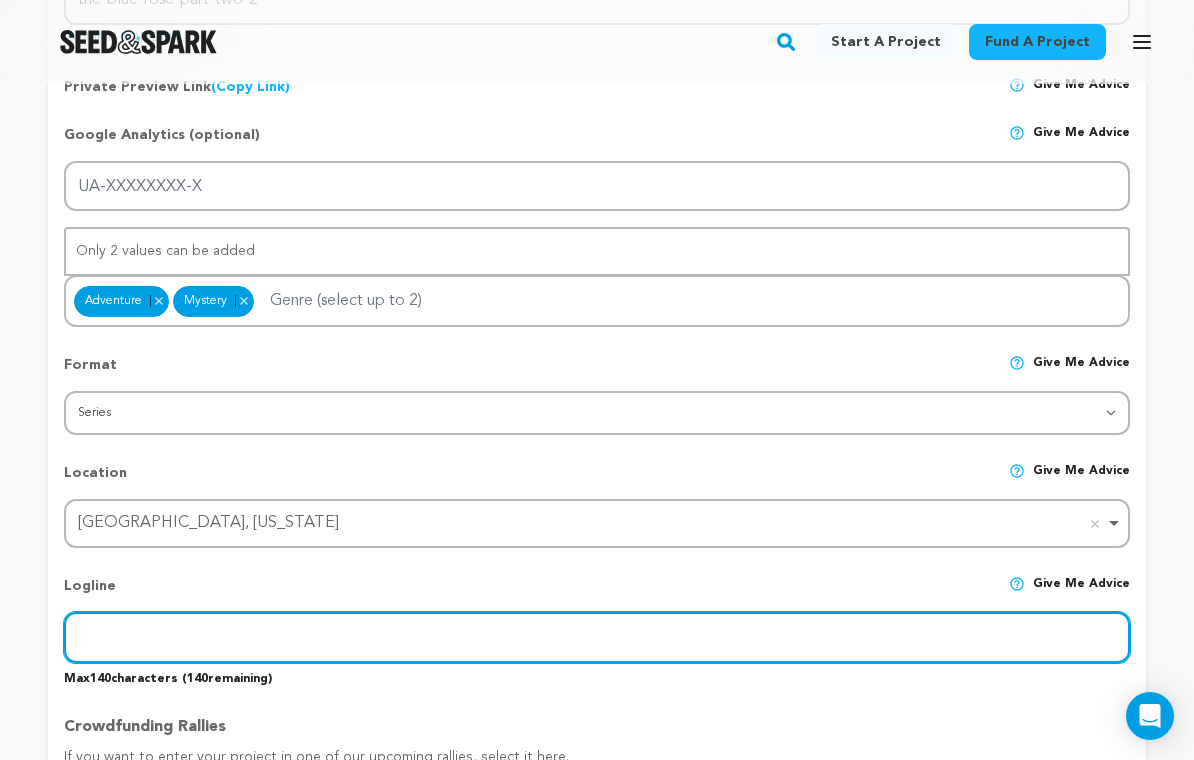 click on "Project Title
Project Name
The Blue Rose Part Two
Project URL
Give me advice
Project URL
the-blue-rose-part-two-2
[DOMAIN_NAME][URL]
Private Preview Link
(Copy Link)
Copy private preview link
Give me advice" at bounding box center [597, 1029] 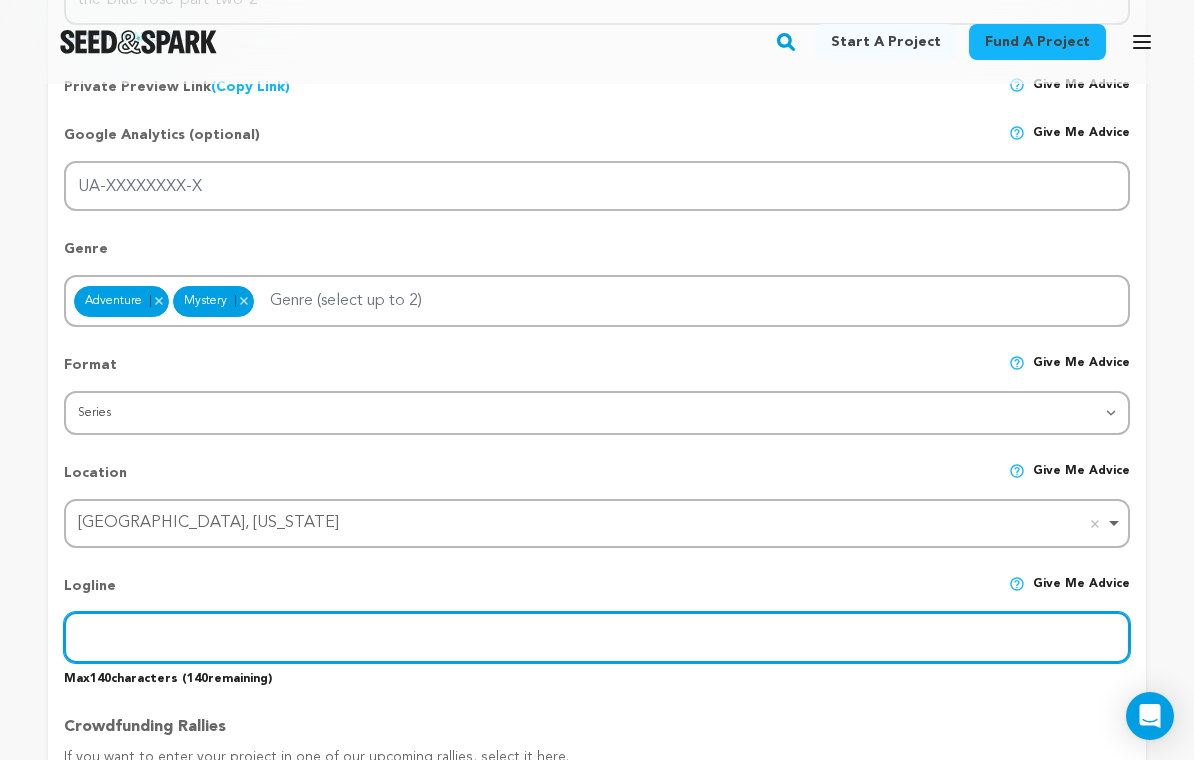 scroll, scrollTop: 785, scrollLeft: 0, axis: vertical 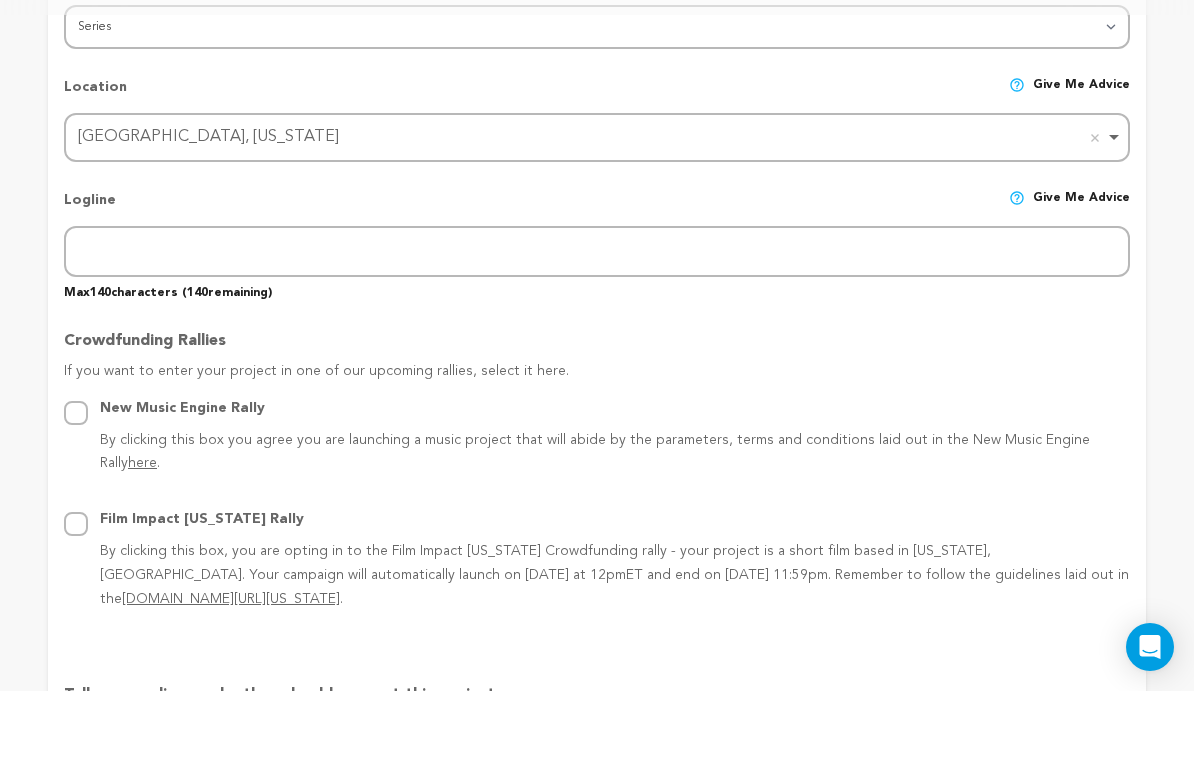 click on "Give me advice" at bounding box center [1069, 277] 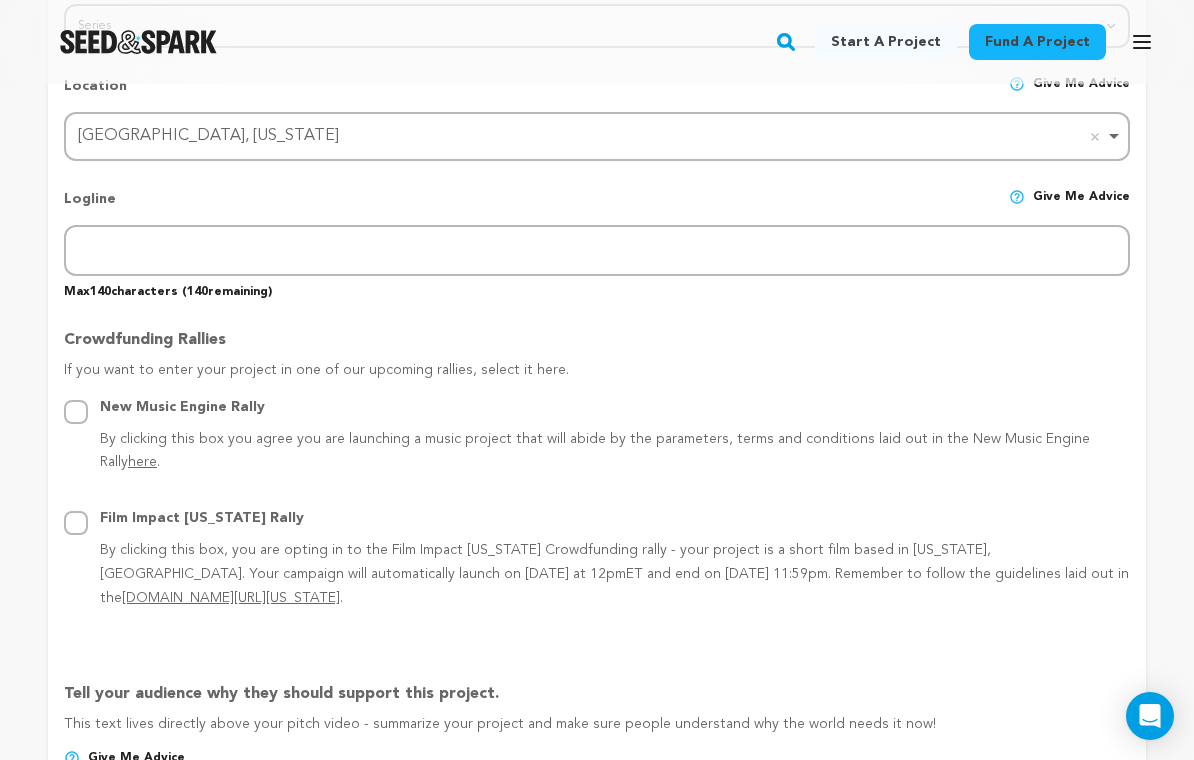 click at bounding box center (1017, 197) 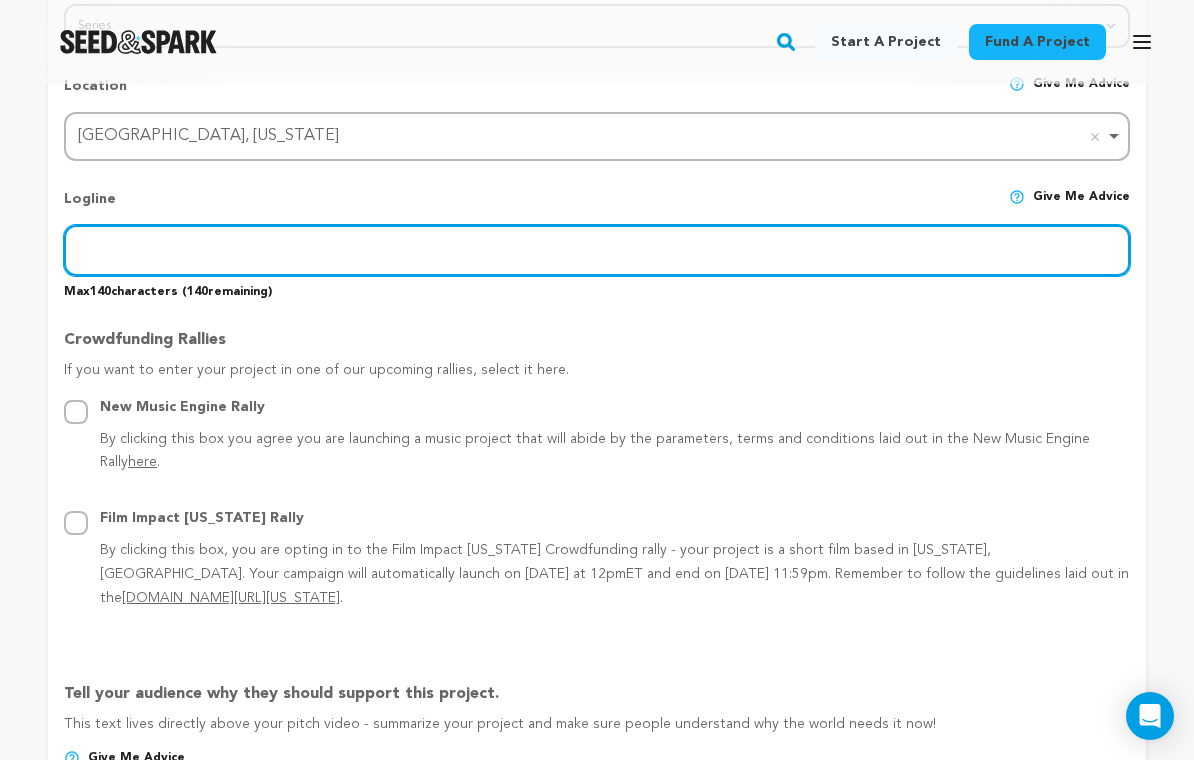 click at bounding box center (597, 250) 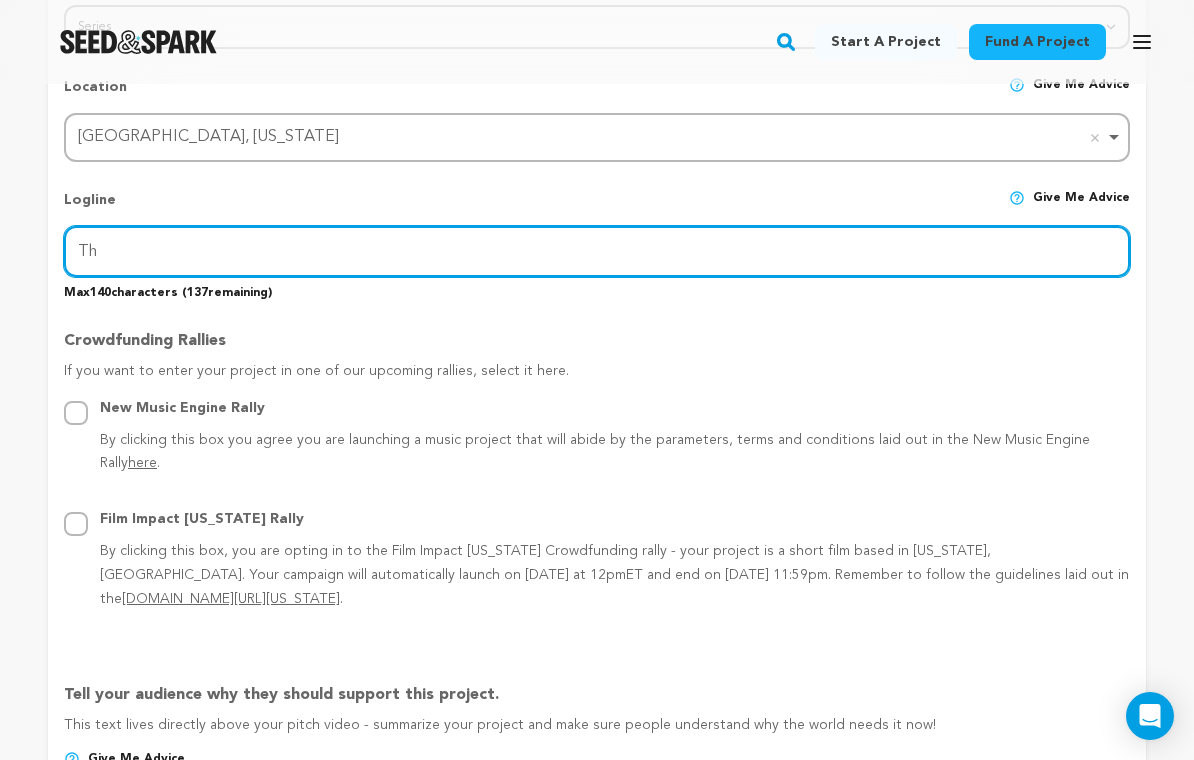 type on "T" 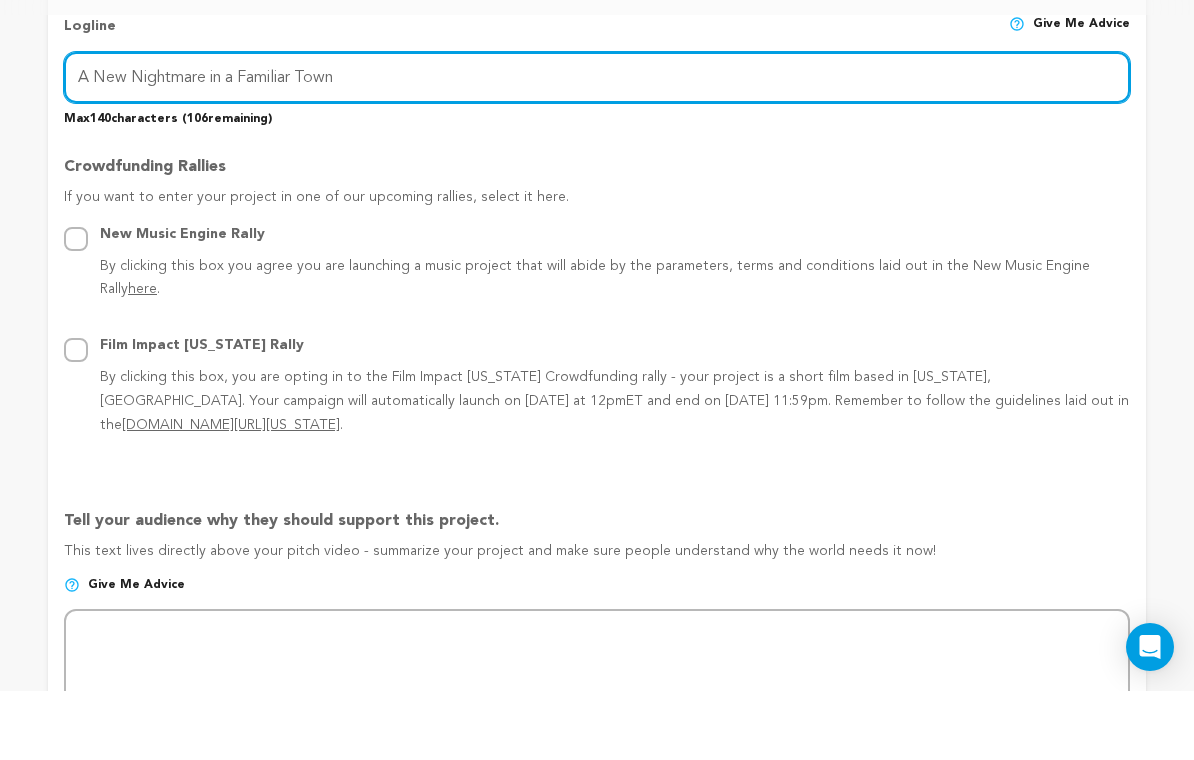 scroll, scrollTop: 1061, scrollLeft: 0, axis: vertical 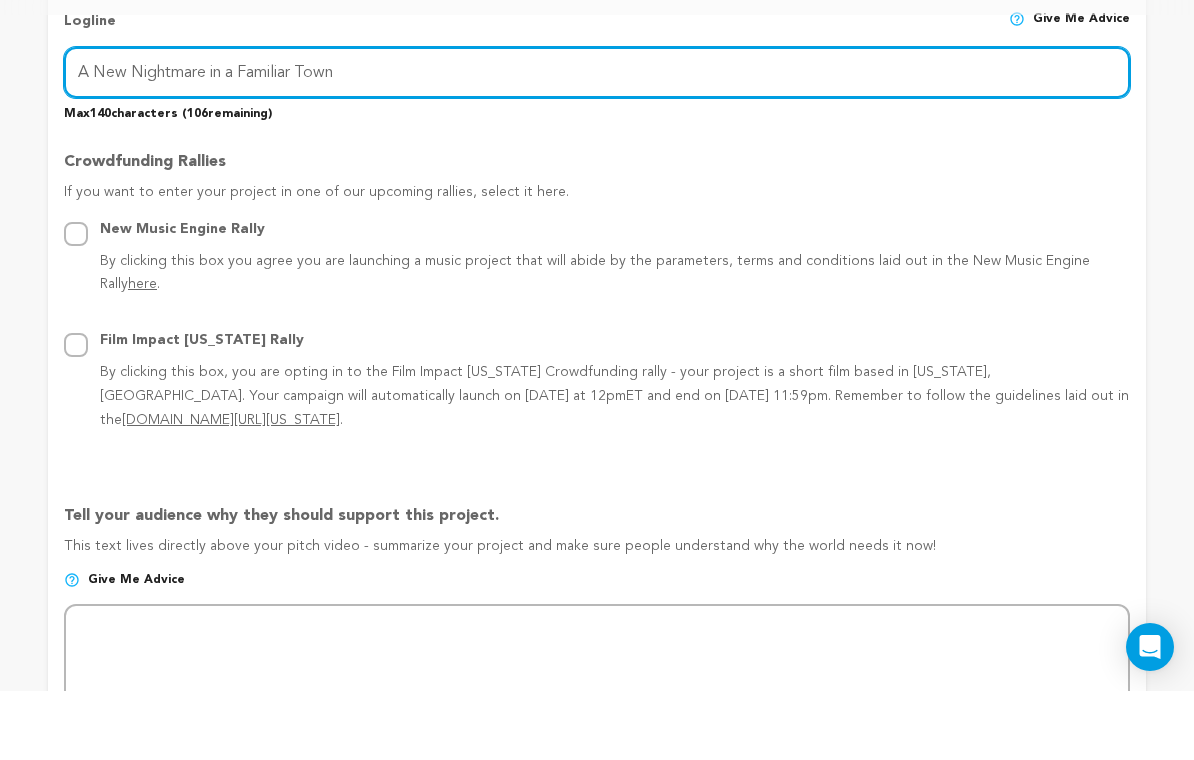 type on "A New Nightmare in a Familiar Town" 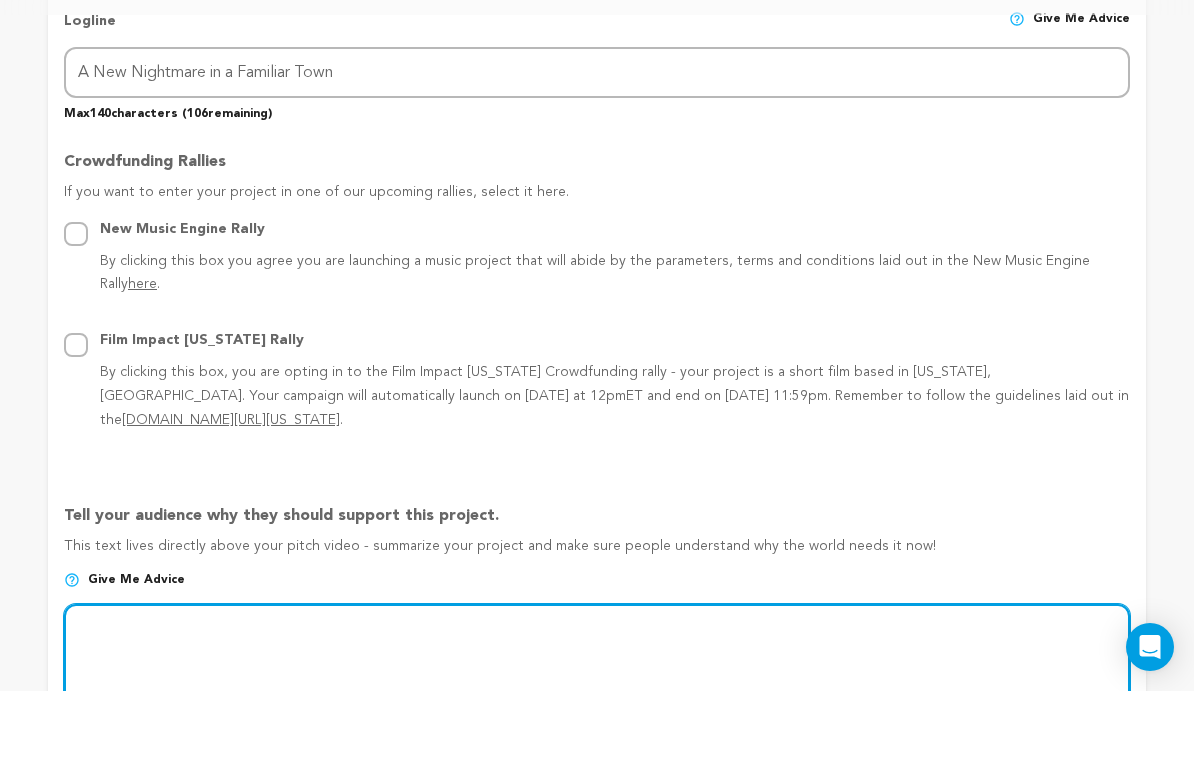 click at bounding box center (597, 726) 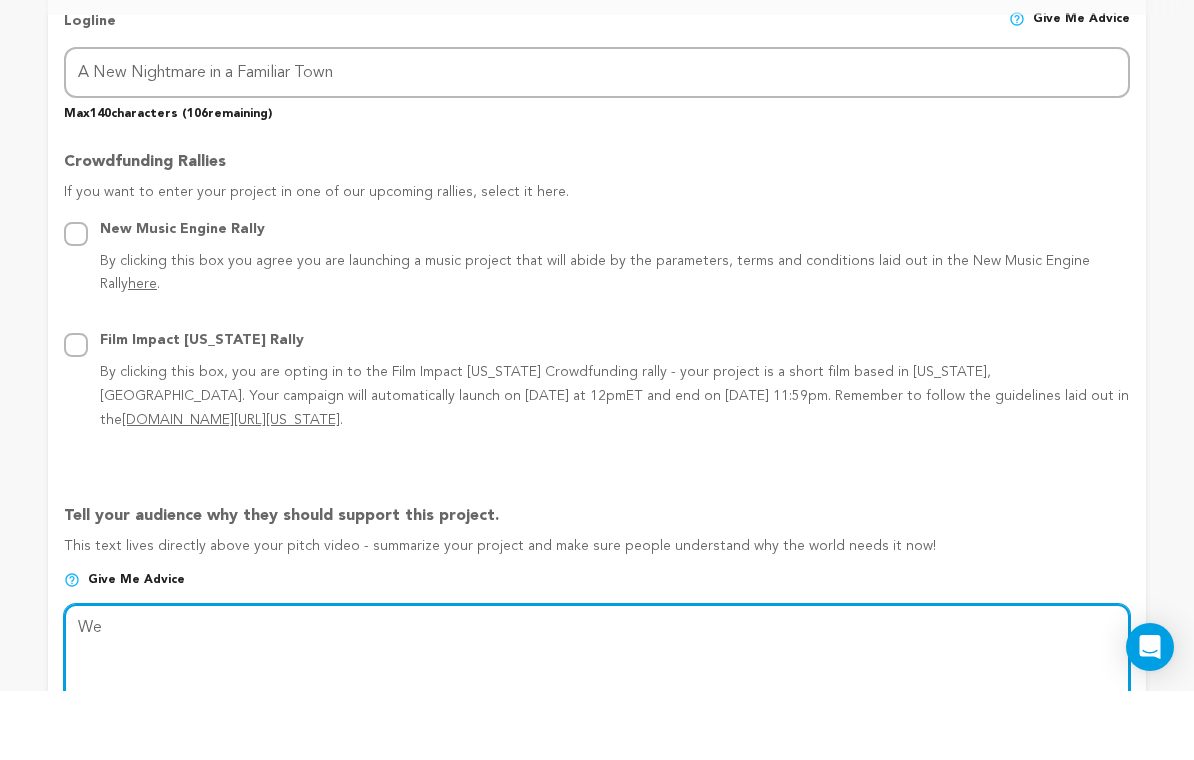 type on "W" 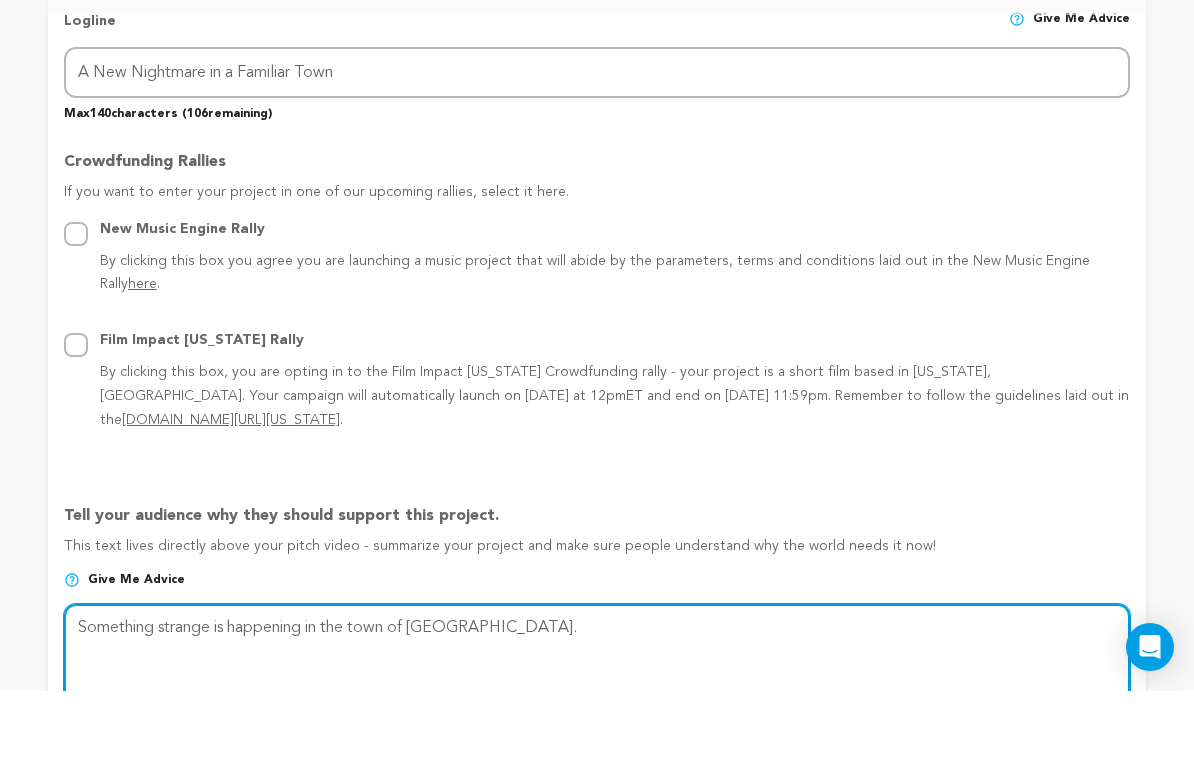 type on "Something strange is happening in the town of Twin Peaks." 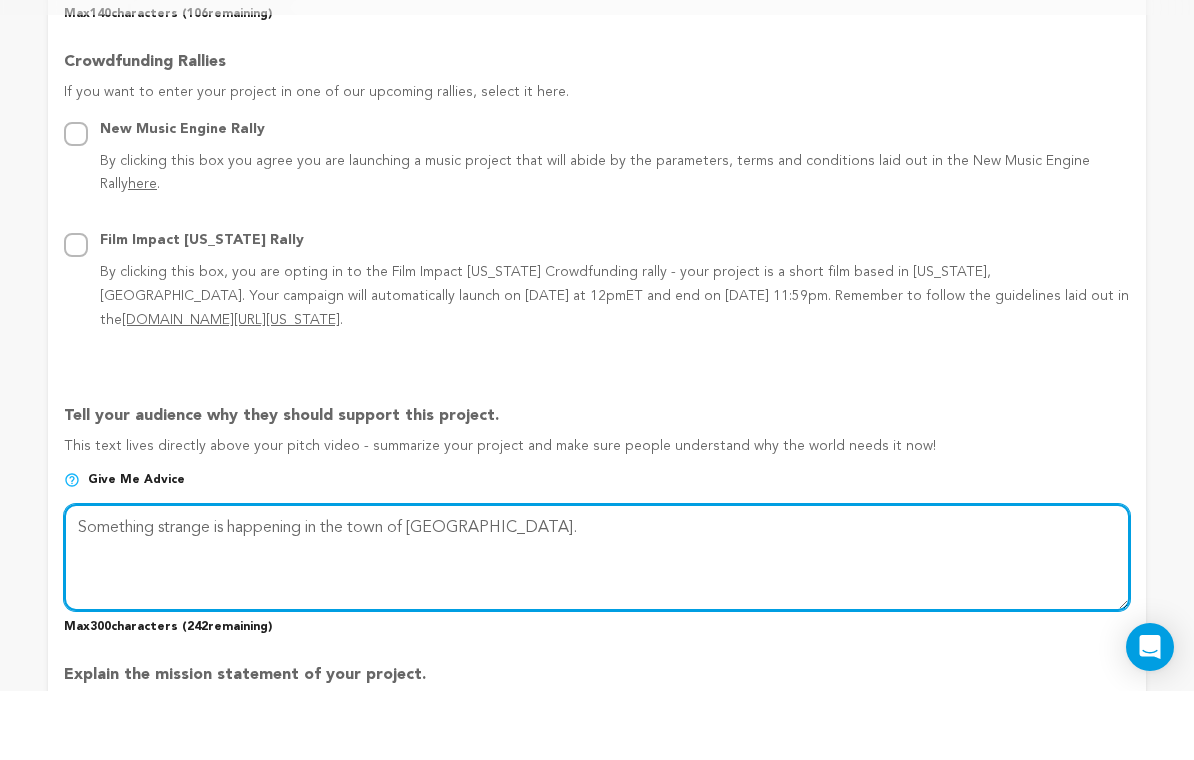 scroll, scrollTop: 1204, scrollLeft: 0, axis: vertical 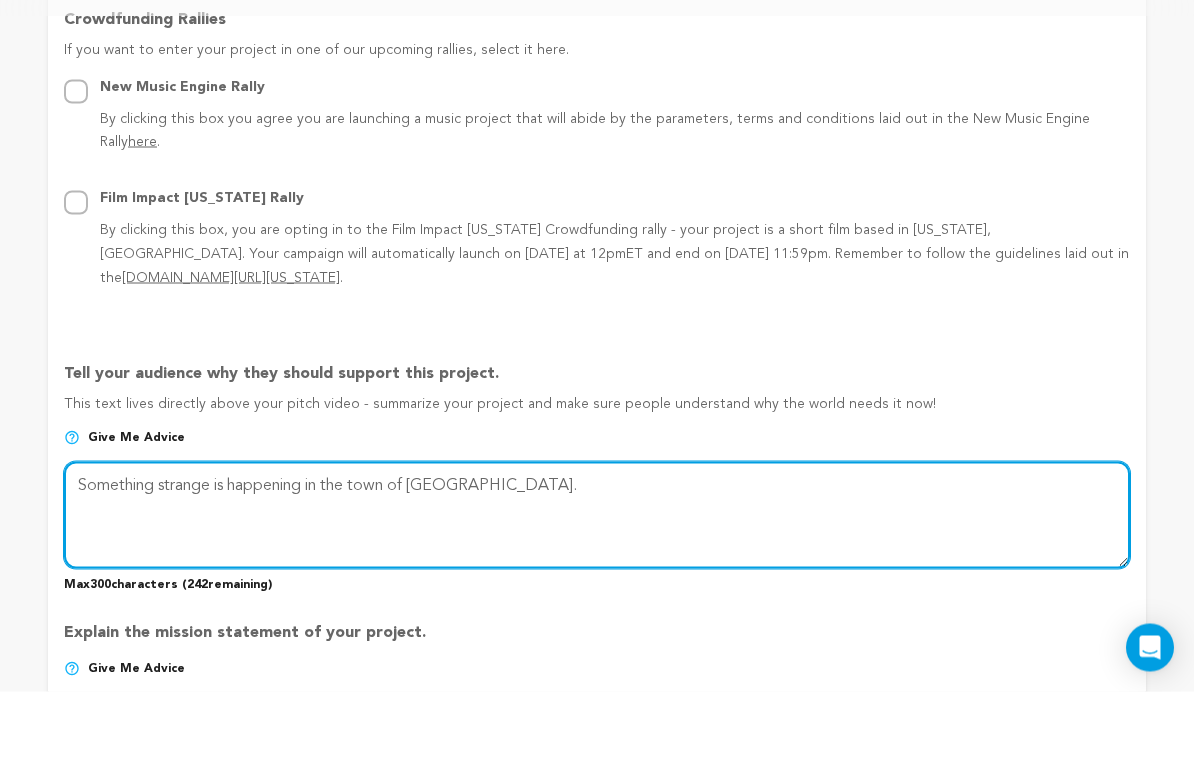 drag, startPoint x: 572, startPoint y: 419, endPoint x: 60, endPoint y: 417, distance: 512.0039 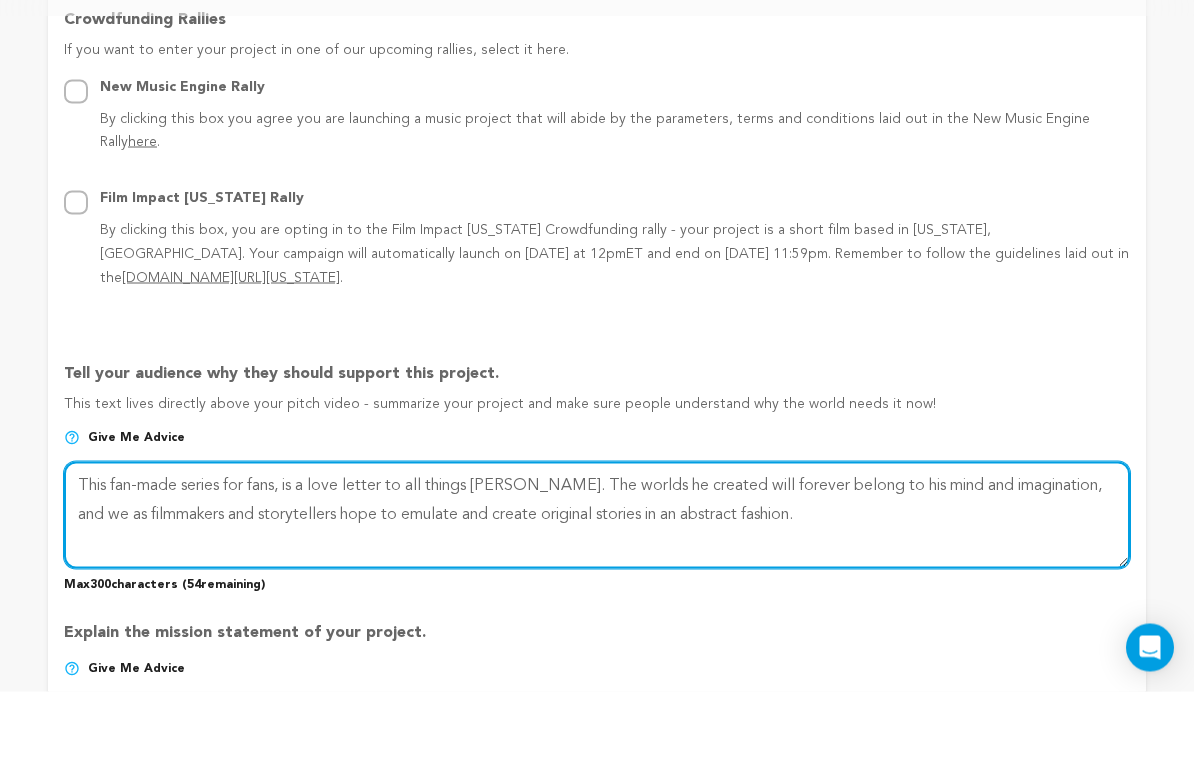 click at bounding box center [597, 583] 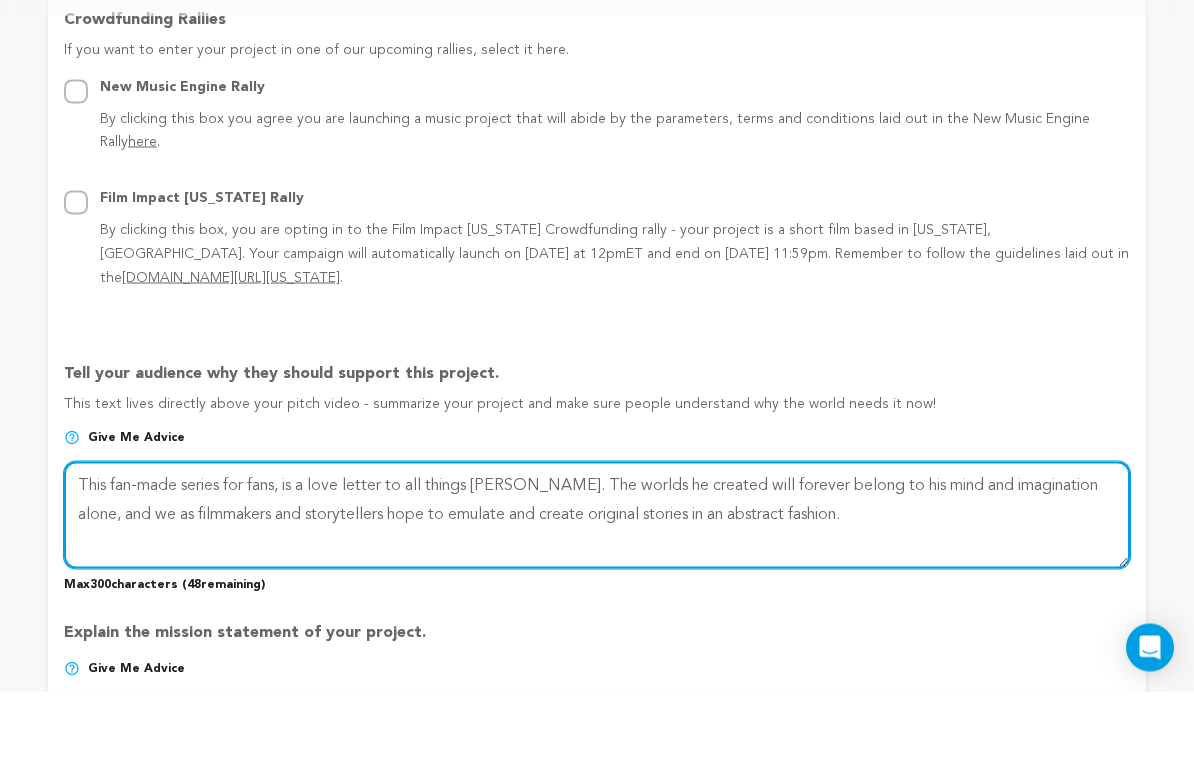 click at bounding box center [597, 583] 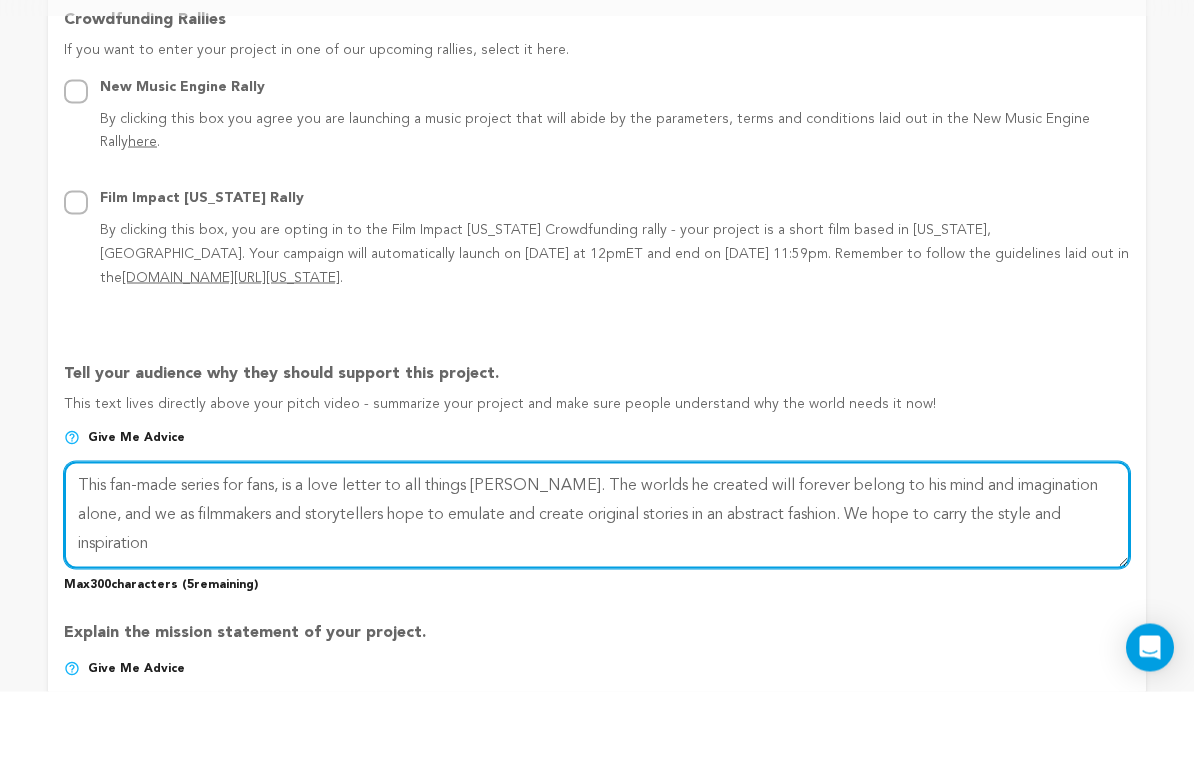click at bounding box center (597, 583) 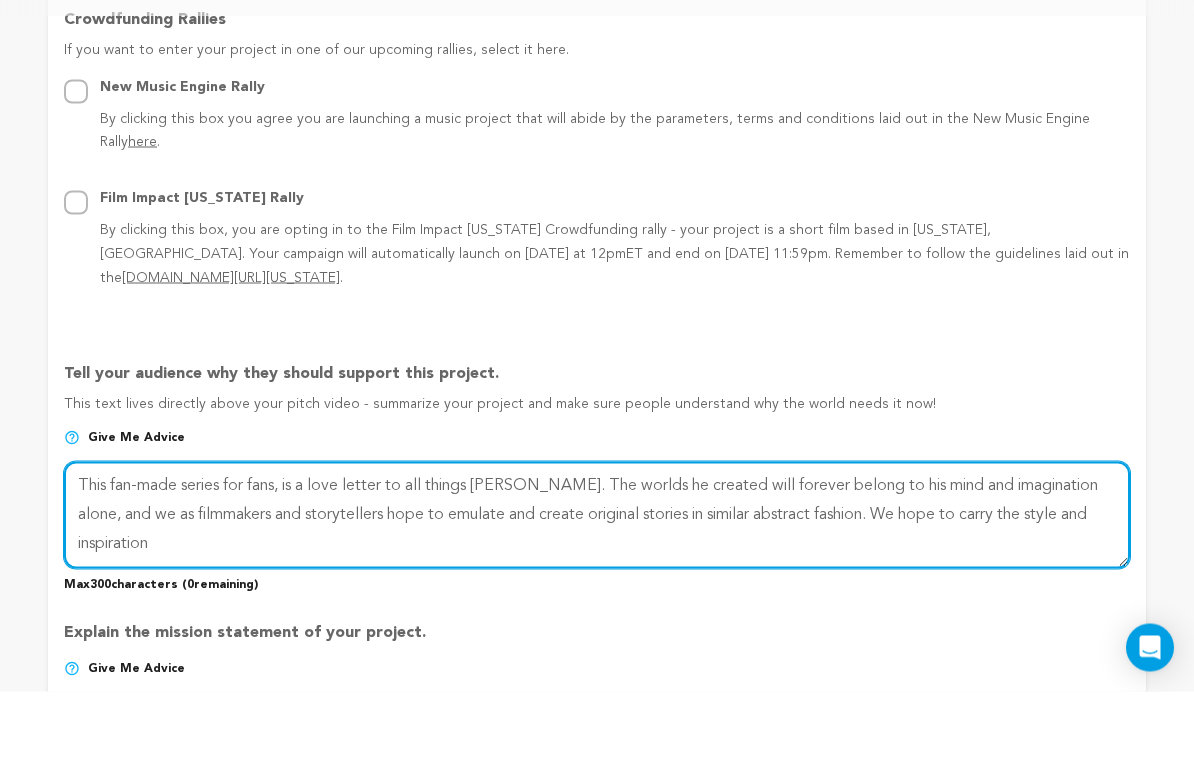drag, startPoint x: 1113, startPoint y: 455, endPoint x: 817, endPoint y: 459, distance: 296.02704 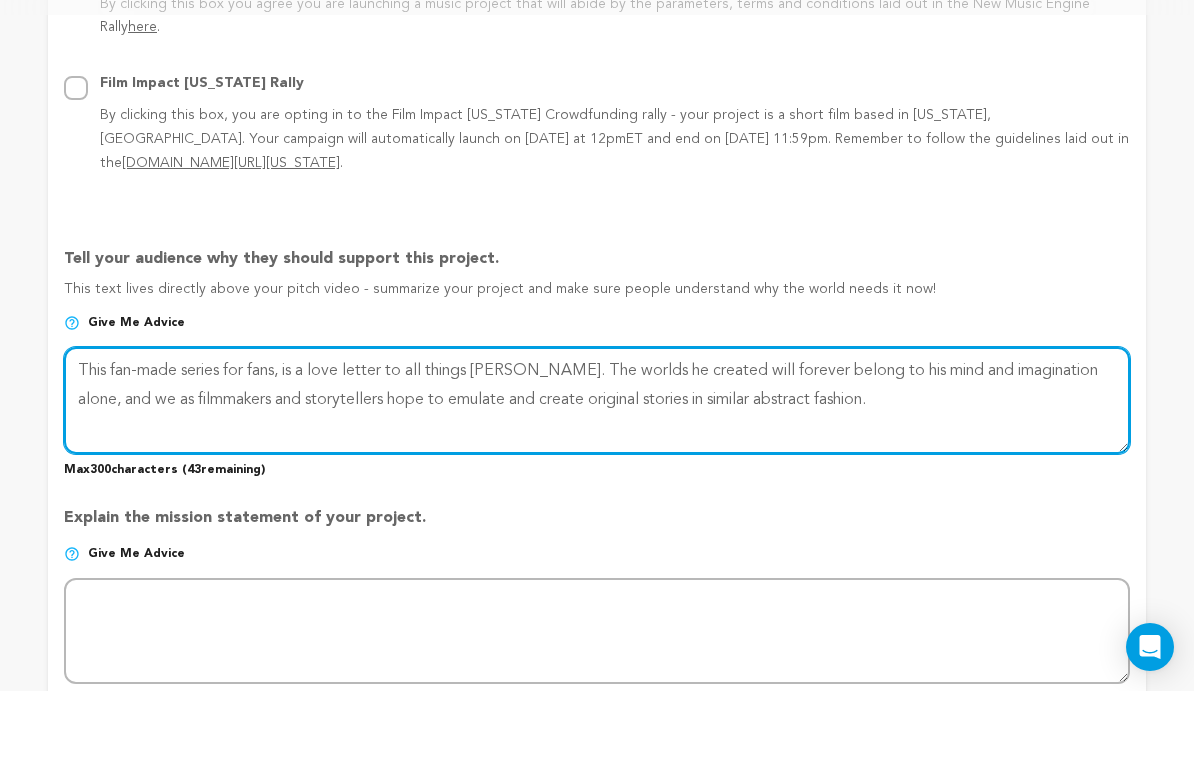 scroll, scrollTop: 1321, scrollLeft: 0, axis: vertical 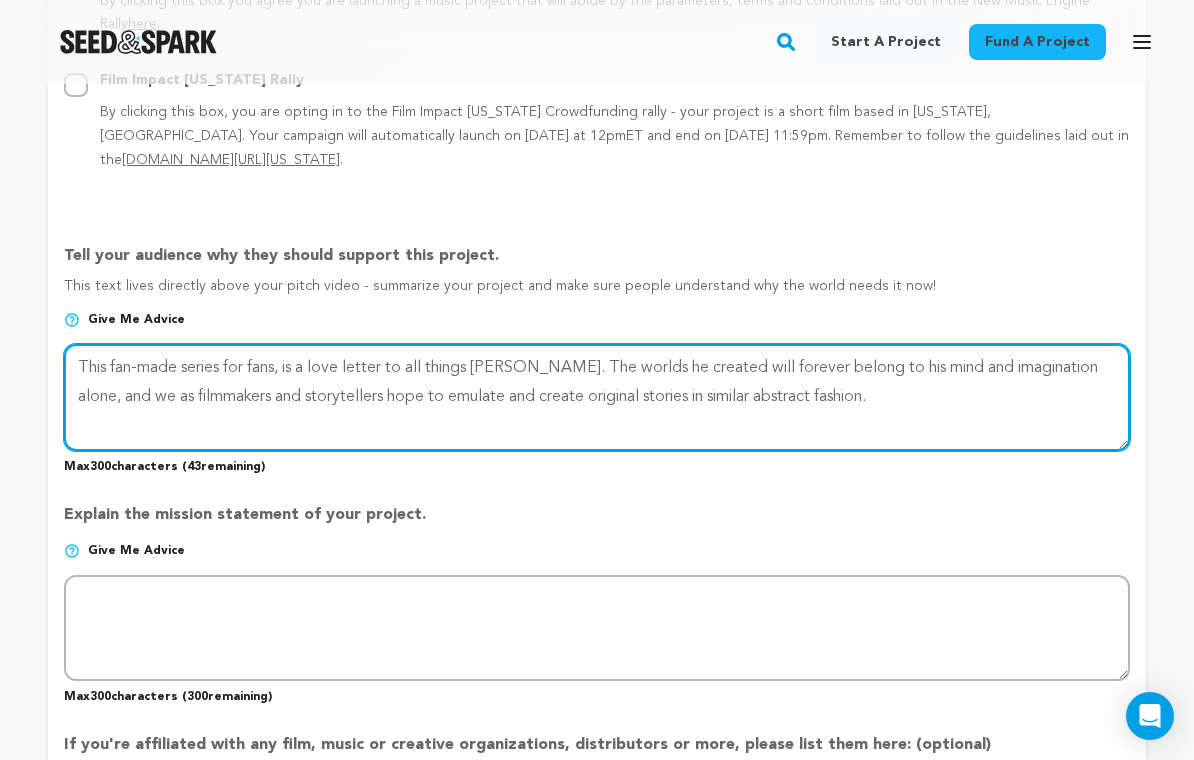 click at bounding box center (597, 397) 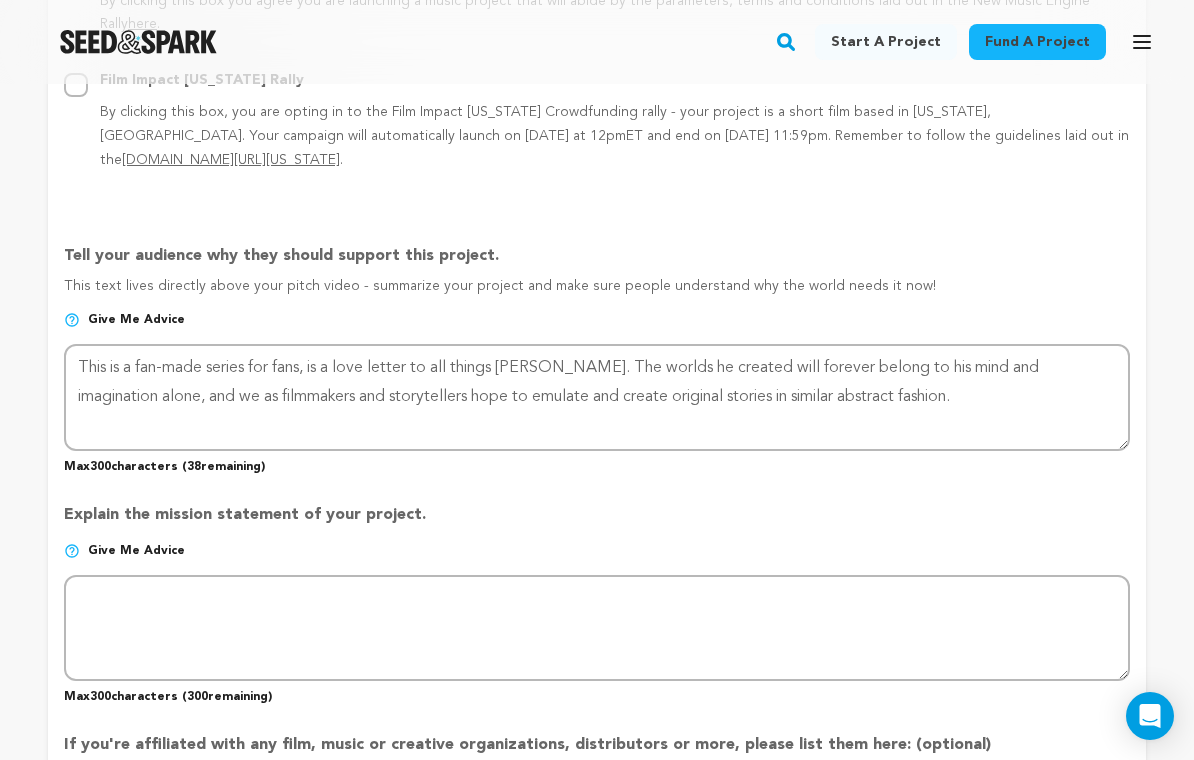 drag, startPoint x: 183, startPoint y: 334, endPoint x: 308, endPoint y: 304, distance: 128.5496 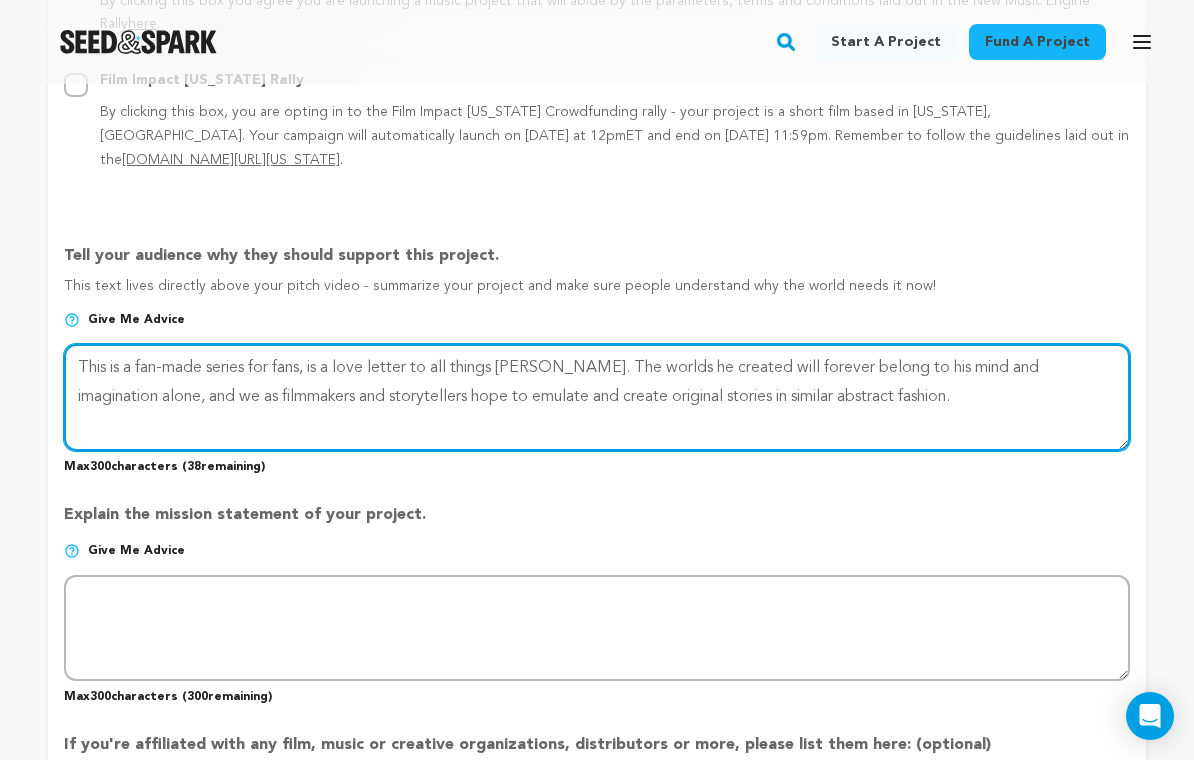 click at bounding box center [597, 397] 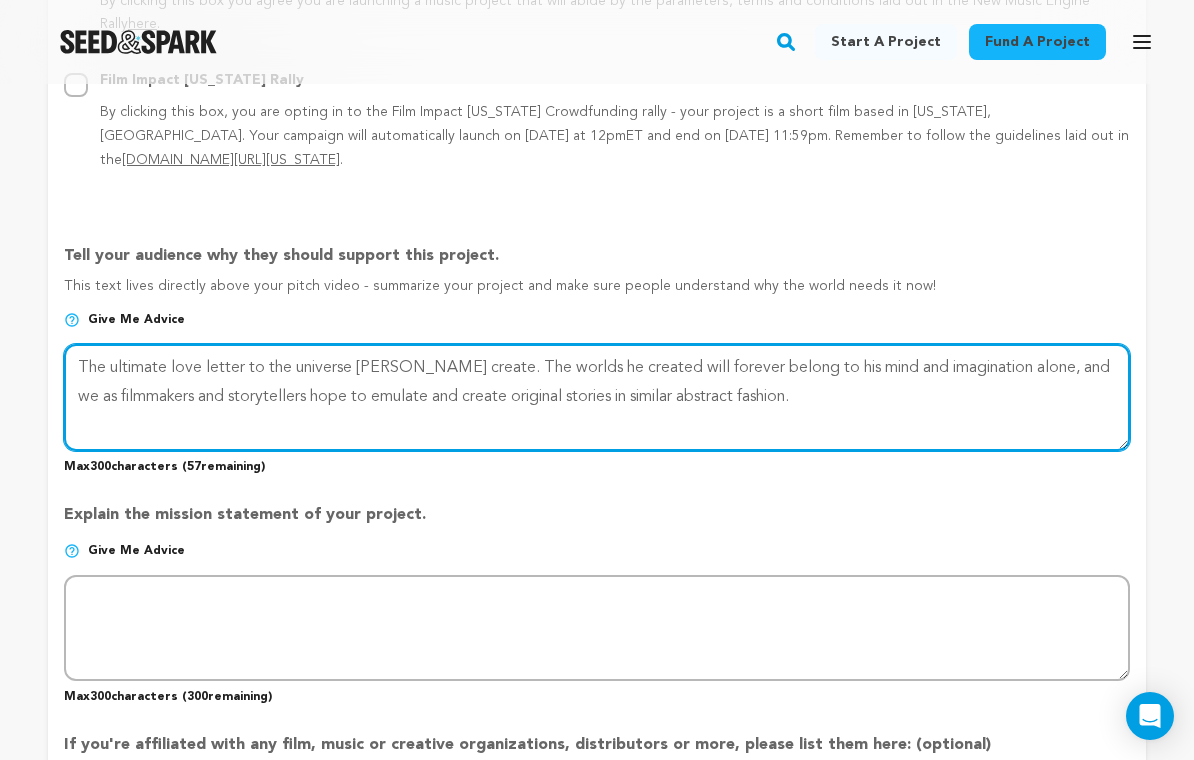 type on "The ultimate love letter to the universe Lynch created. The worlds he created will forever belong to his mind and imagination alone, and we as filmmakers and storytellers hope to emulate and create original stories in similar abstract fashion." 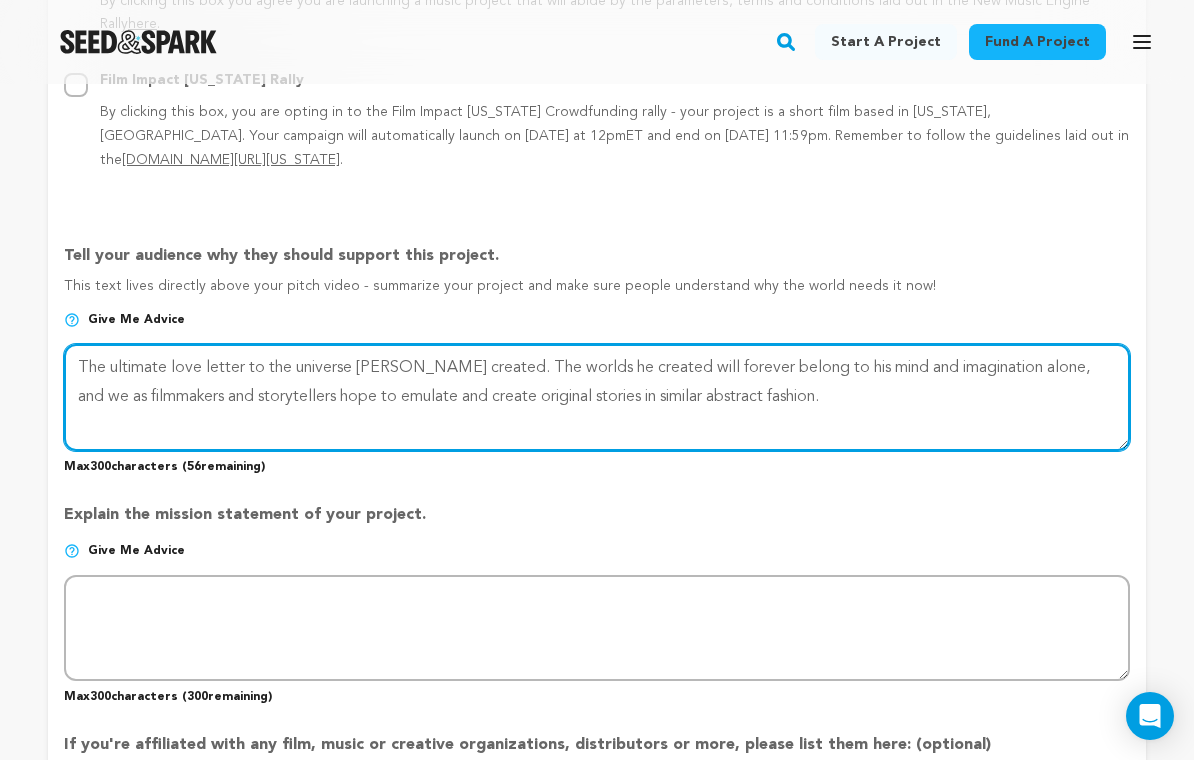 drag, startPoint x: 818, startPoint y: 334, endPoint x: 82, endPoint y: 287, distance: 737.49915 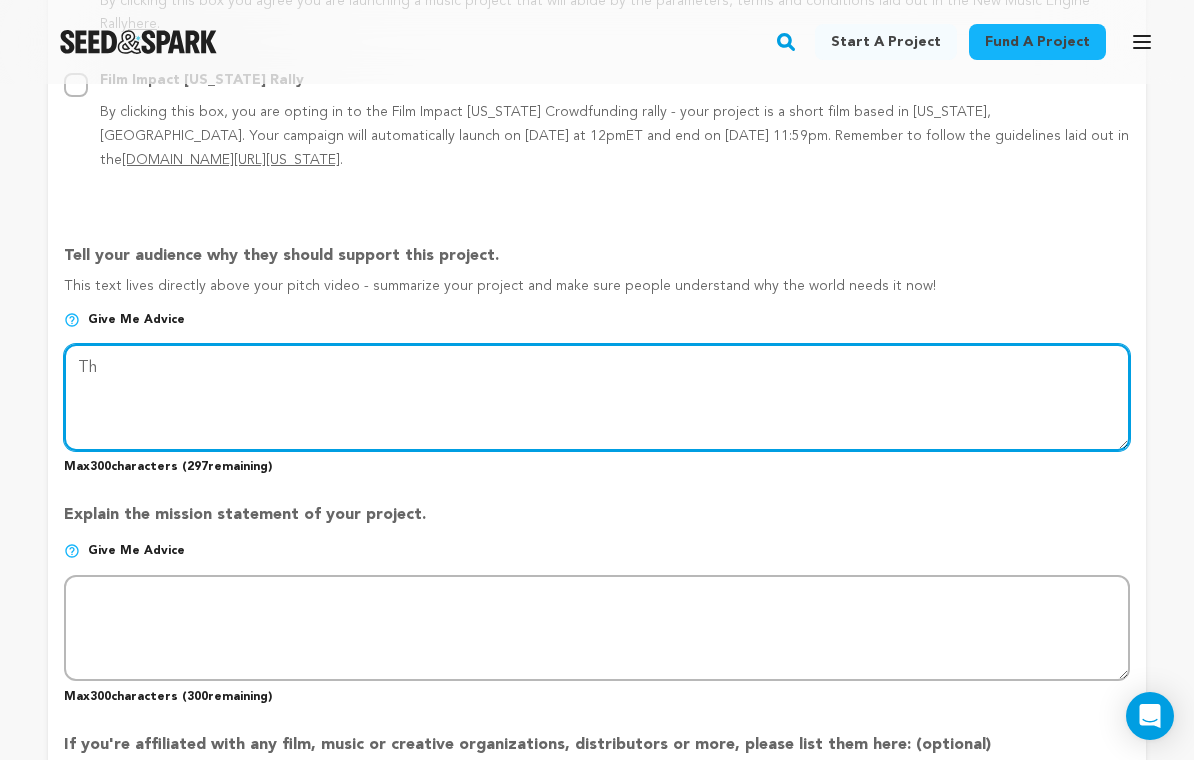 type on "T" 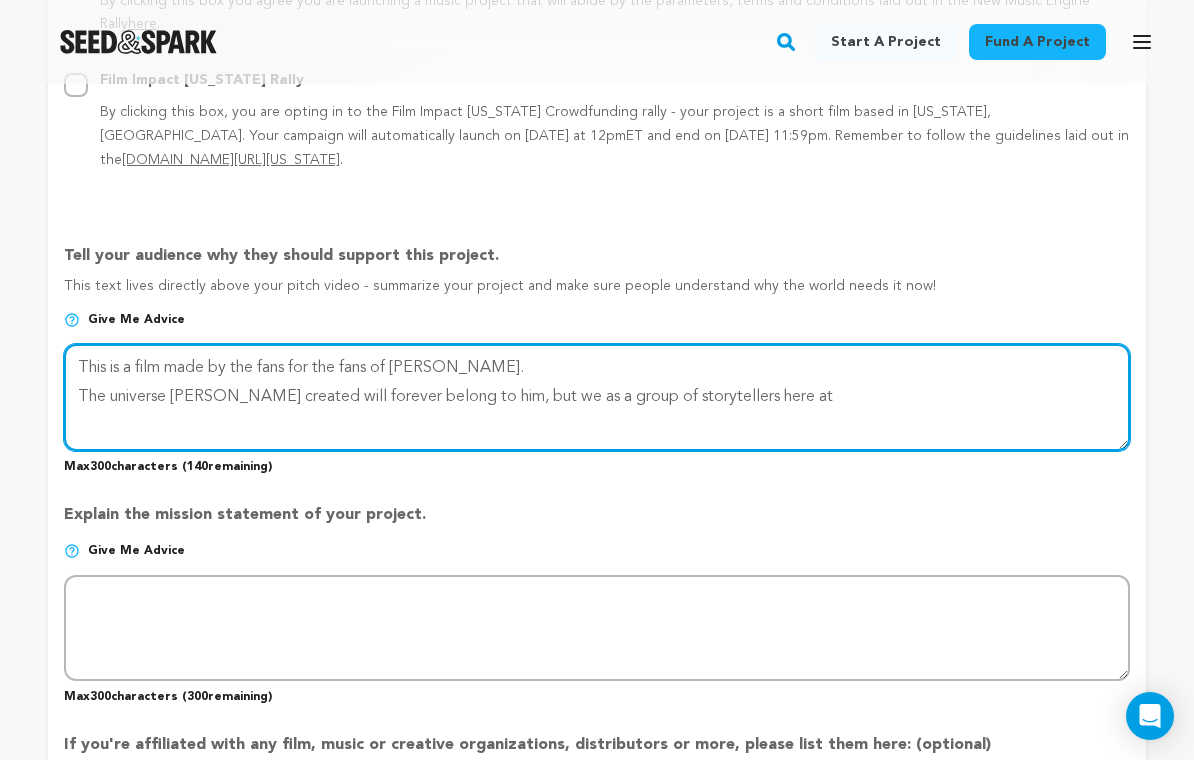click at bounding box center [597, 397] 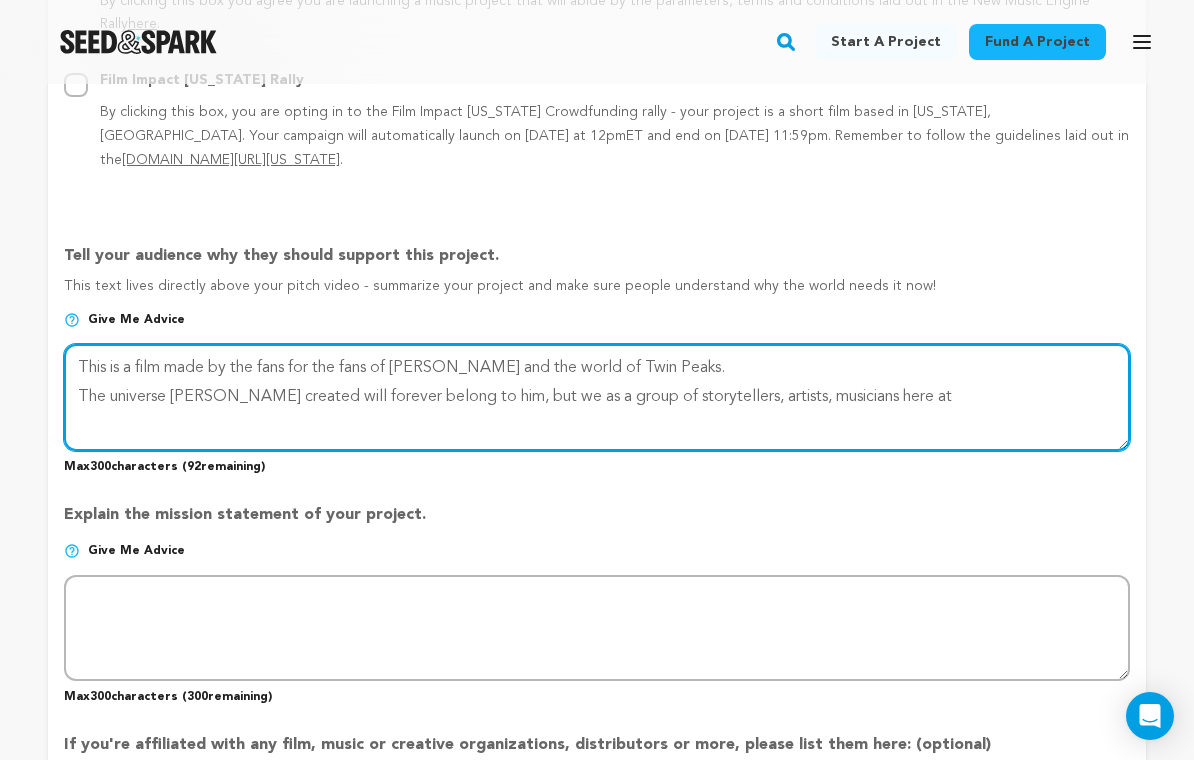 click at bounding box center (597, 397) 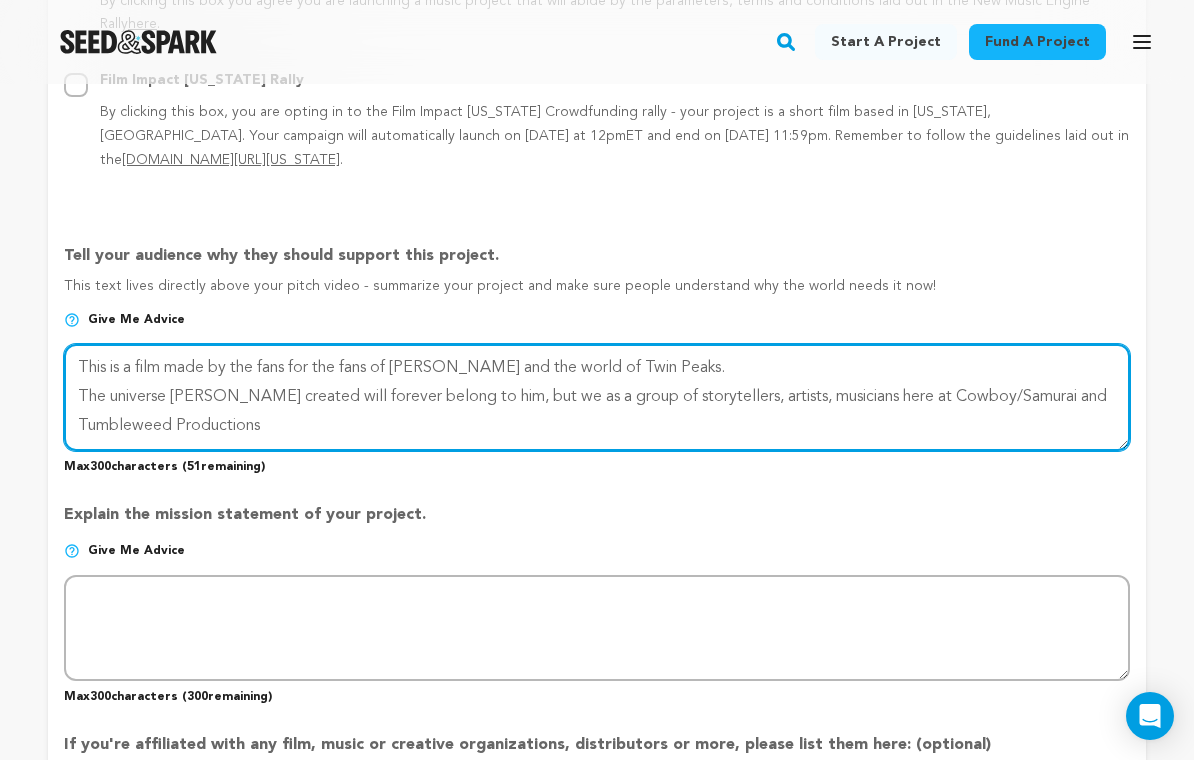 click at bounding box center [597, 397] 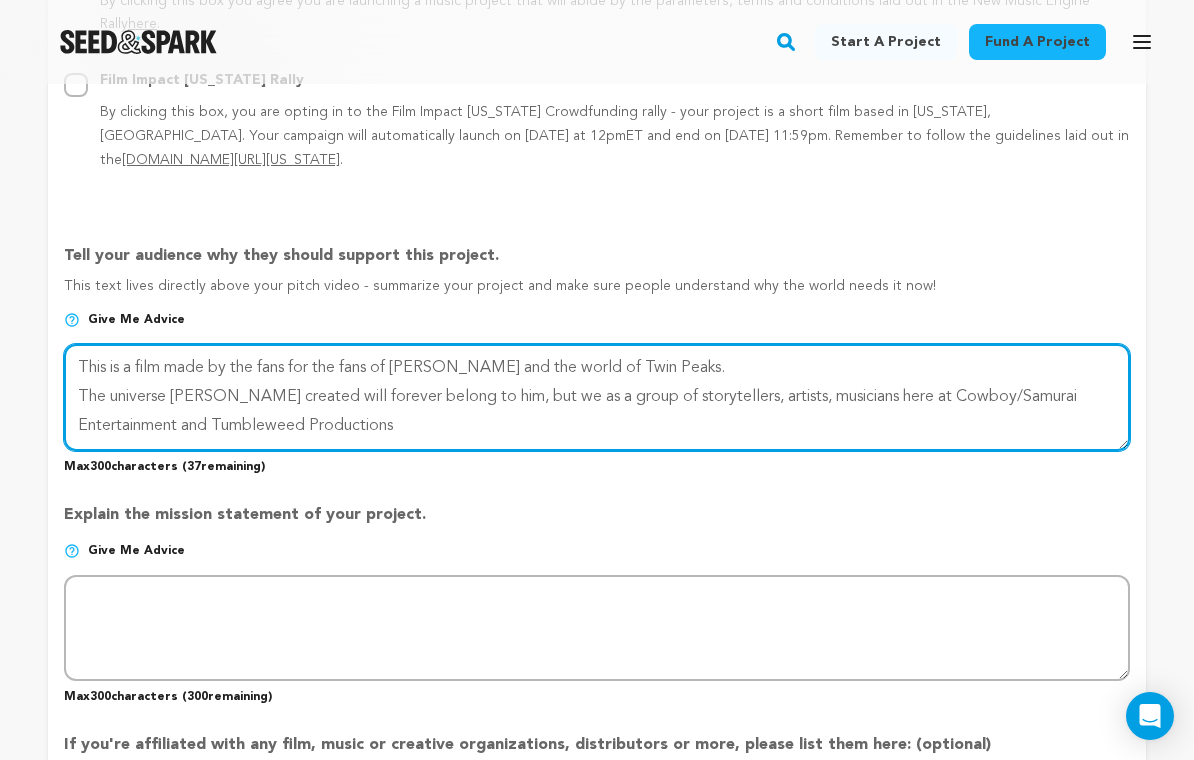 click at bounding box center [597, 397] 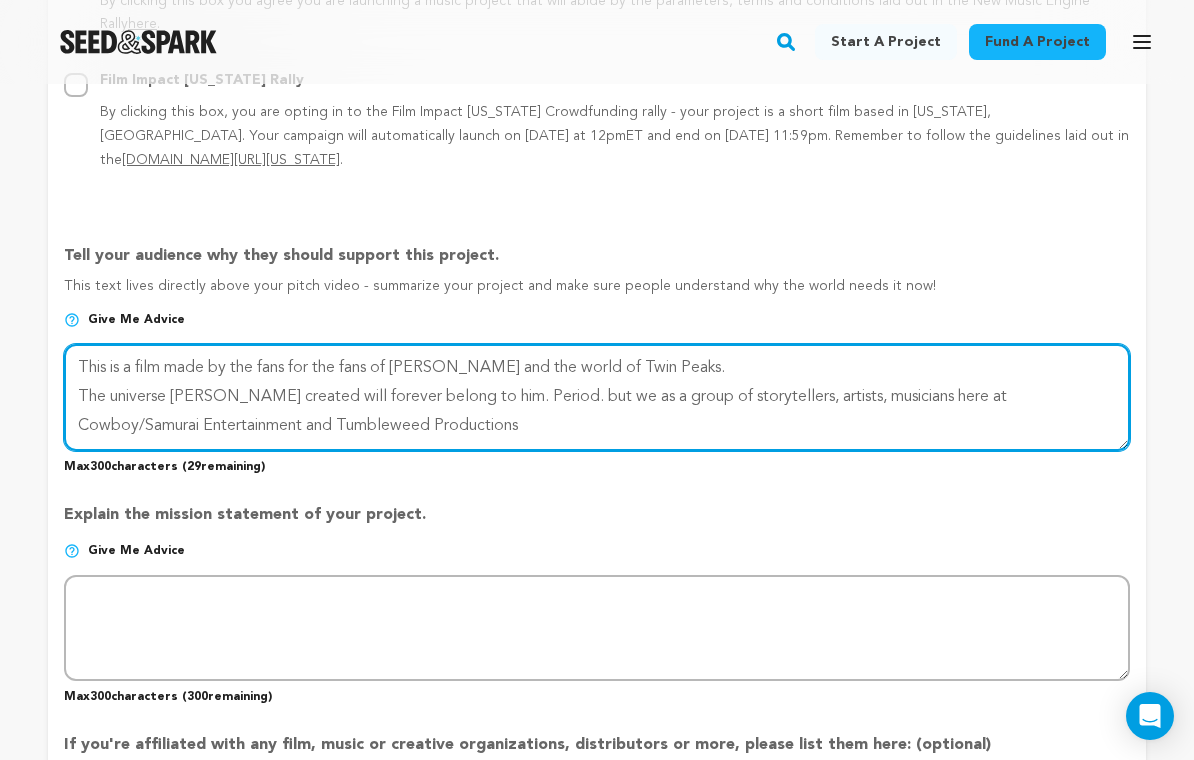 drag, startPoint x: 553, startPoint y: 334, endPoint x: 525, endPoint y: 335, distance: 28.01785 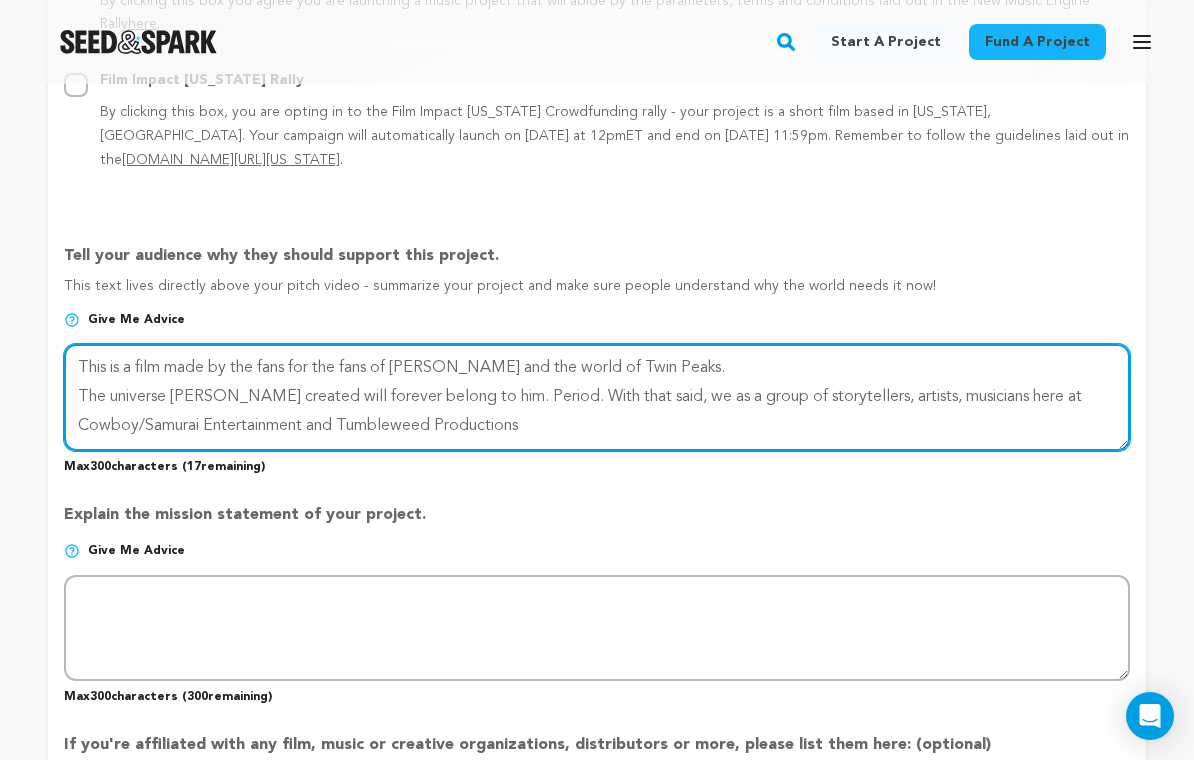 scroll, scrollTop: 20, scrollLeft: 0, axis: vertical 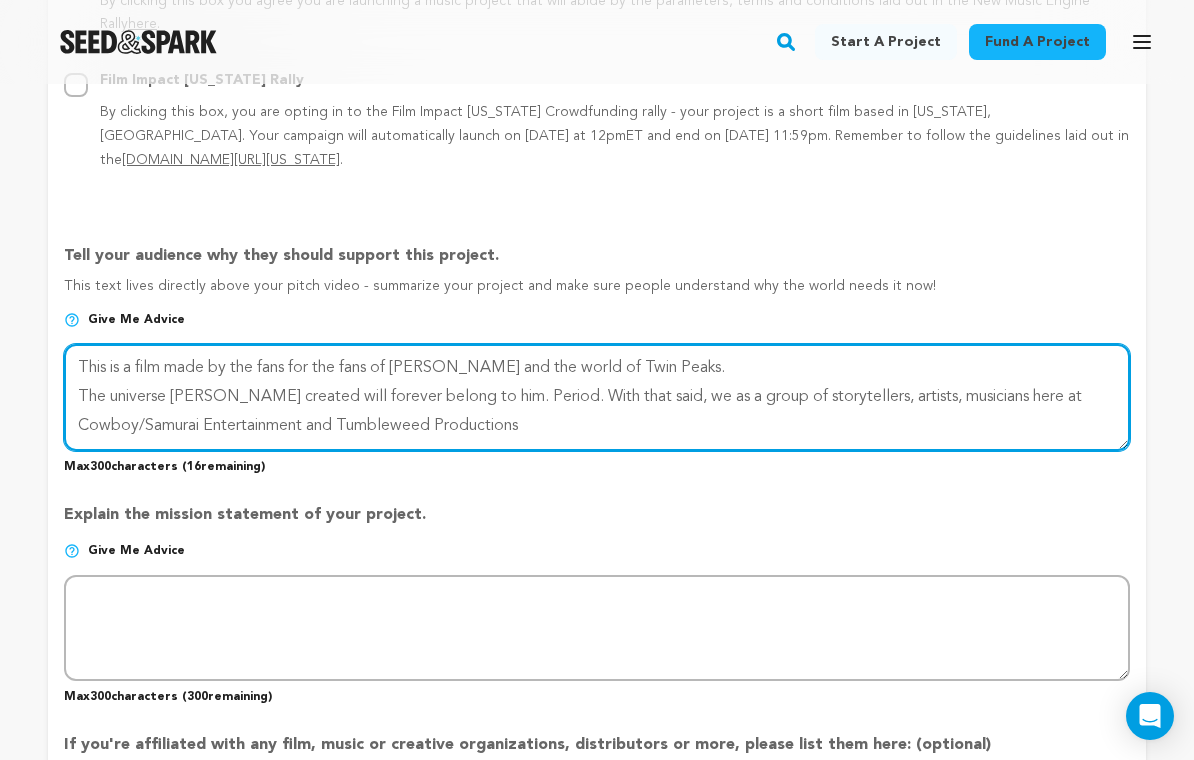 drag, startPoint x: 631, startPoint y: 319, endPoint x: 258, endPoint y: 307, distance: 373.193 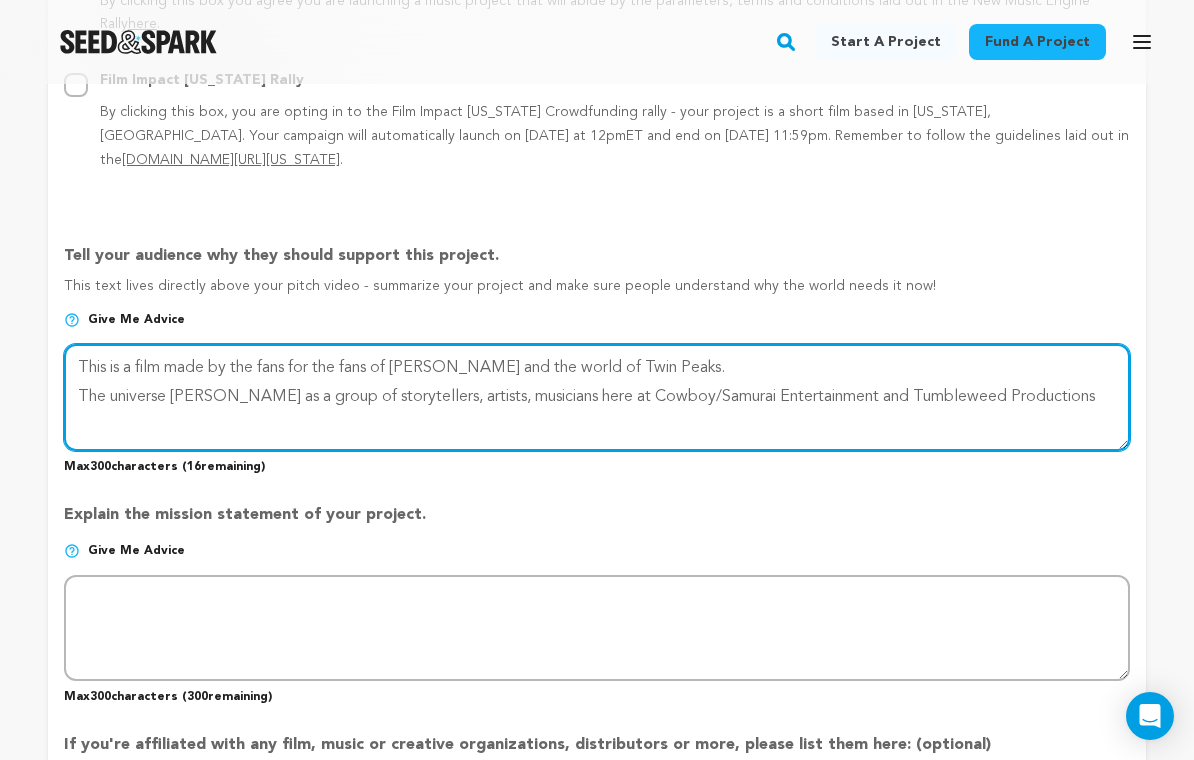 scroll, scrollTop: 0, scrollLeft: 0, axis: both 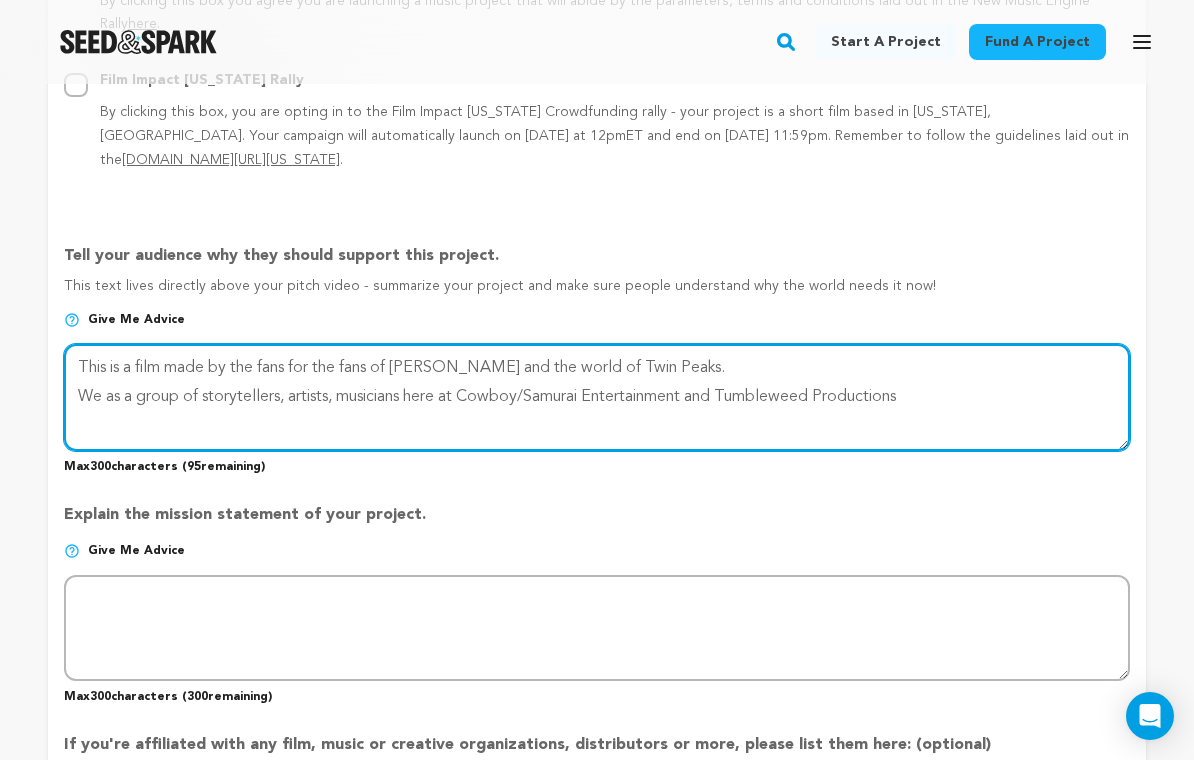 click at bounding box center (597, 397) 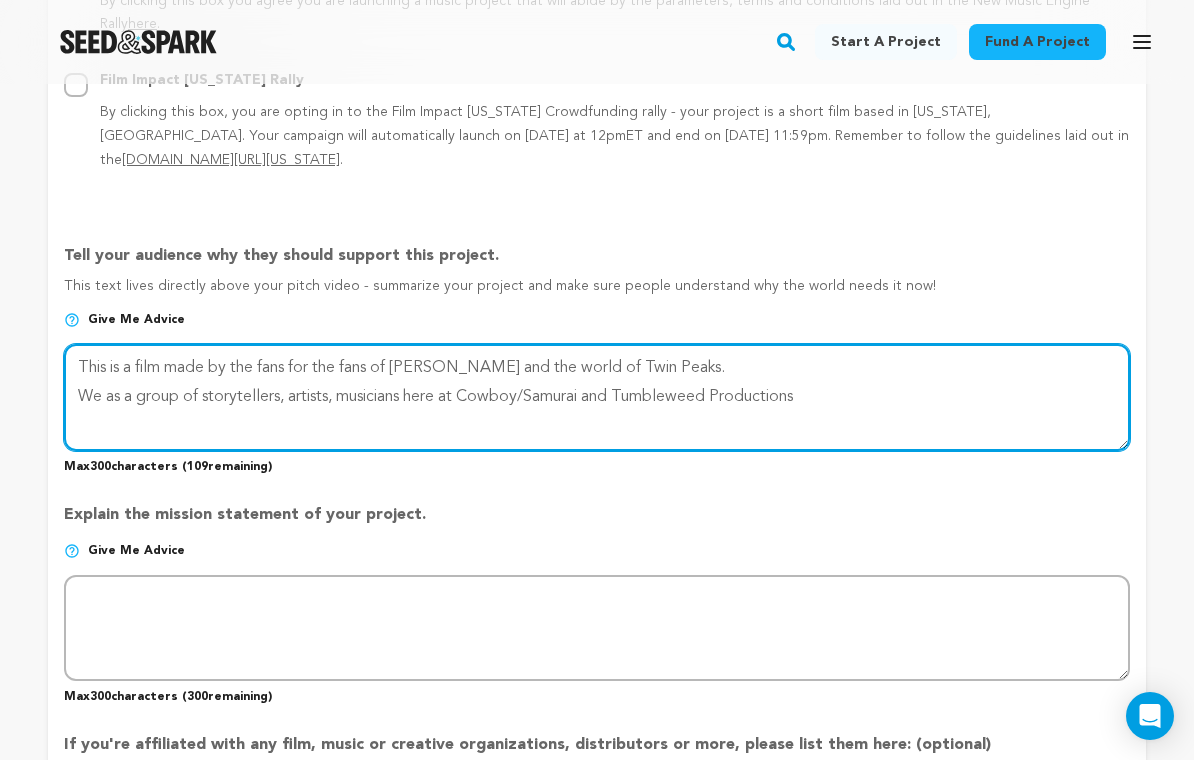 click at bounding box center (597, 397) 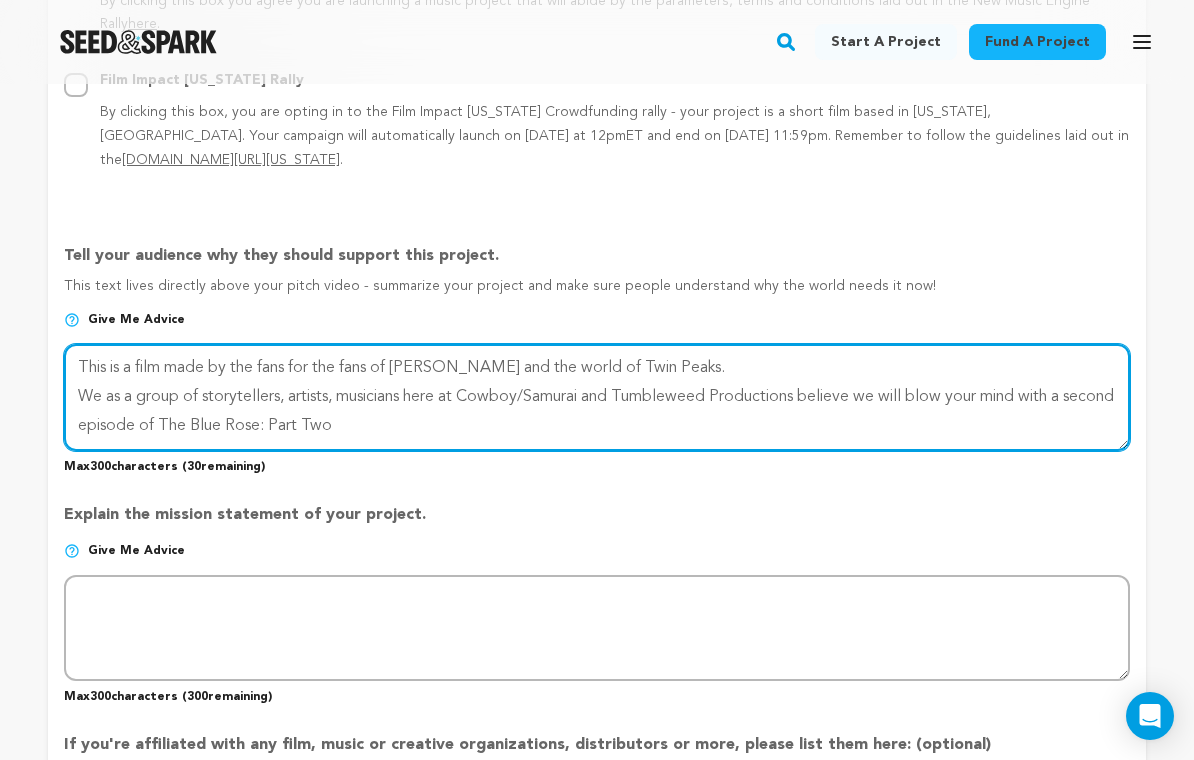 click at bounding box center [597, 397] 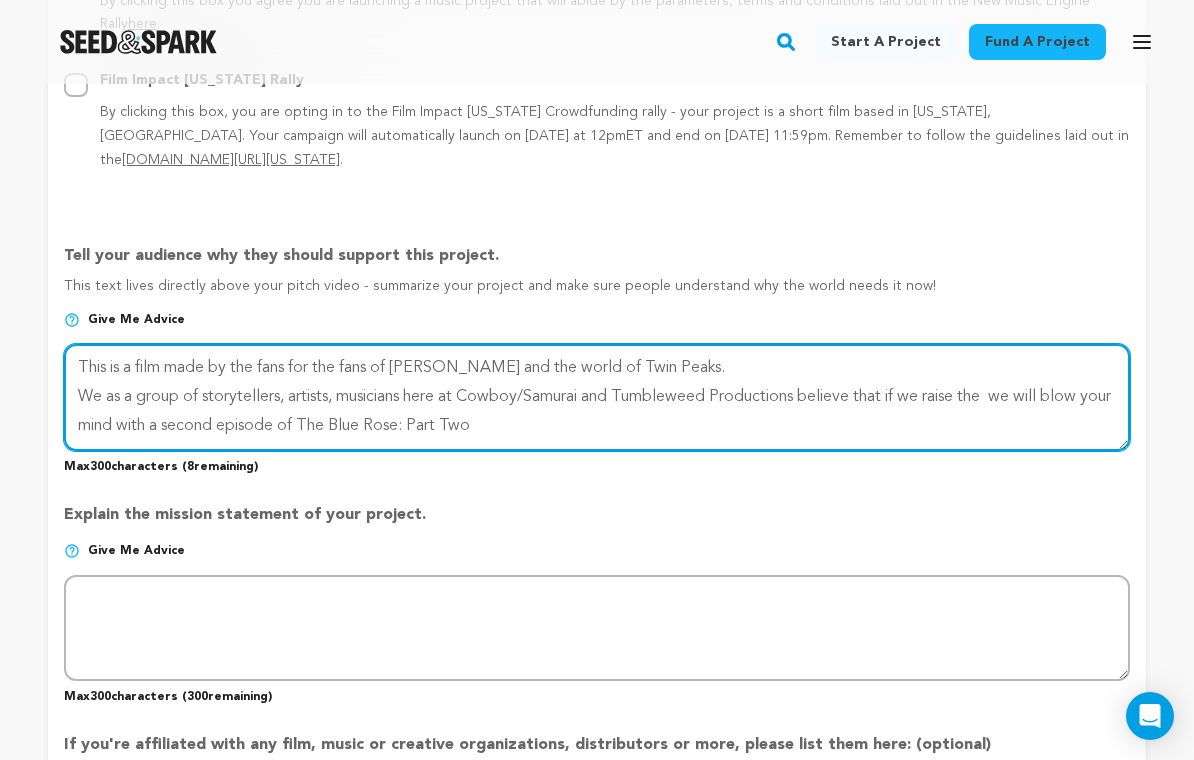 drag, startPoint x: 655, startPoint y: 378, endPoint x: 846, endPoint y: 364, distance: 191.5124 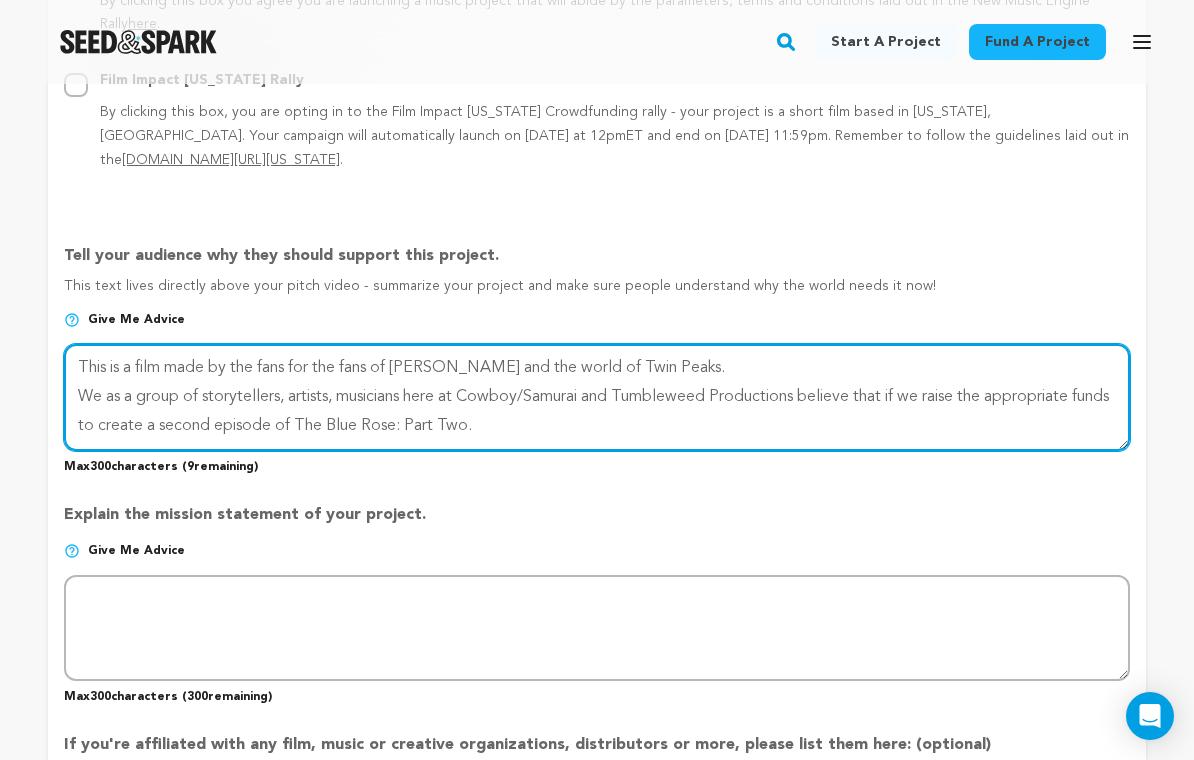 click at bounding box center [597, 397] 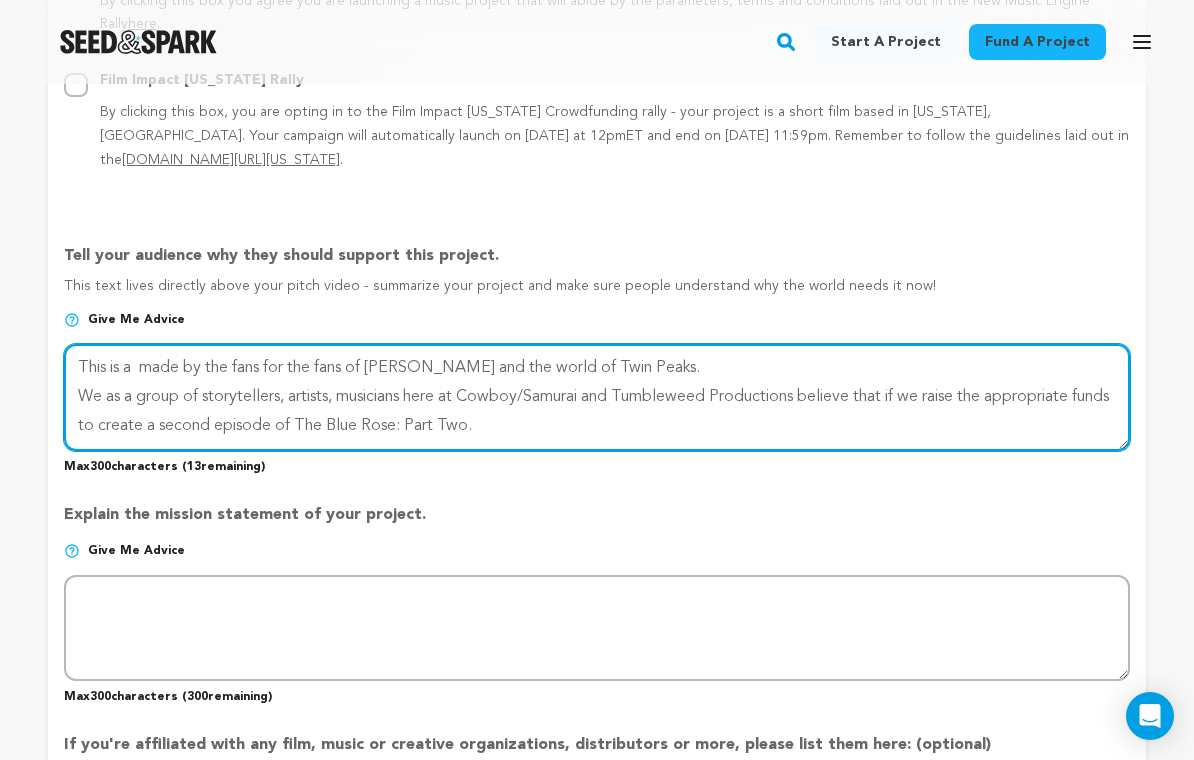 drag, startPoint x: 661, startPoint y: 311, endPoint x: 153, endPoint y: 300, distance: 508.11908 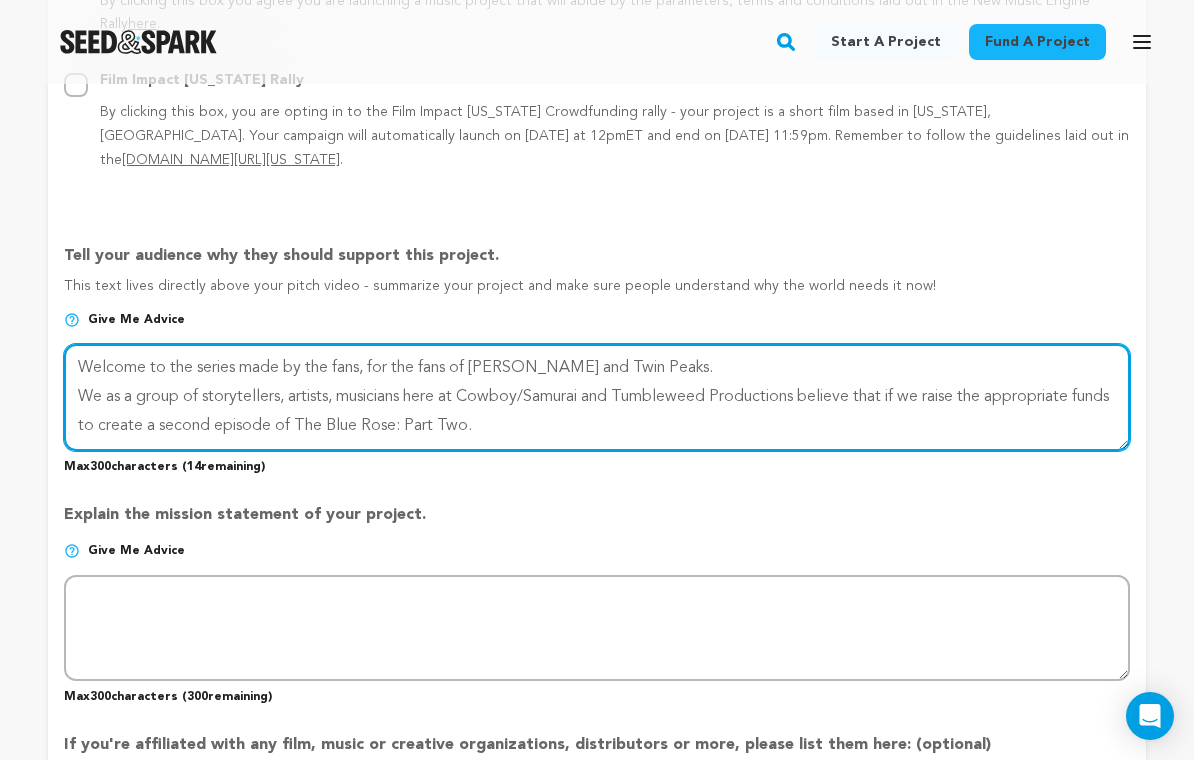 drag, startPoint x: 518, startPoint y: 367, endPoint x: 854, endPoint y: 340, distance: 337.08307 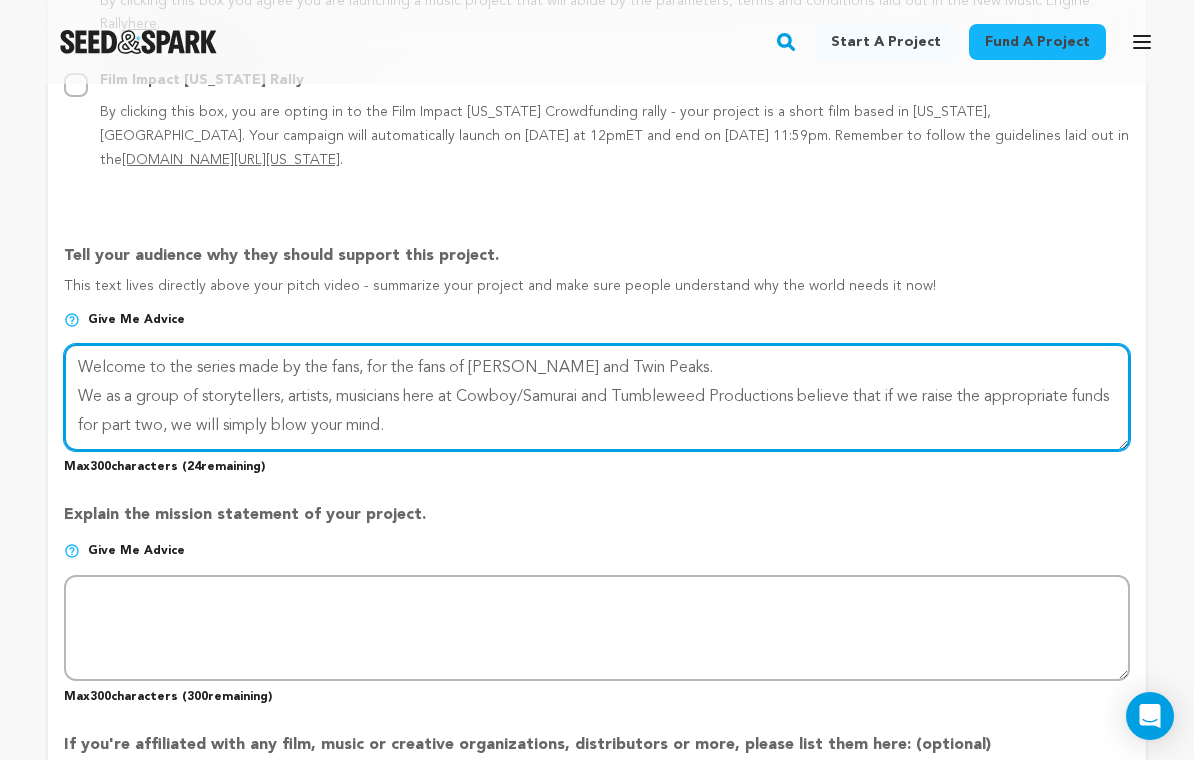 click at bounding box center [597, 397] 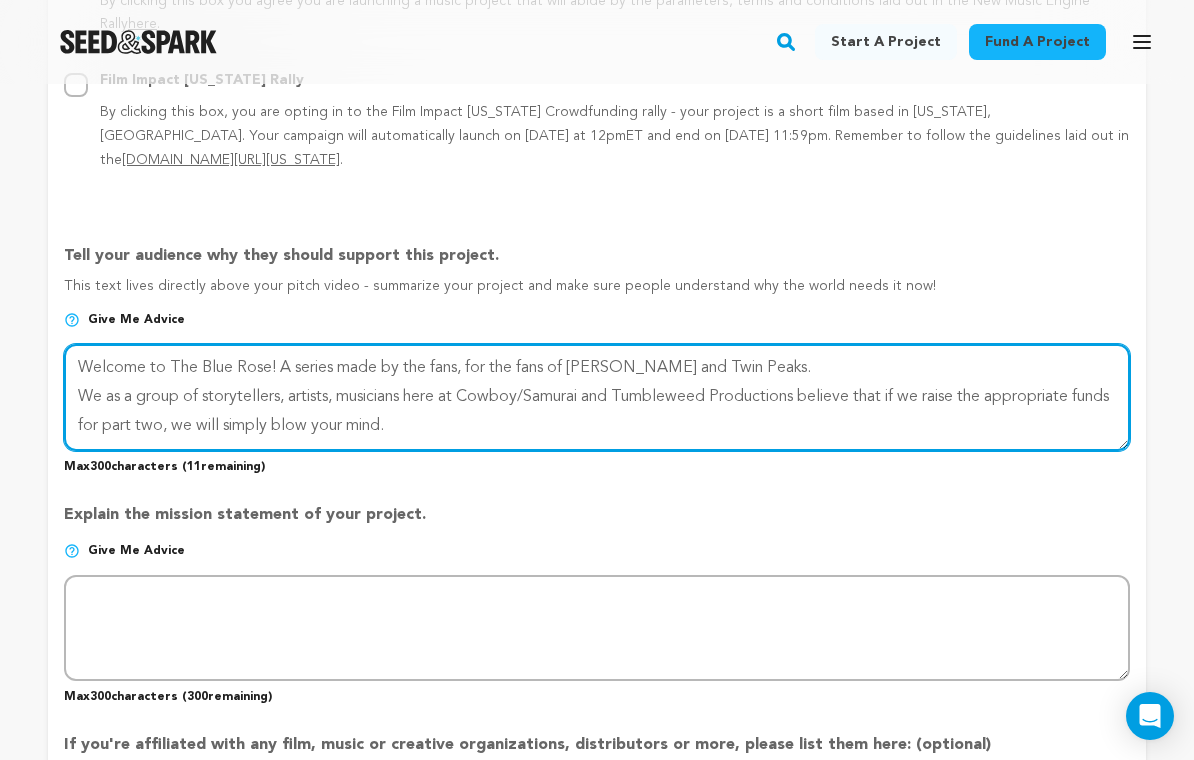click at bounding box center (597, 397) 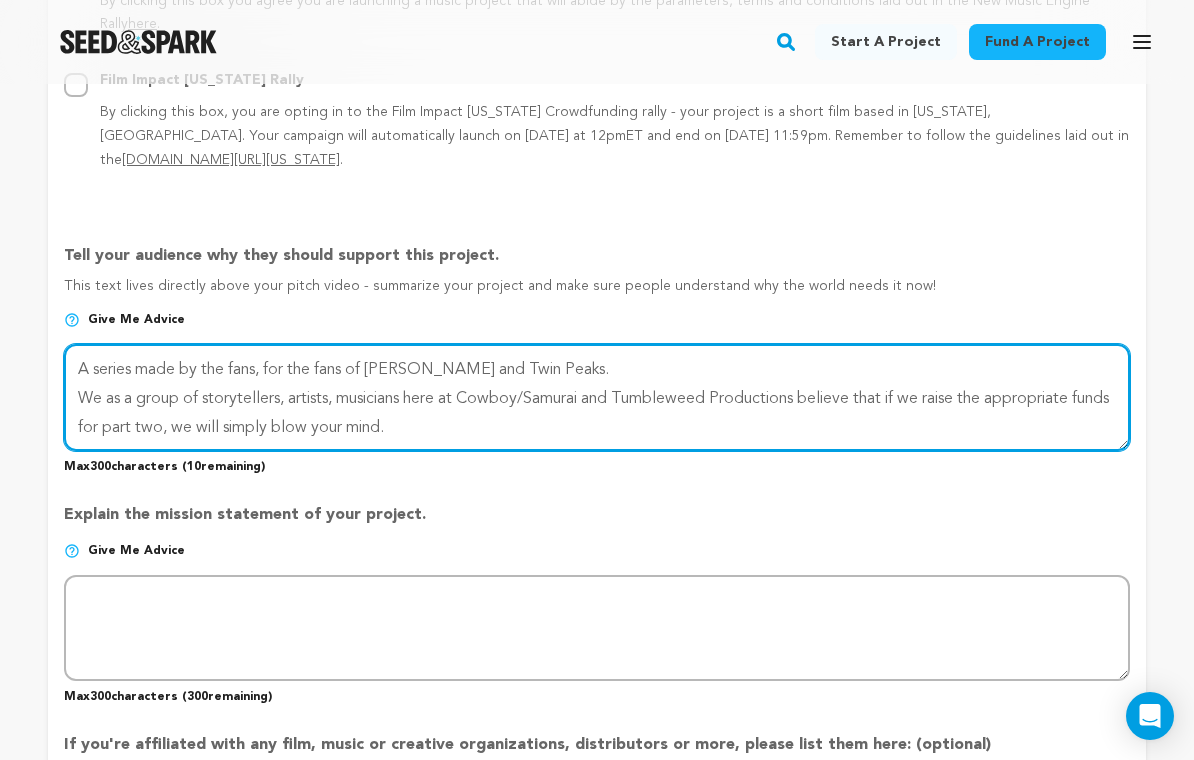 scroll, scrollTop: 26, scrollLeft: 0, axis: vertical 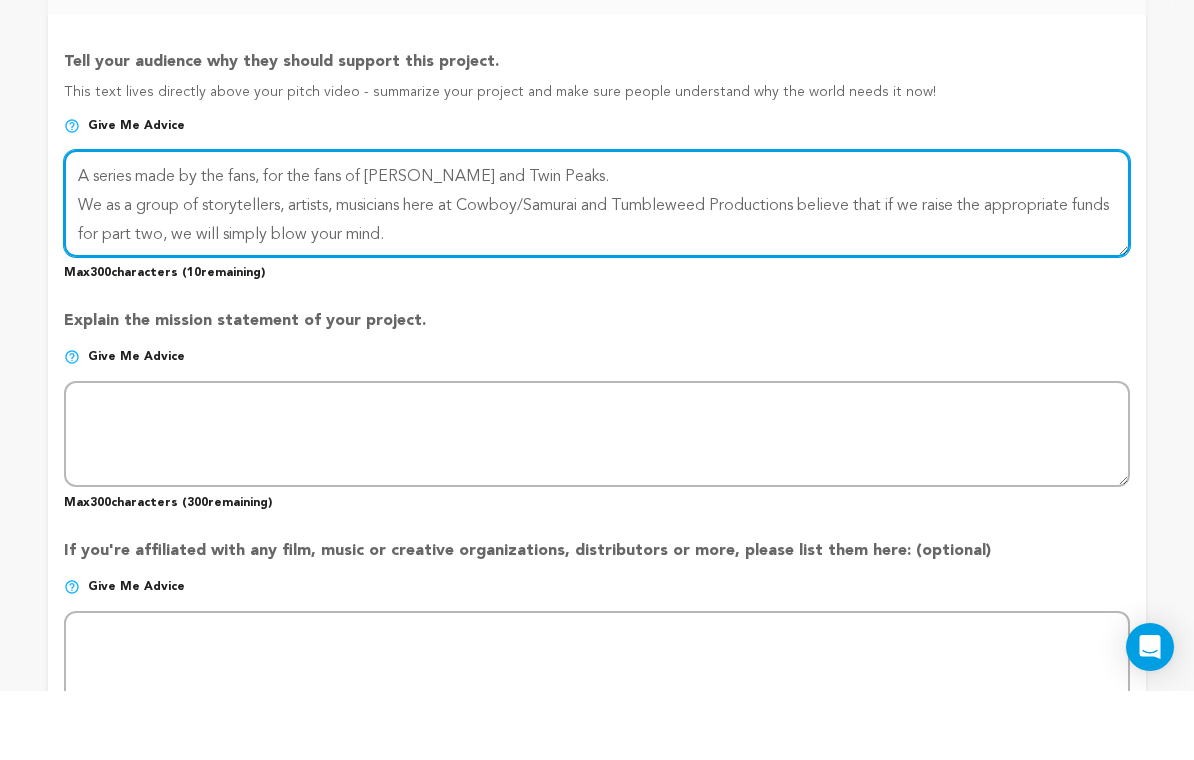 type on "Welcome to The Blue Rose!
A series made by the fans, for the fans of David Lynch and Twin Peaks.
We as a group of storytellers, artists, musicians here at Cowboy/Samurai and Tumbleweed Productions believe that if we raise the appropriate funds for part two, we will simply blow your mind." 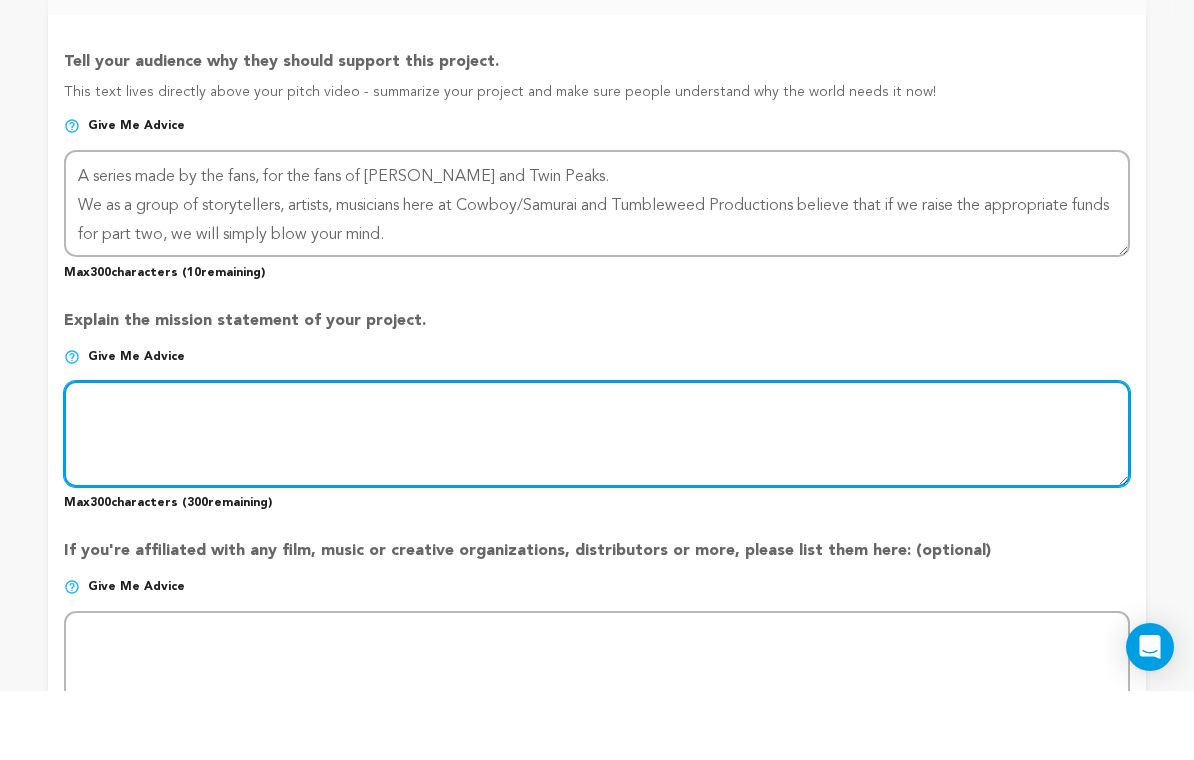 click at bounding box center (597, 503) 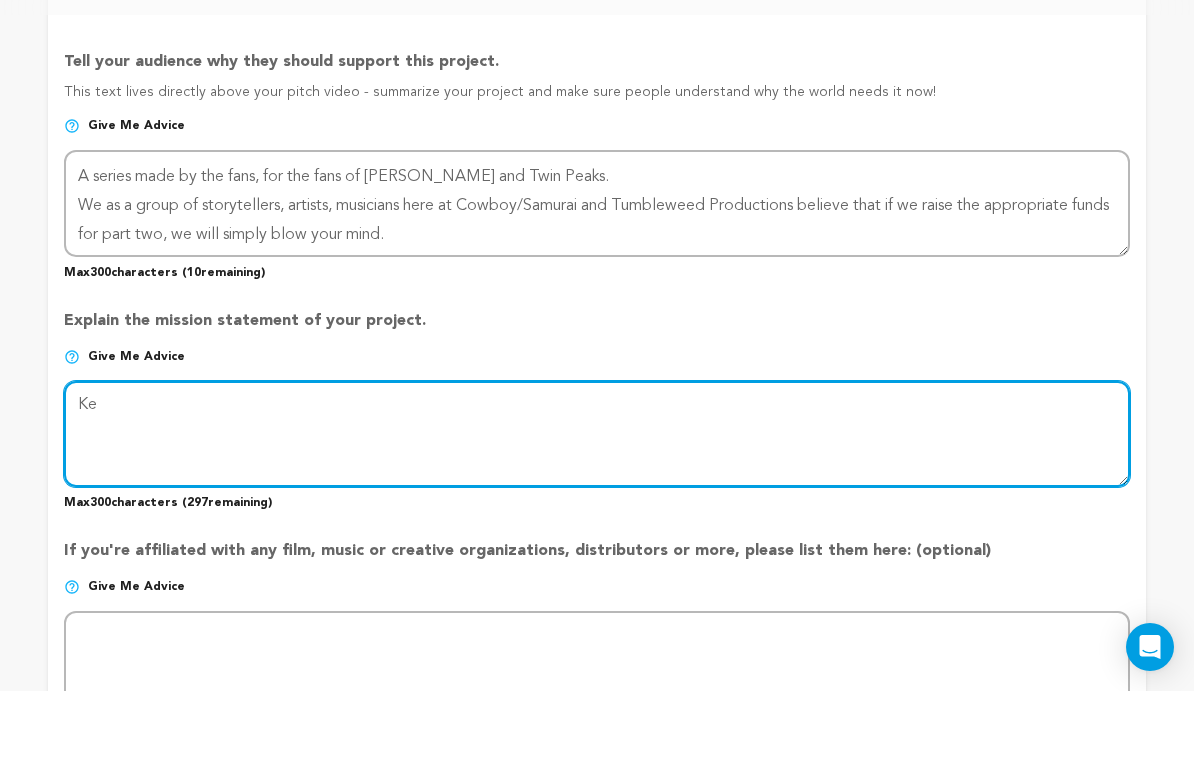 type on "K" 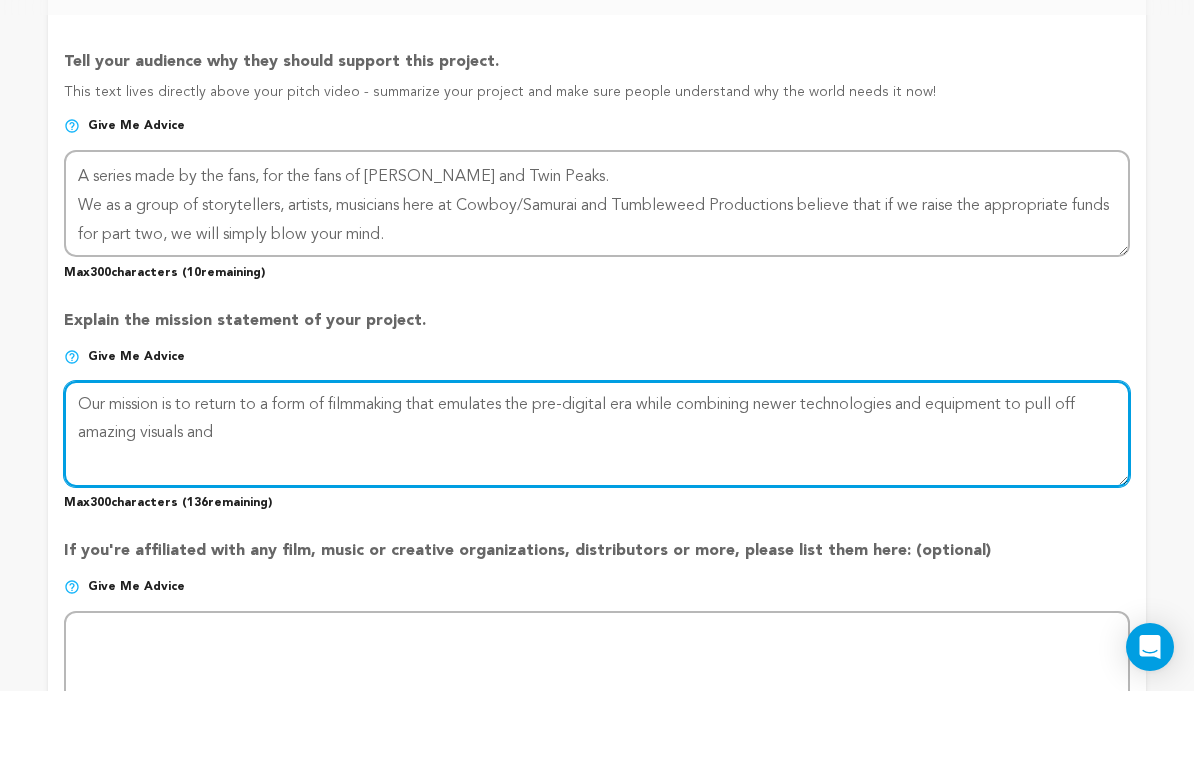 drag, startPoint x: 1103, startPoint y: 342, endPoint x: 826, endPoint y: 337, distance: 277.04514 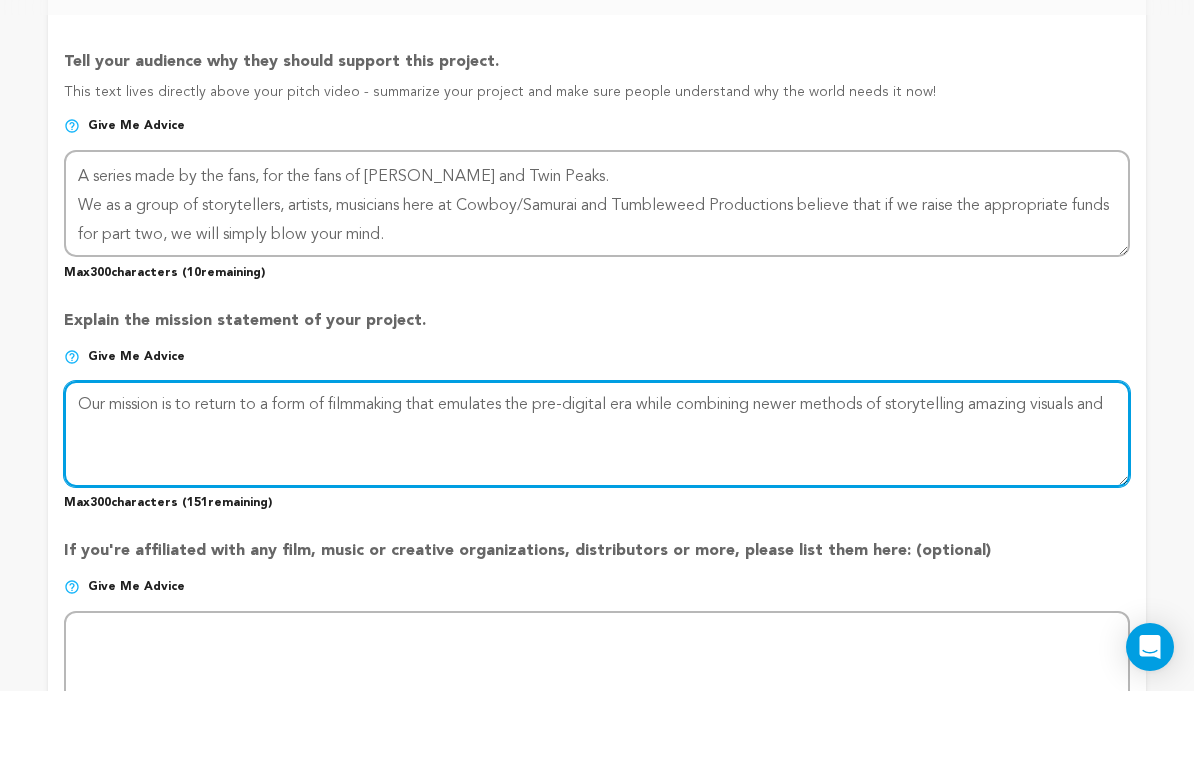 click at bounding box center (597, 503) 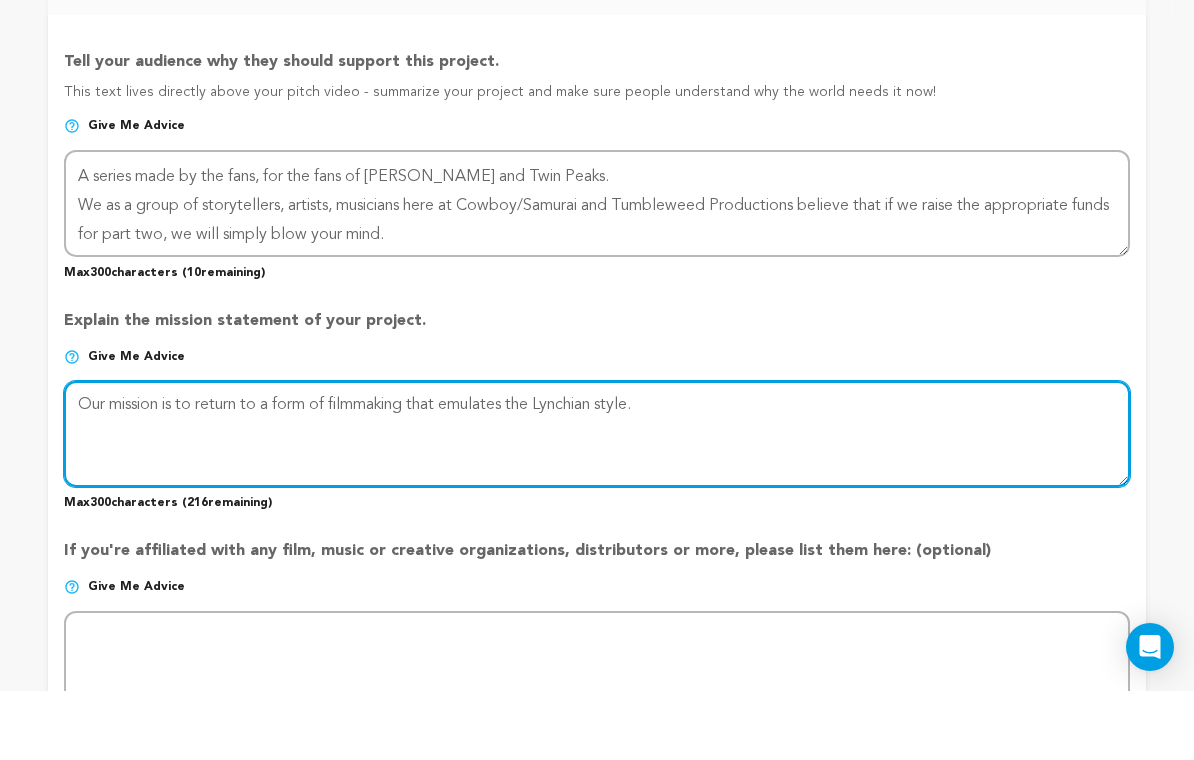 click at bounding box center [597, 503] 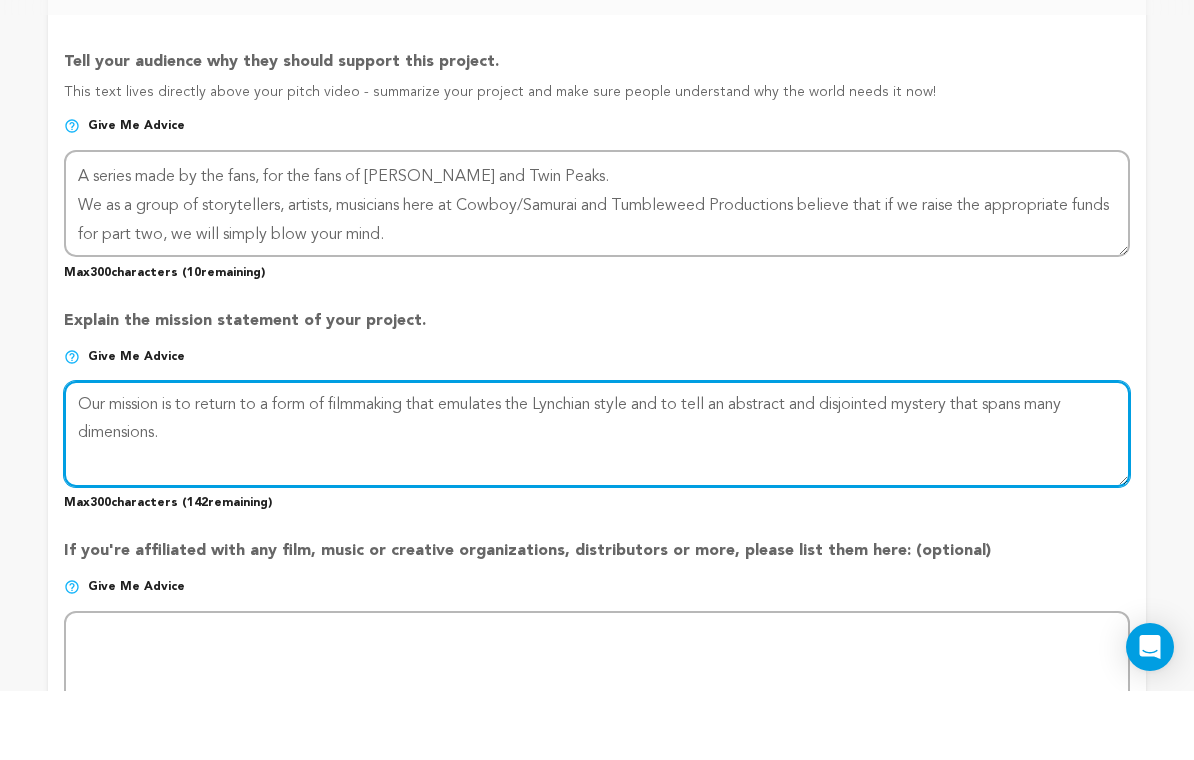 click at bounding box center (597, 503) 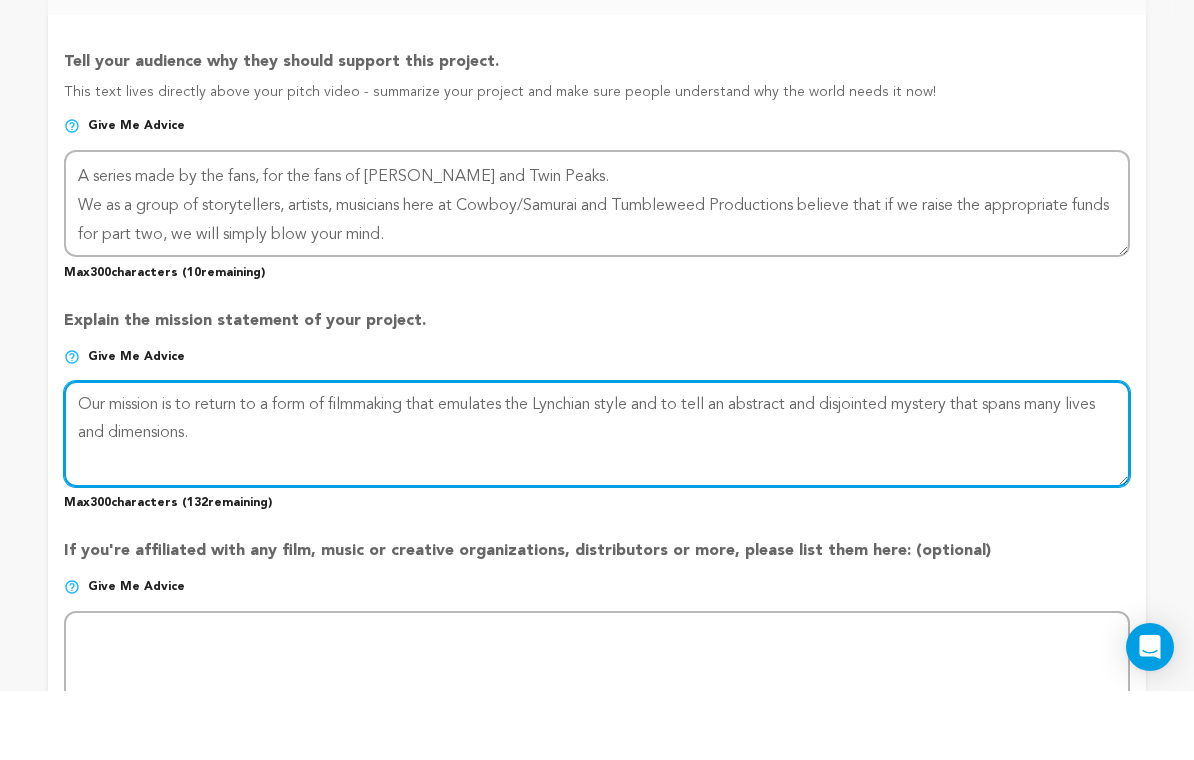 click at bounding box center (597, 503) 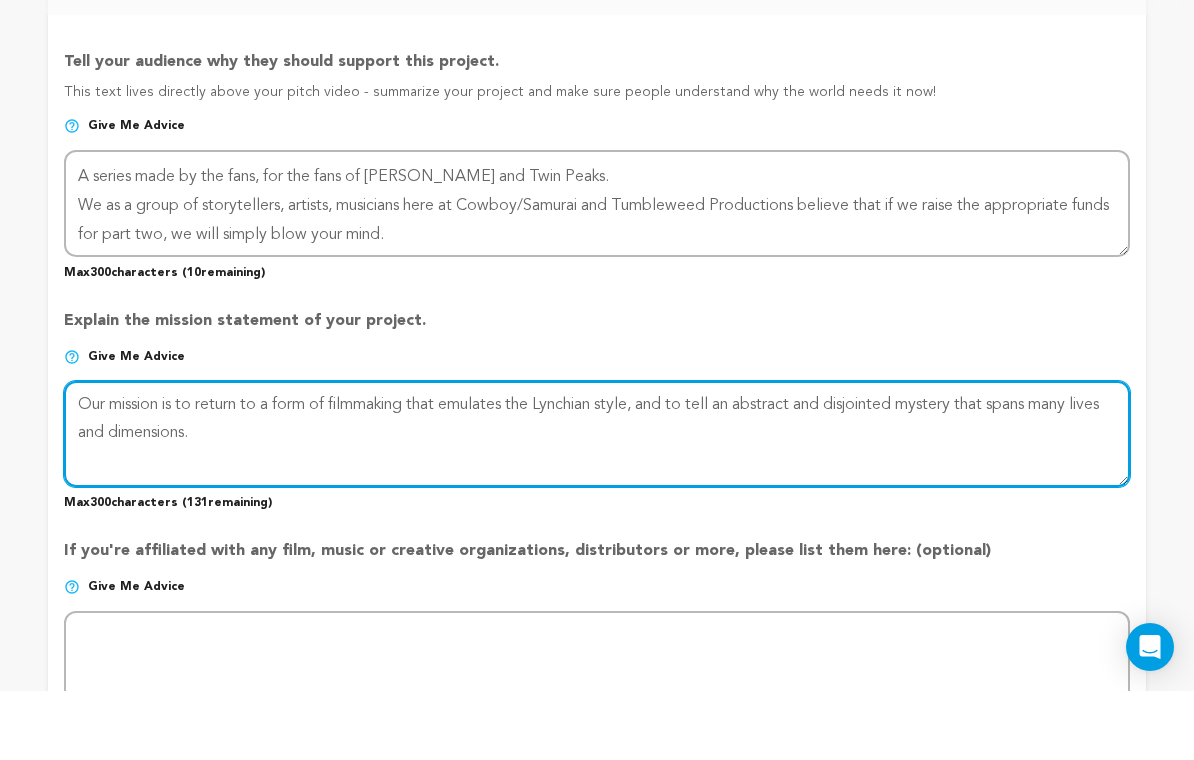 click at bounding box center [597, 503] 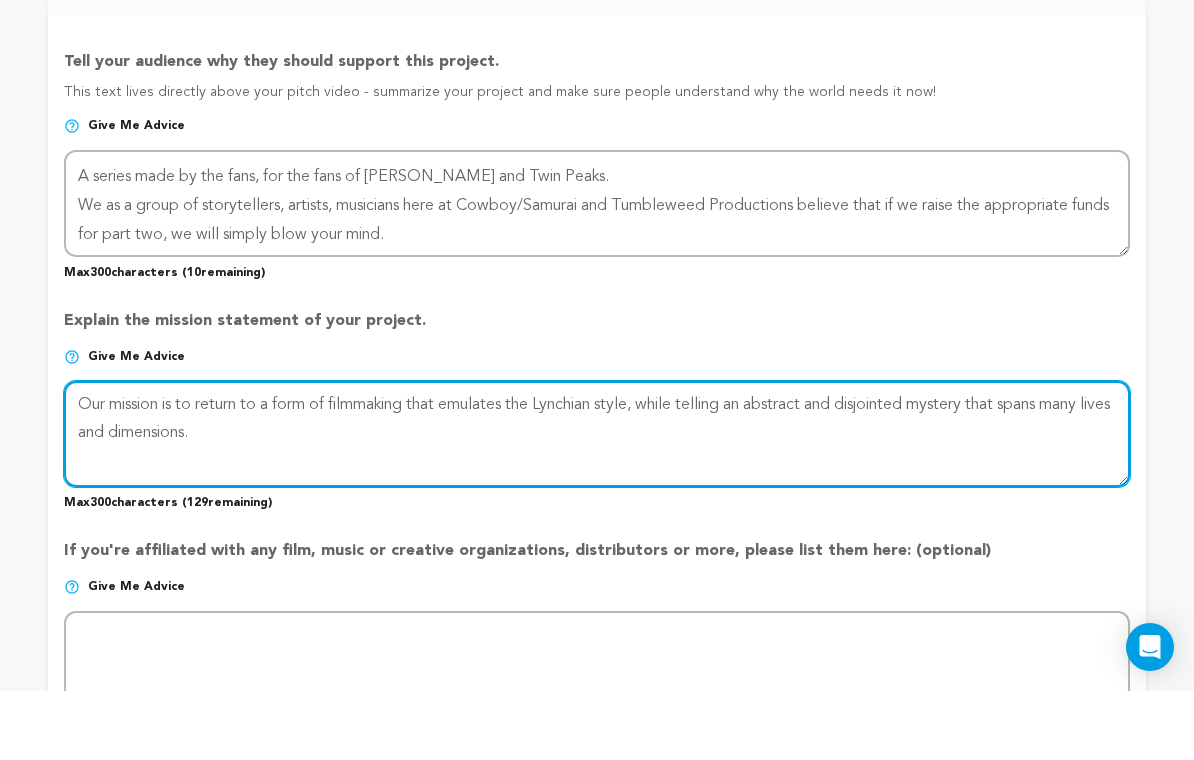 click at bounding box center (597, 503) 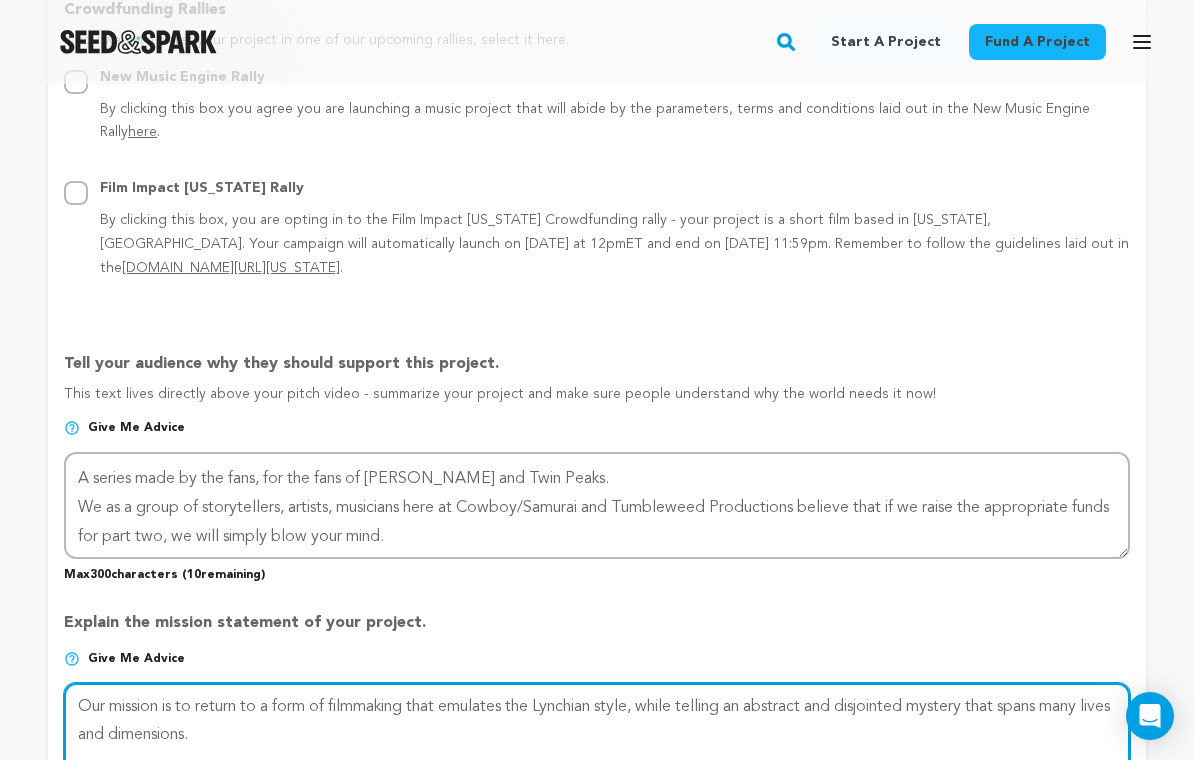 scroll, scrollTop: 1273, scrollLeft: 0, axis: vertical 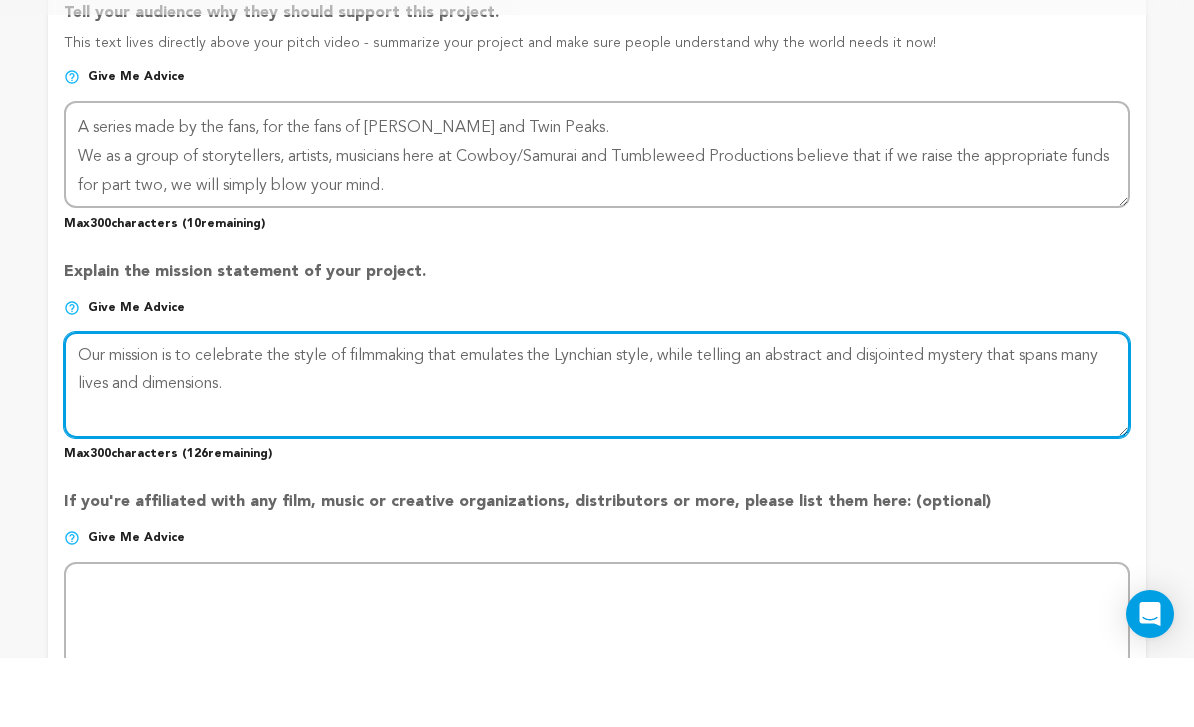 click at bounding box center [597, 454] 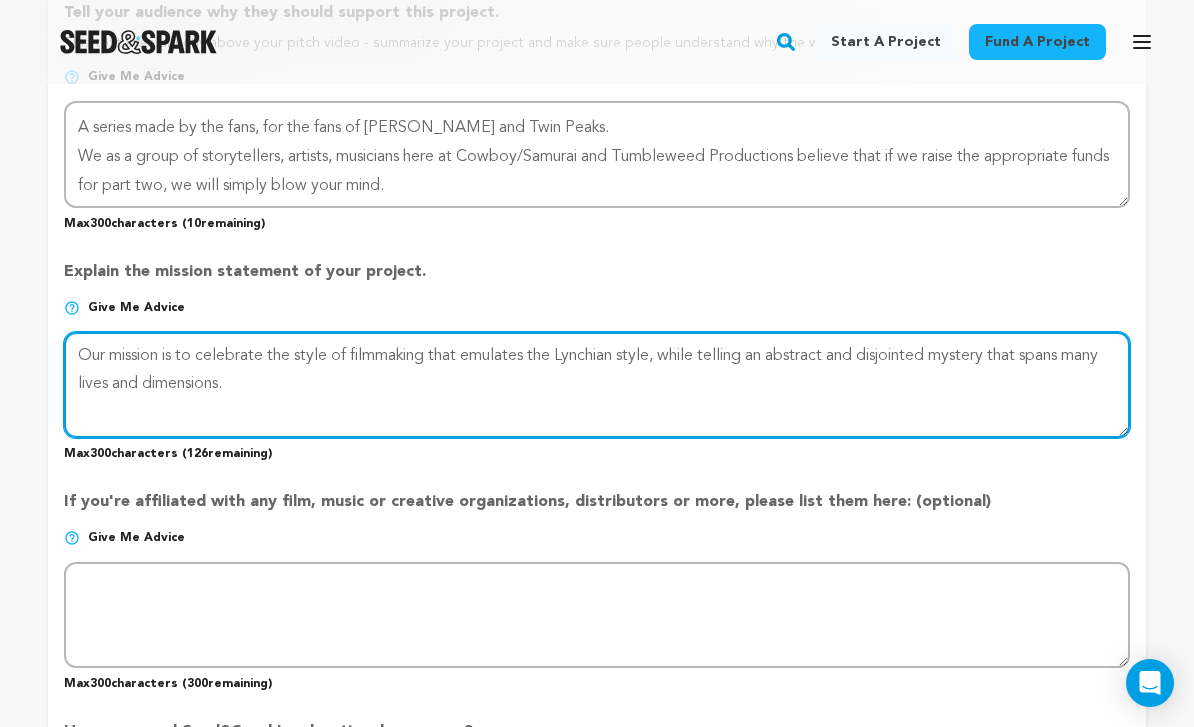 scroll, scrollTop: 1634, scrollLeft: 0, axis: vertical 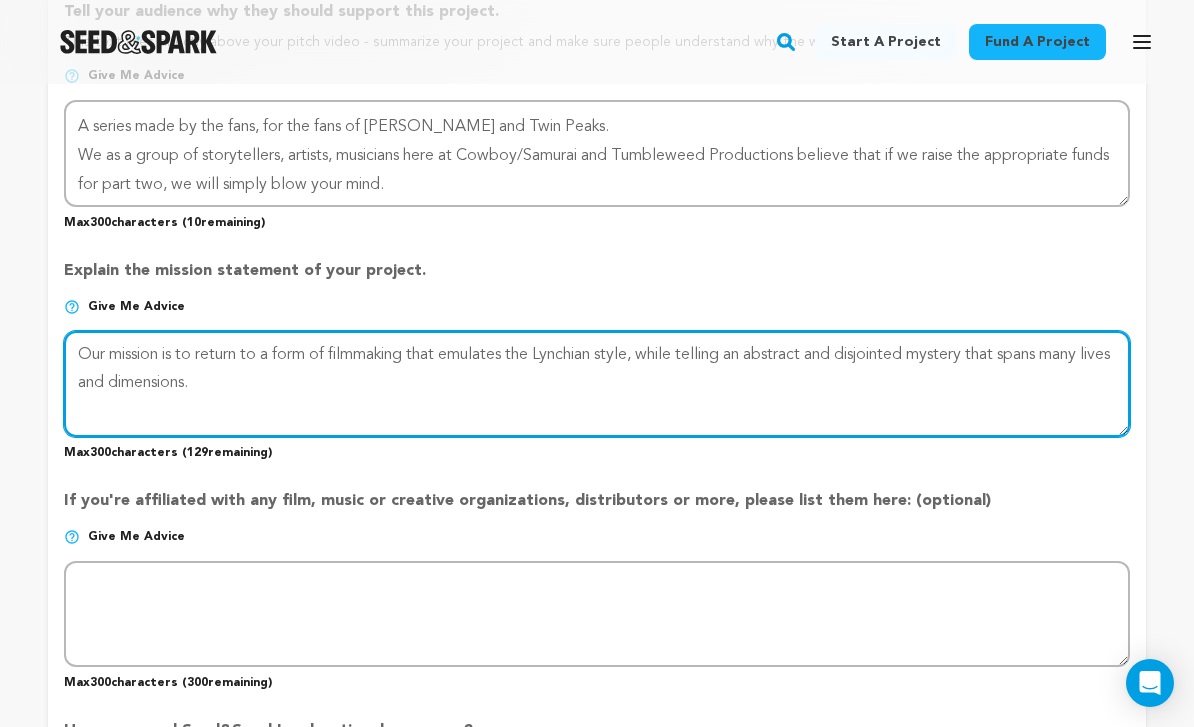 click at bounding box center (597, 384) 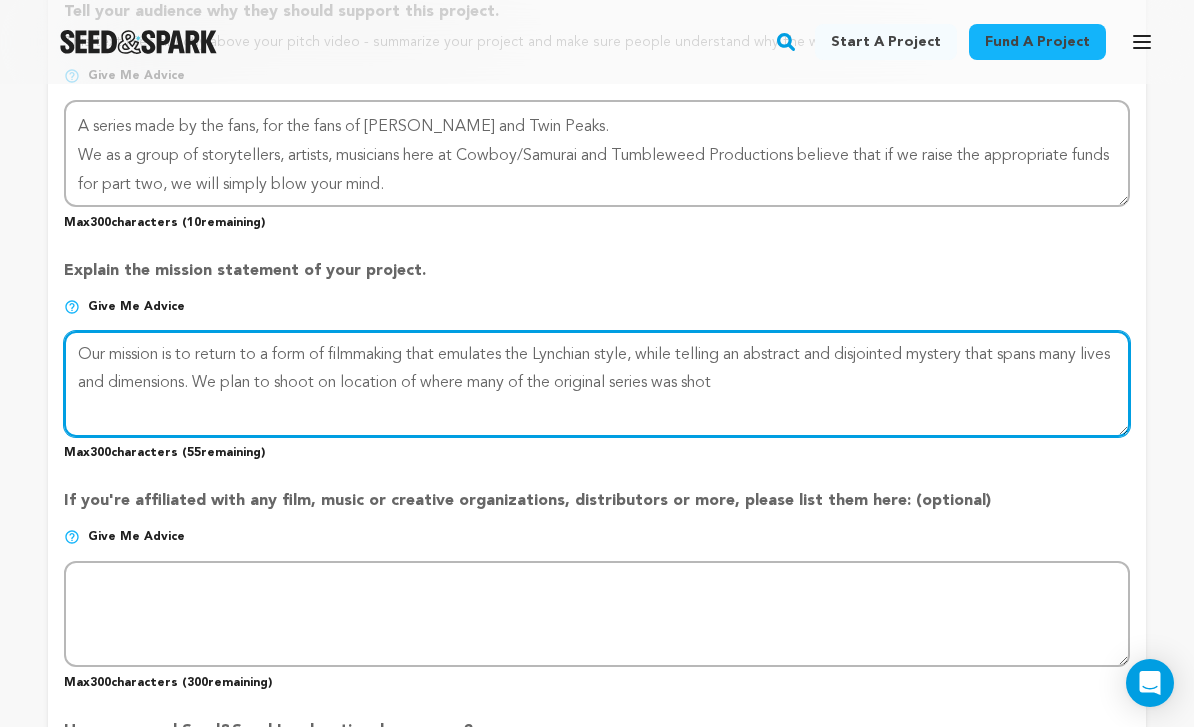 click at bounding box center (597, 384) 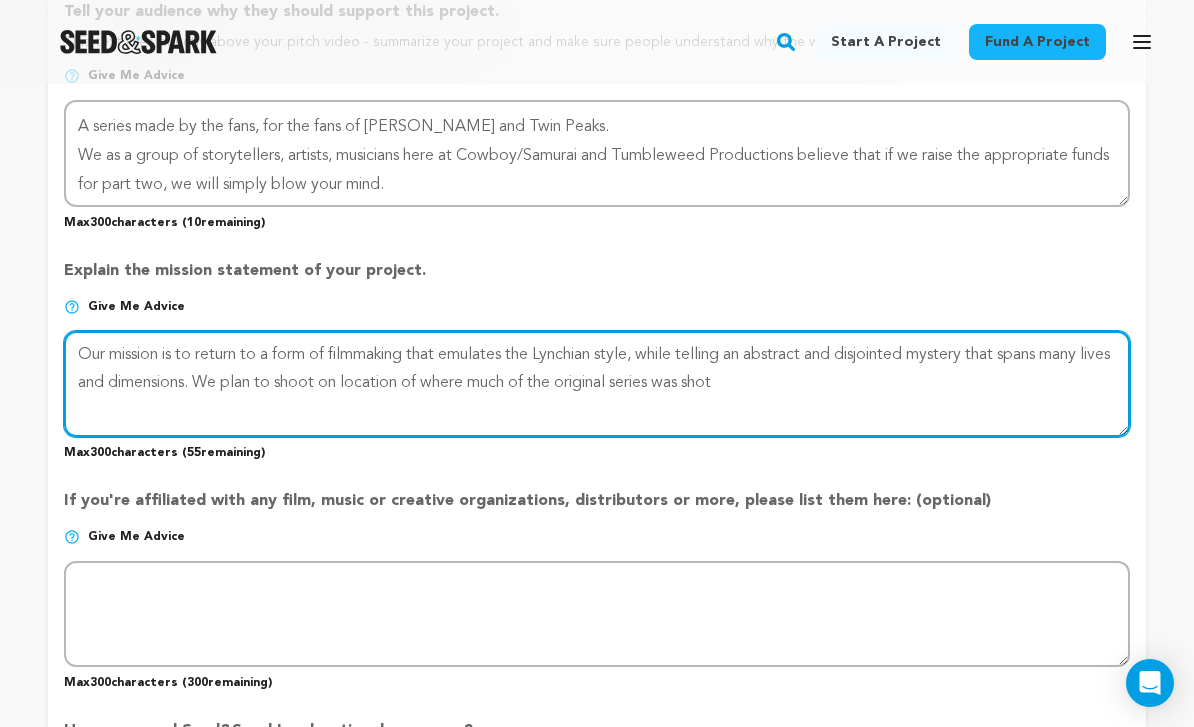 click at bounding box center (597, 384) 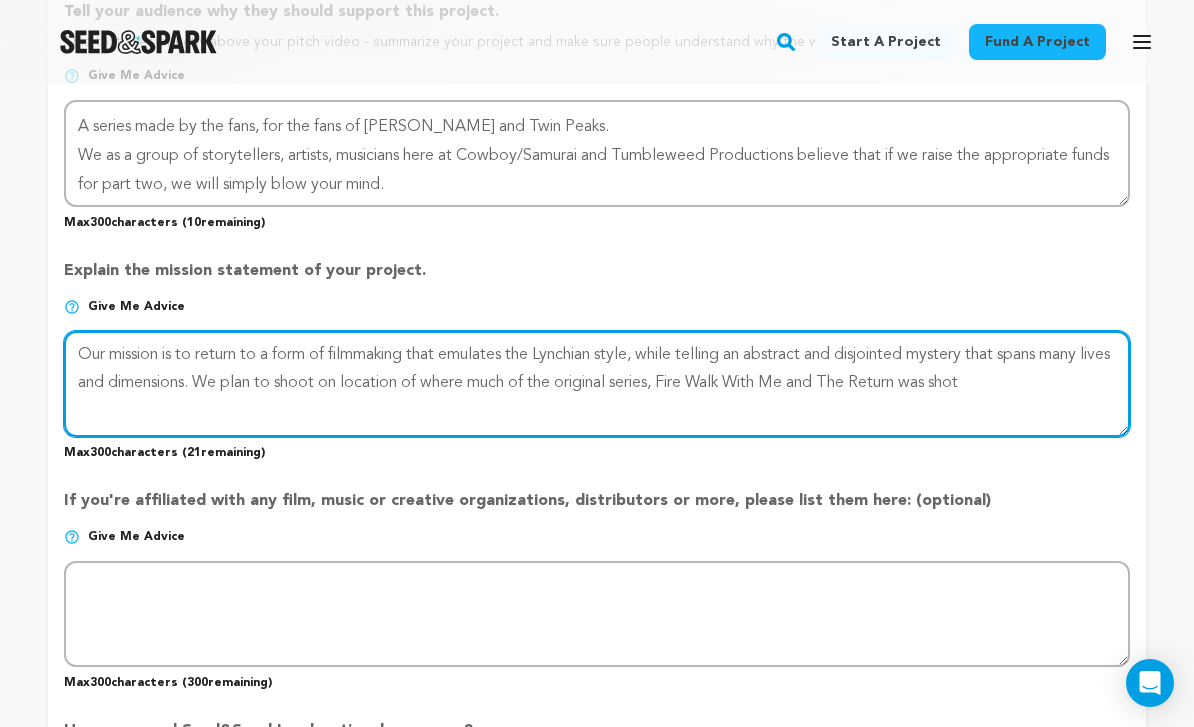 click at bounding box center [597, 384] 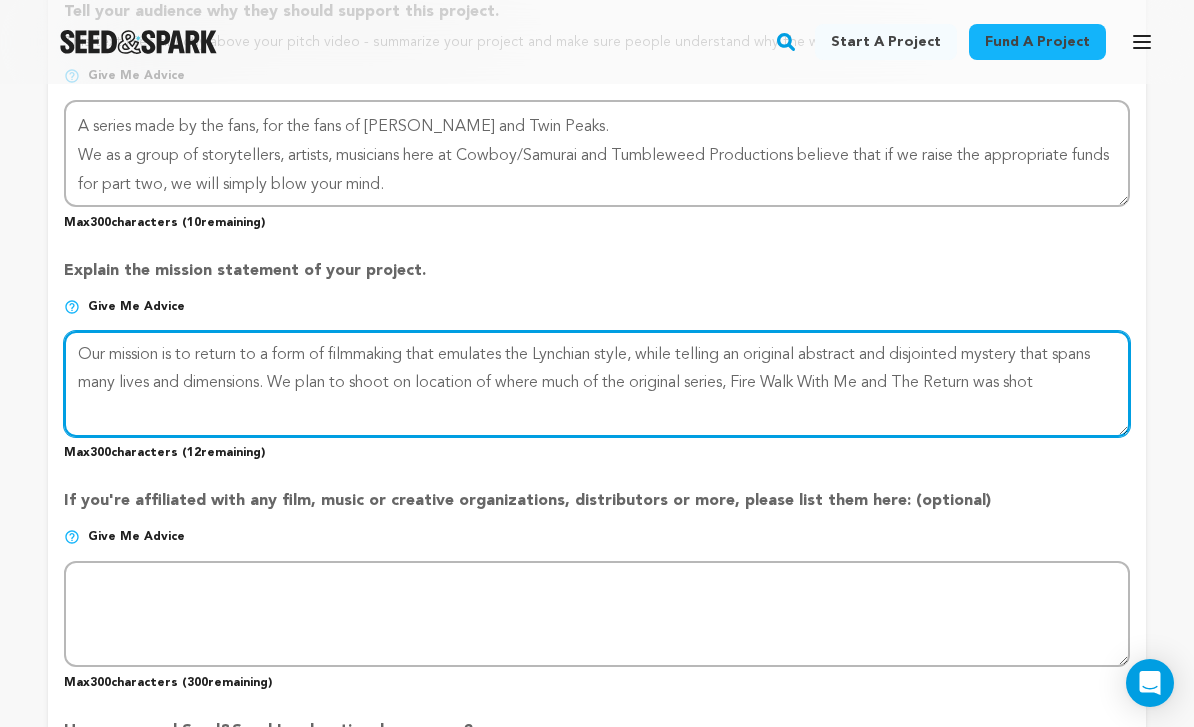 click at bounding box center [597, 384] 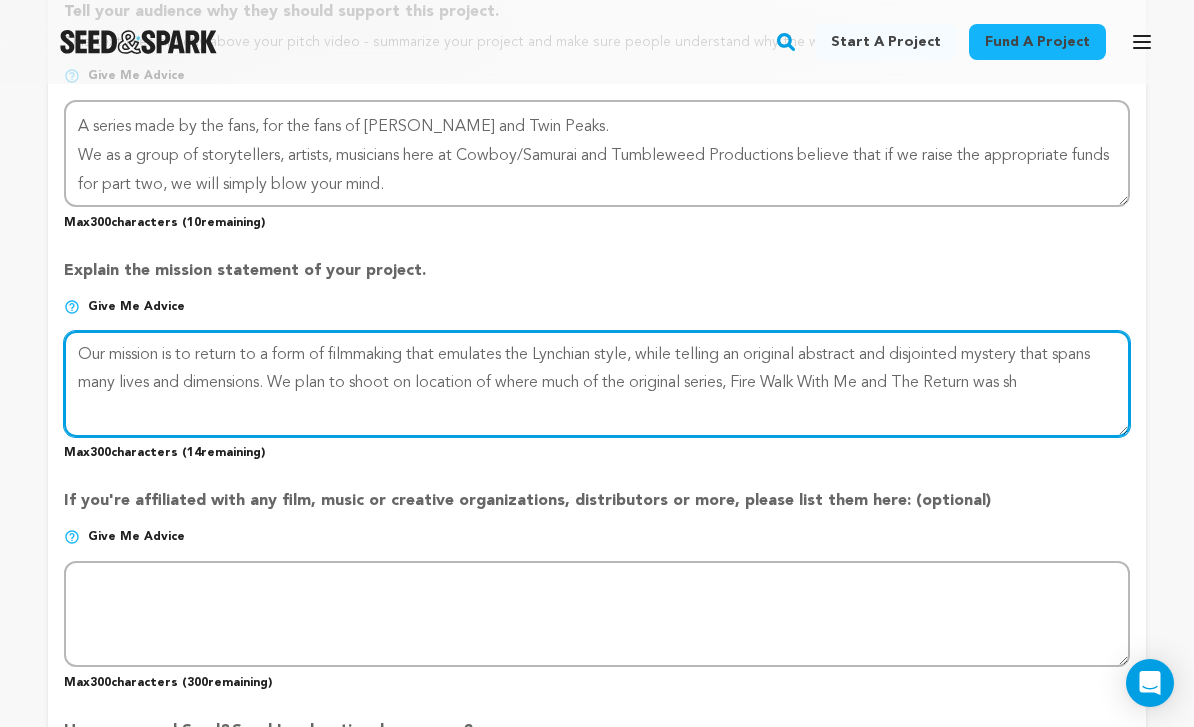 drag, startPoint x: 1100, startPoint y: 317, endPoint x: 454, endPoint y: 327, distance: 646.0774 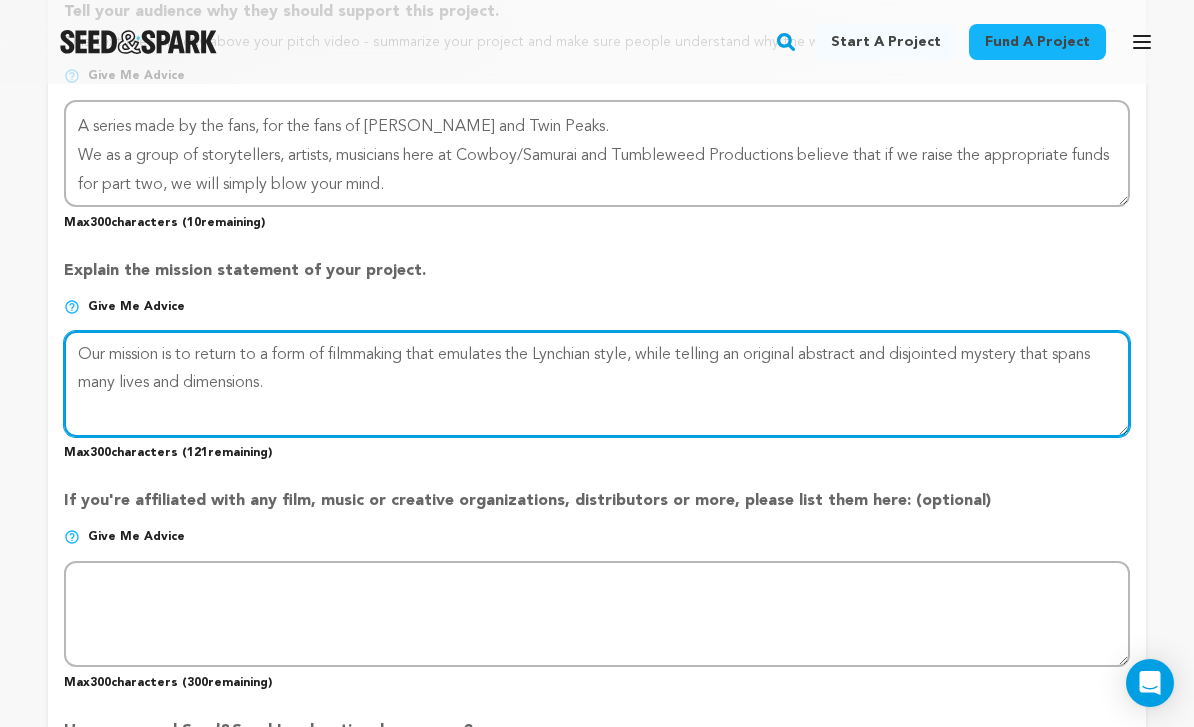 drag, startPoint x: 197, startPoint y: 292, endPoint x: 53, endPoint y: 284, distance: 144.22205 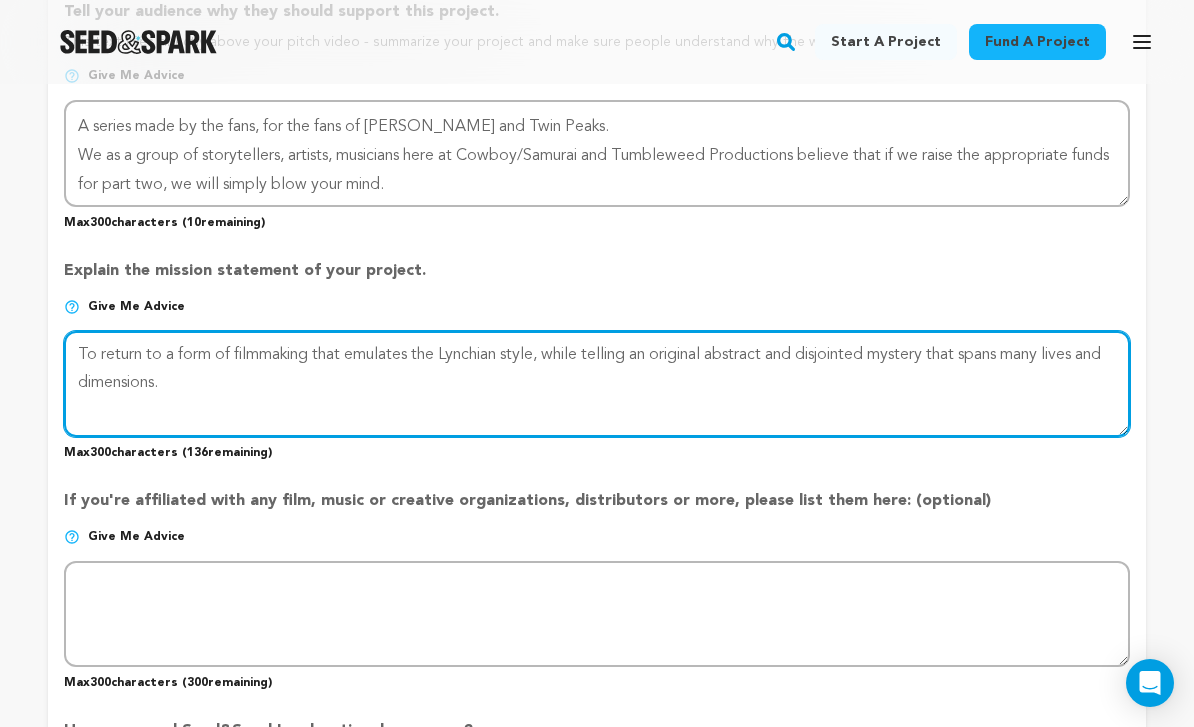 click at bounding box center [597, 384] 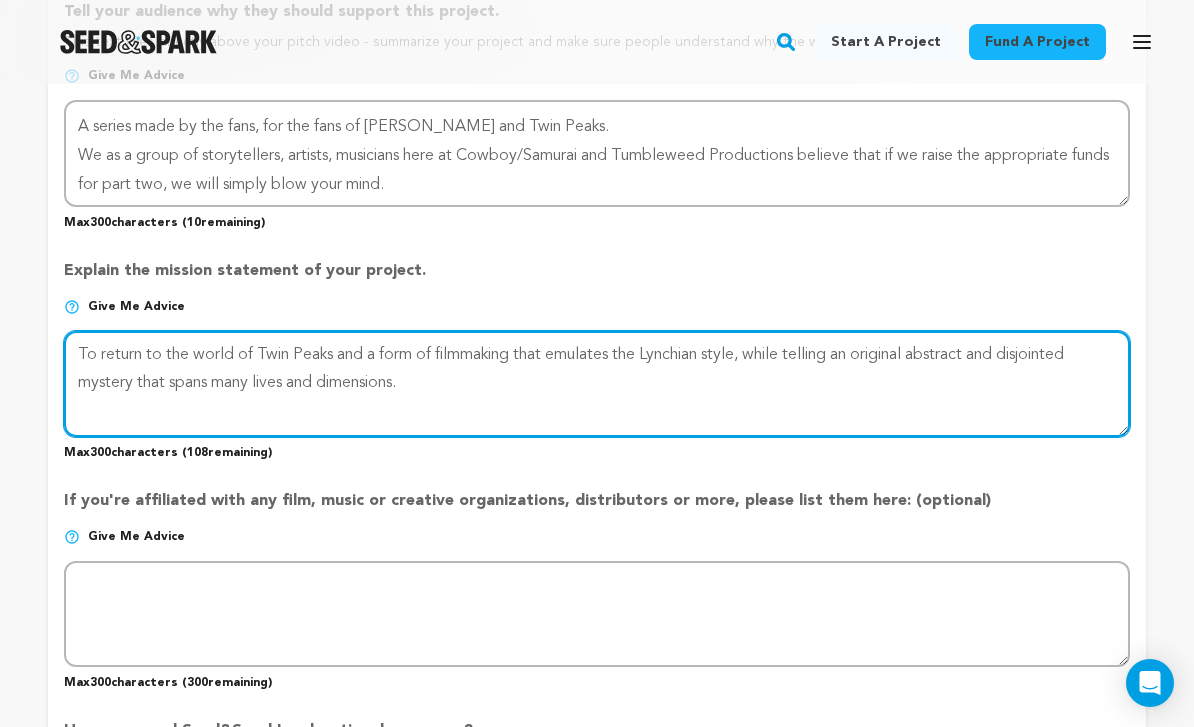drag, startPoint x: 748, startPoint y: 296, endPoint x: 648, endPoint y: 300, distance: 100.07997 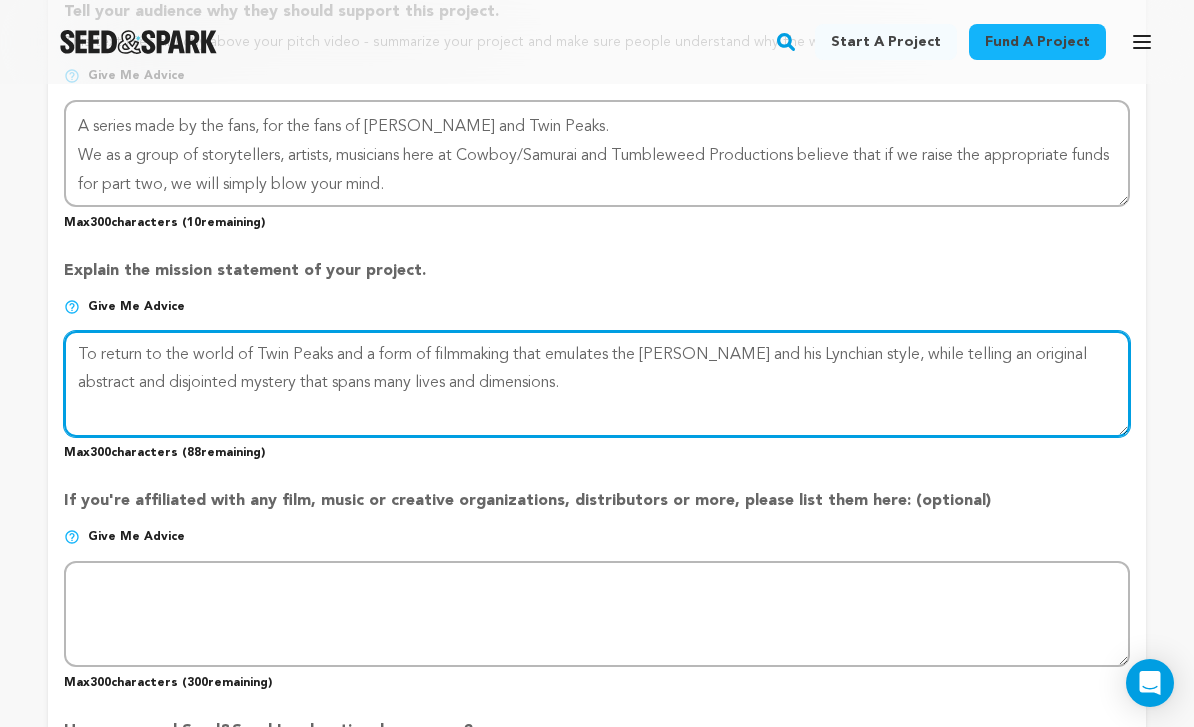 click at bounding box center [597, 384] 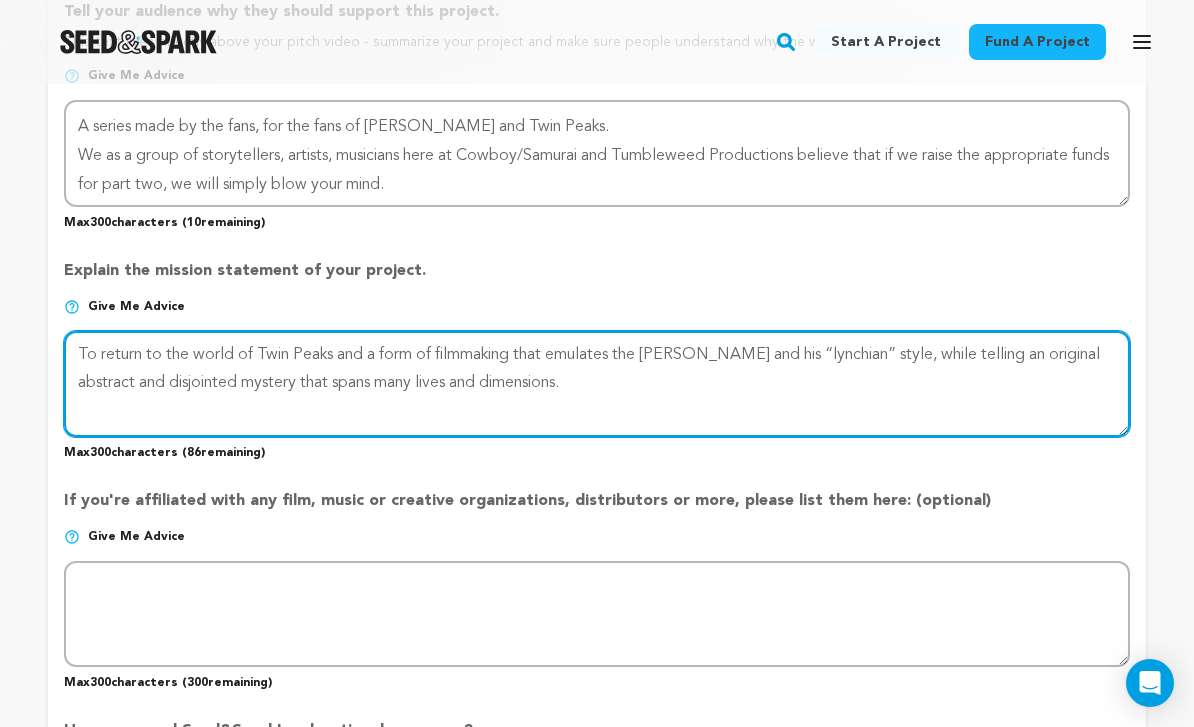click at bounding box center (597, 384) 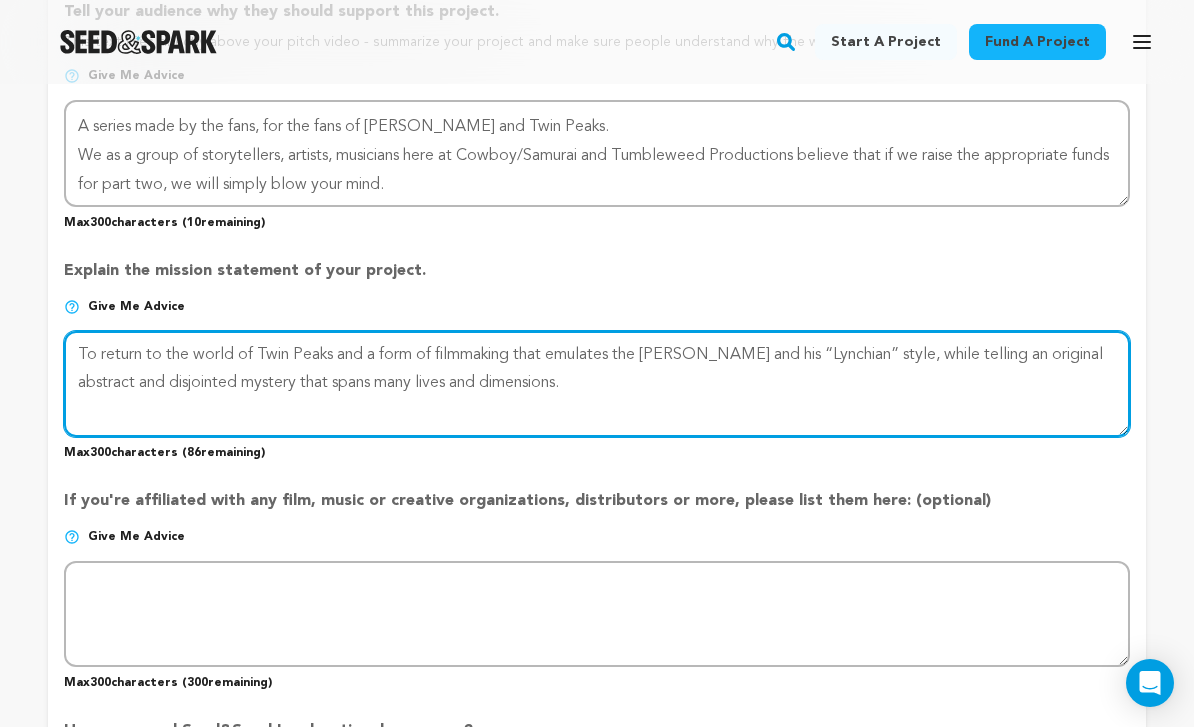 click at bounding box center (597, 384) 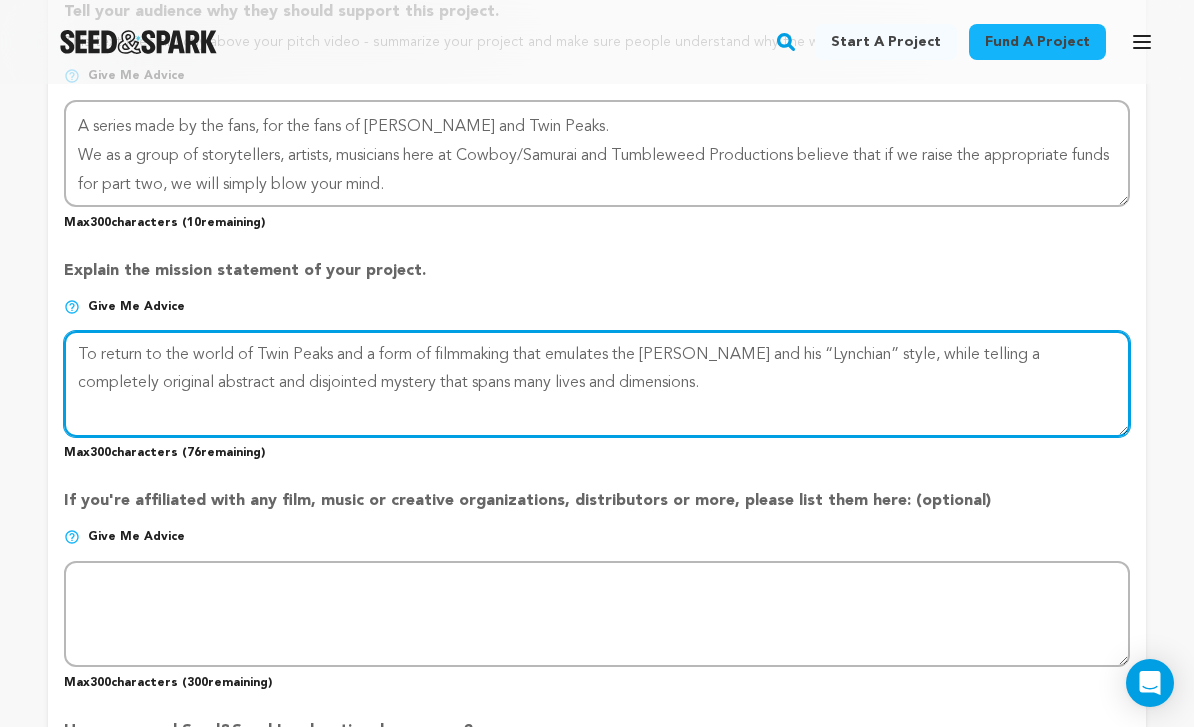 drag, startPoint x: 359, startPoint y: 326, endPoint x: 306, endPoint y: 323, distance: 53.08484 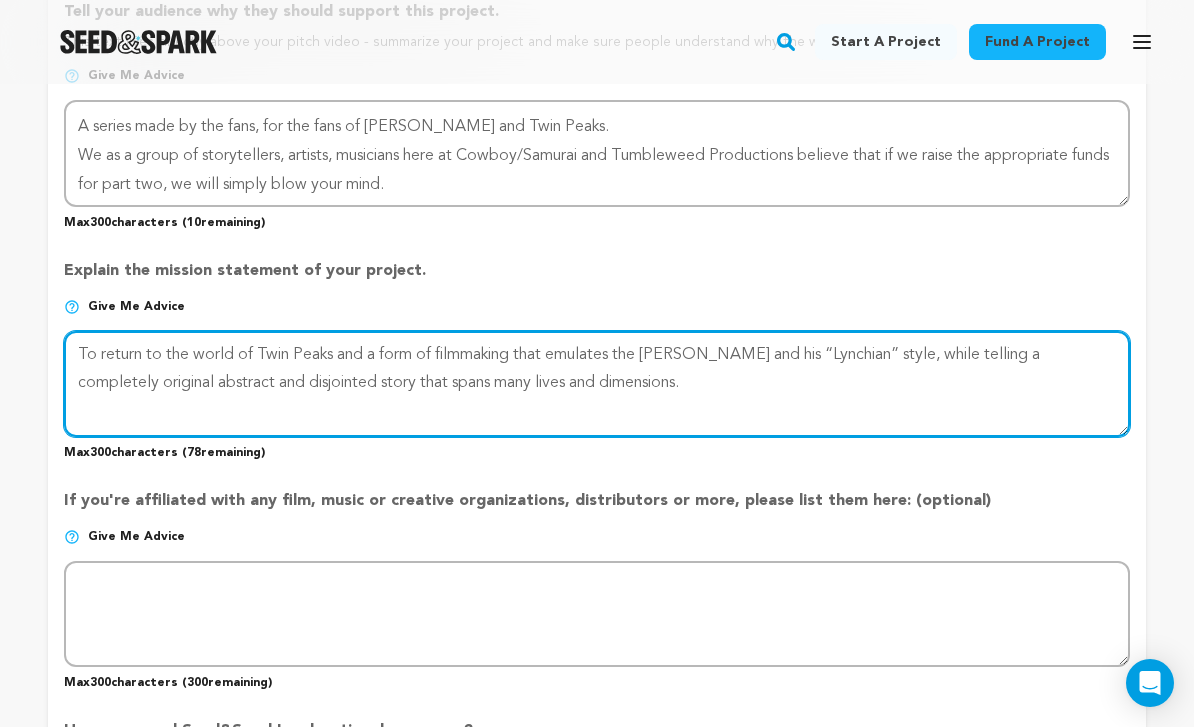 click at bounding box center [597, 384] 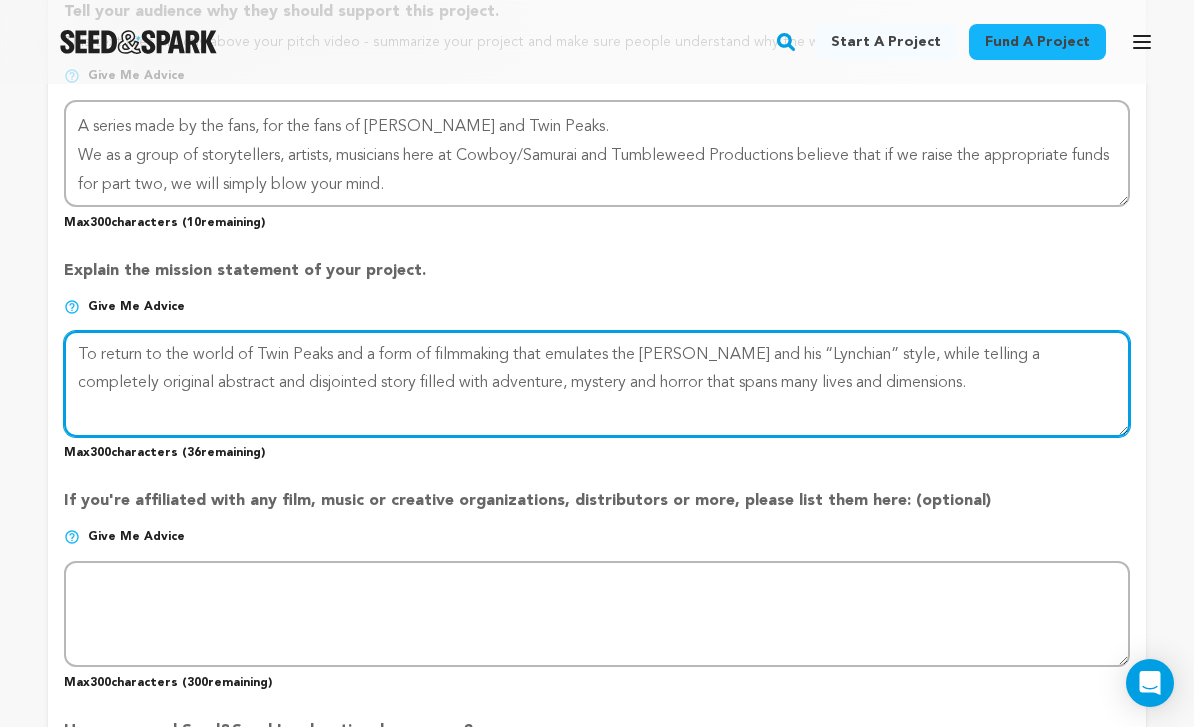 click at bounding box center [597, 384] 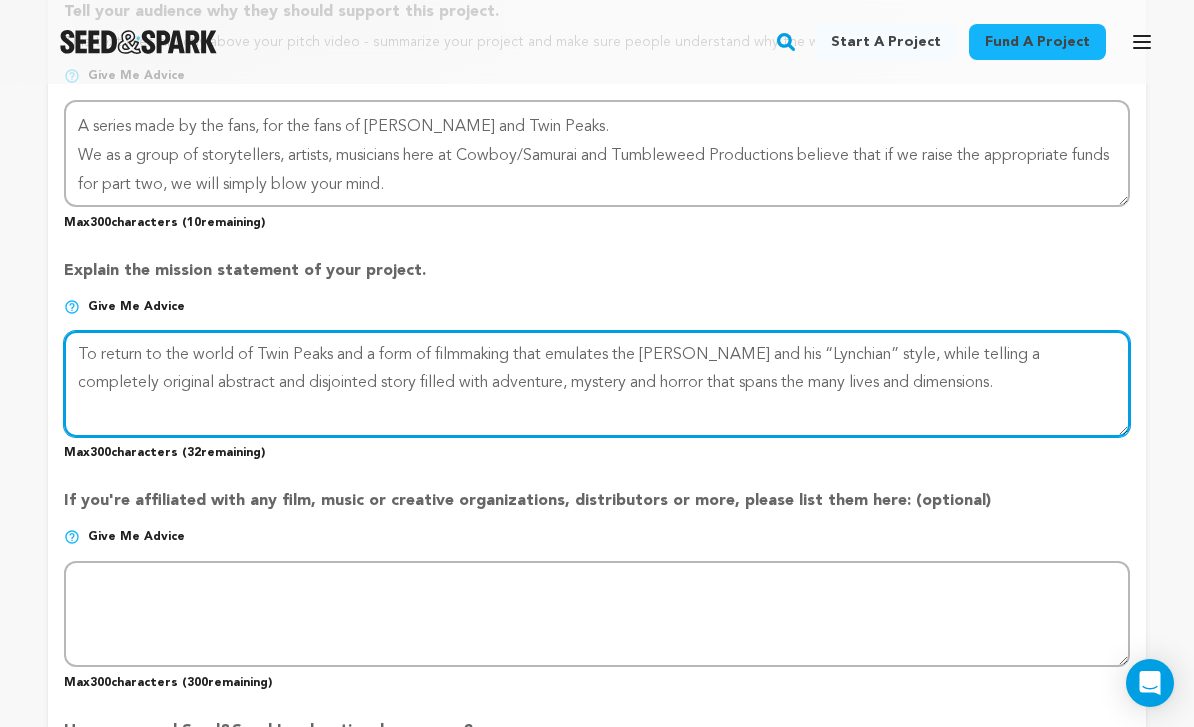 drag, startPoint x: 937, startPoint y: 331, endPoint x: 698, endPoint y: 329, distance: 239.00836 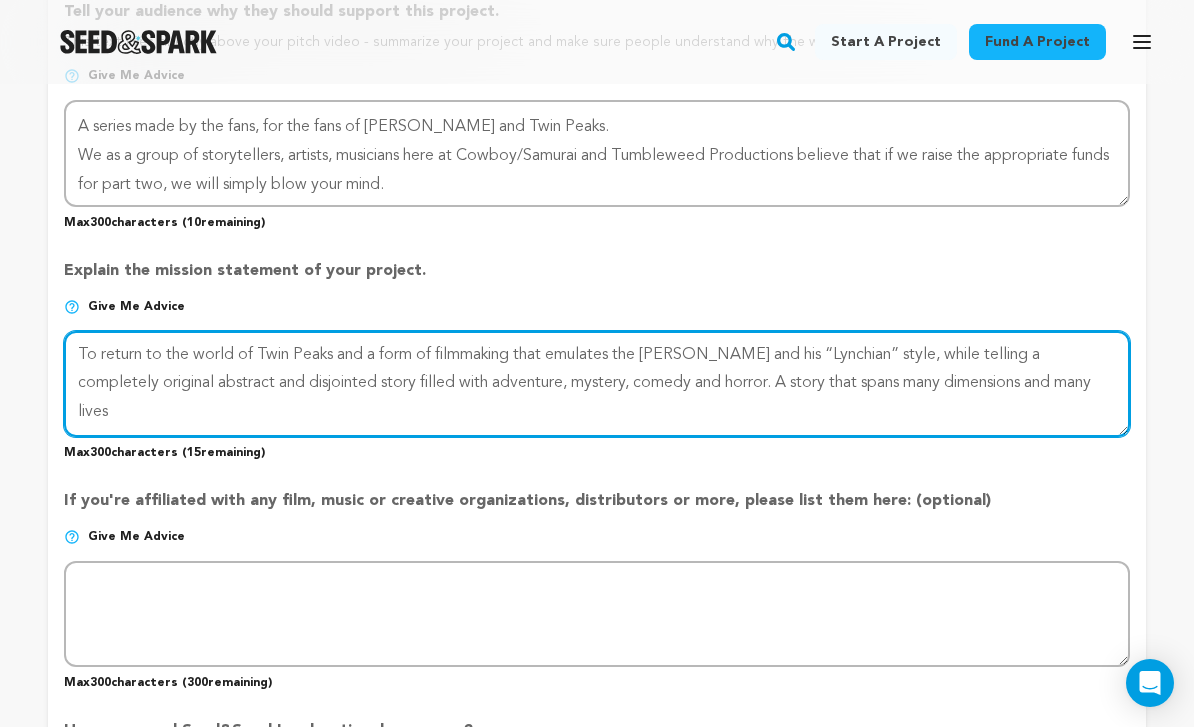 click at bounding box center (597, 384) 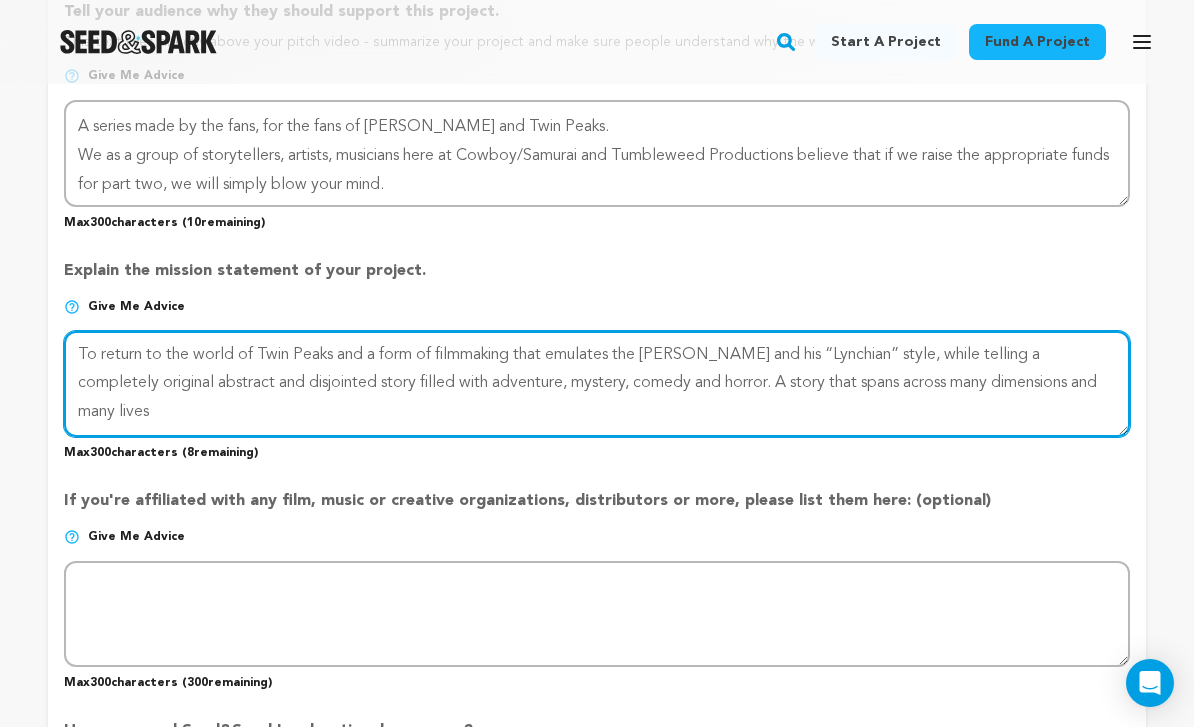 click at bounding box center [597, 384] 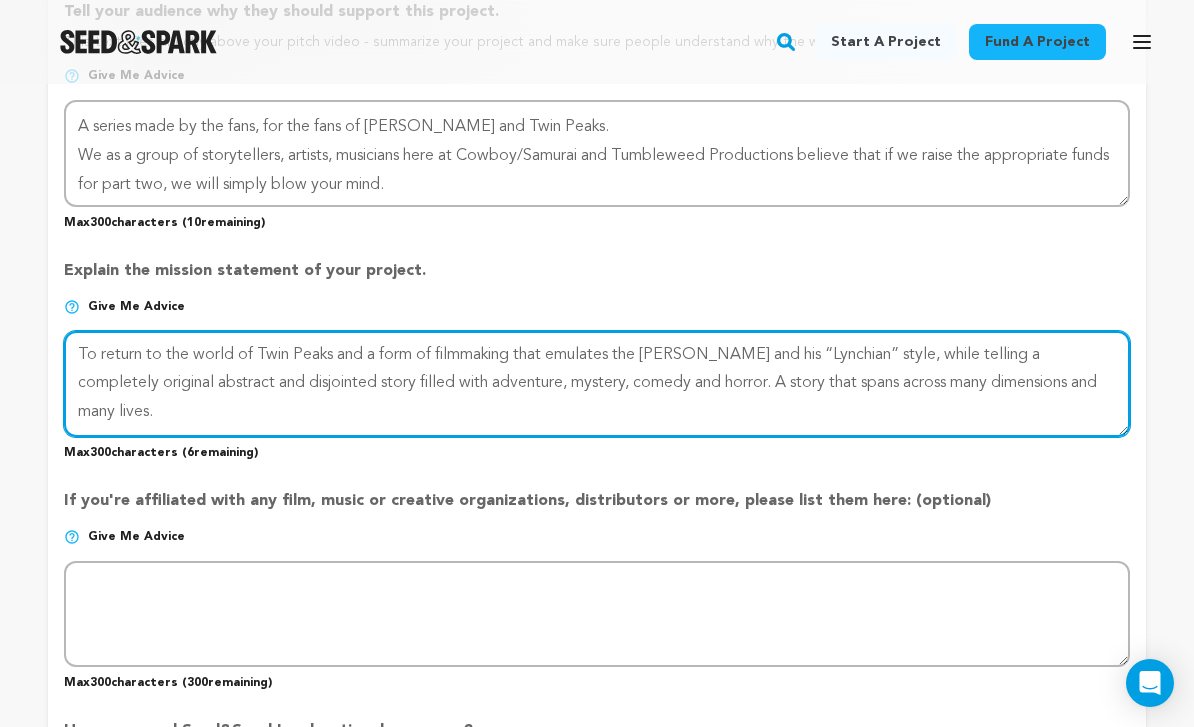 drag, startPoint x: 913, startPoint y: 298, endPoint x: 795, endPoint y: 299, distance: 118.004234 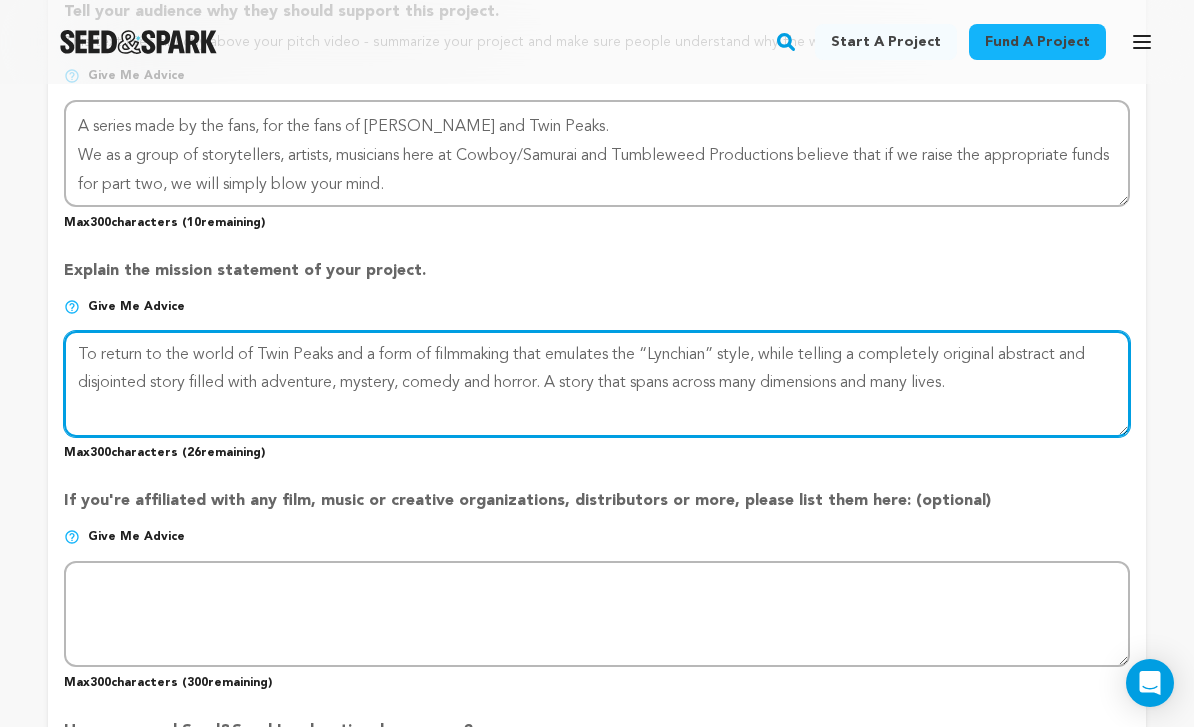click at bounding box center (597, 384) 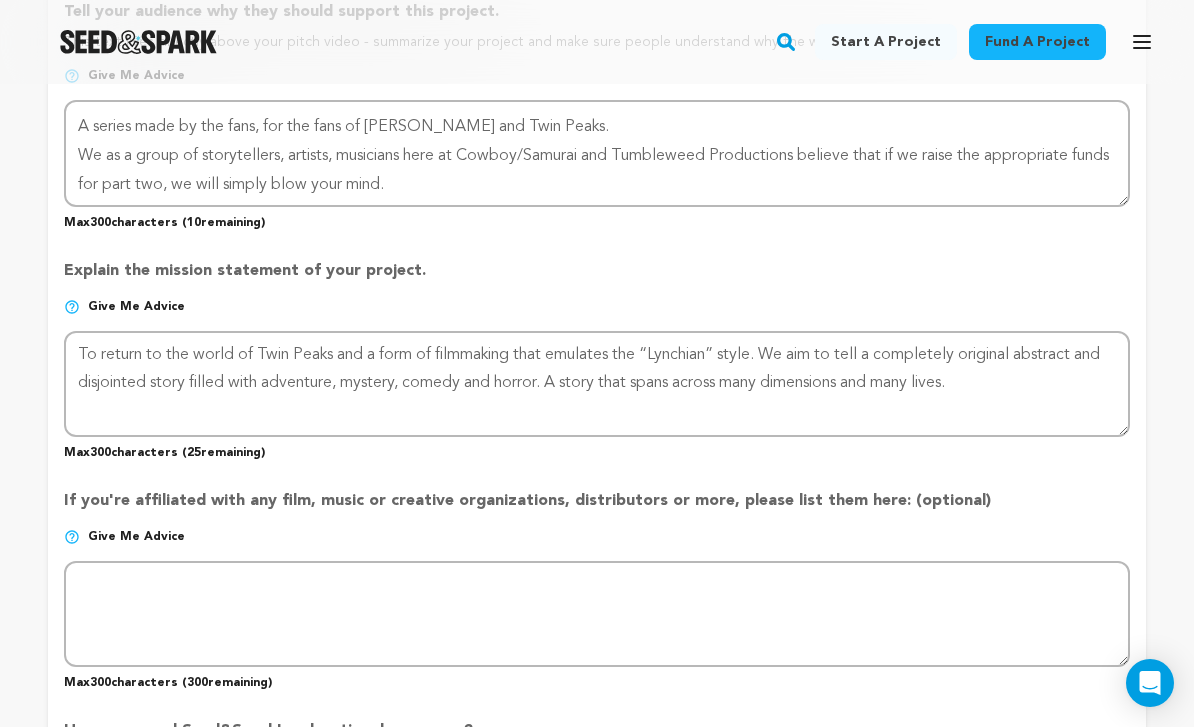 drag, startPoint x: 871, startPoint y: 298, endPoint x: 1018, endPoint y: 331, distance: 150.65855 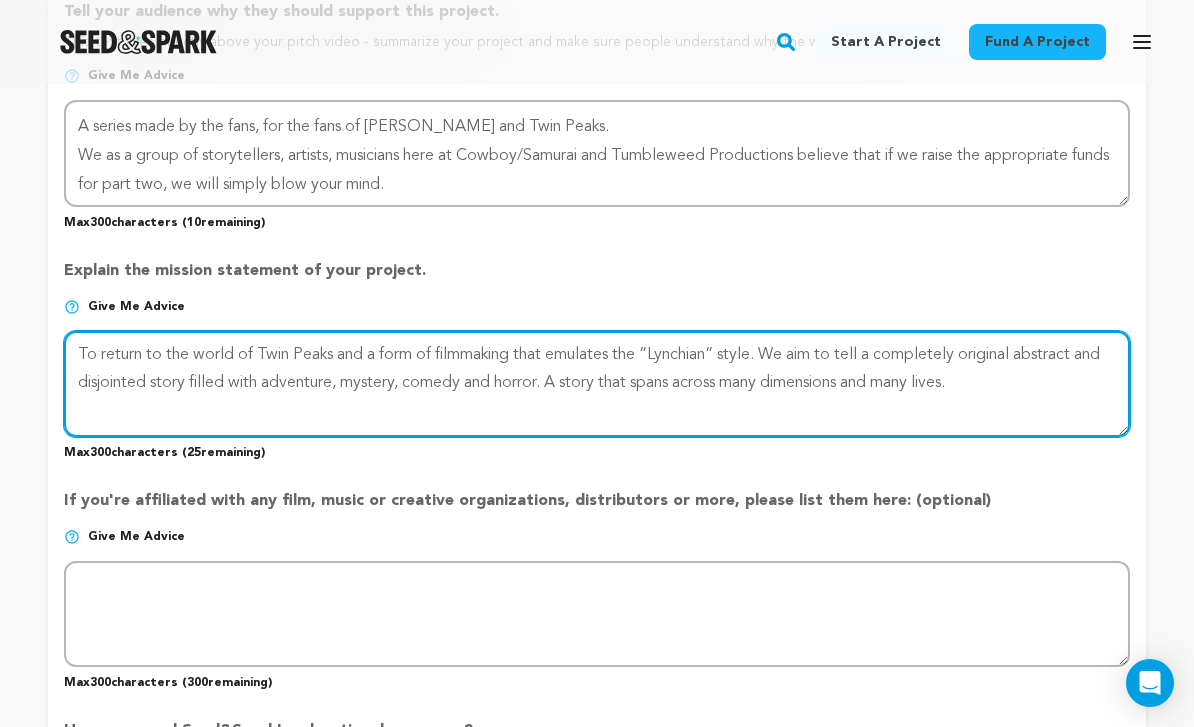 click at bounding box center [597, 384] 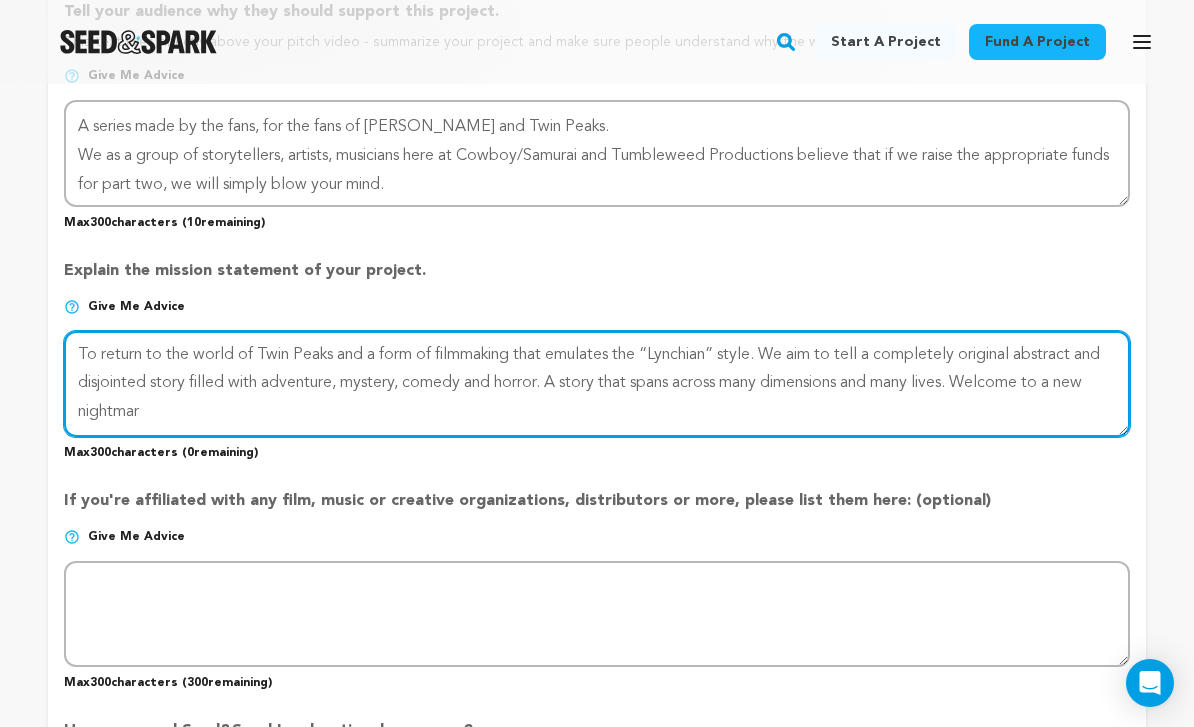 click at bounding box center (597, 384) 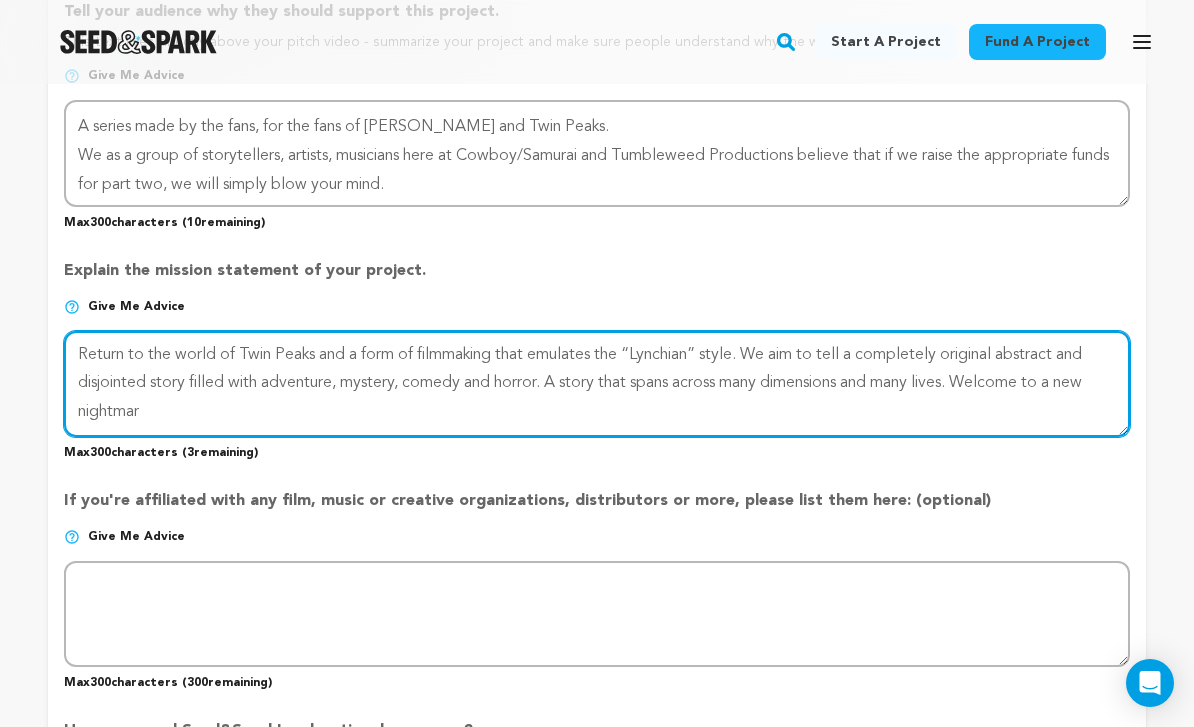 click at bounding box center (597, 384) 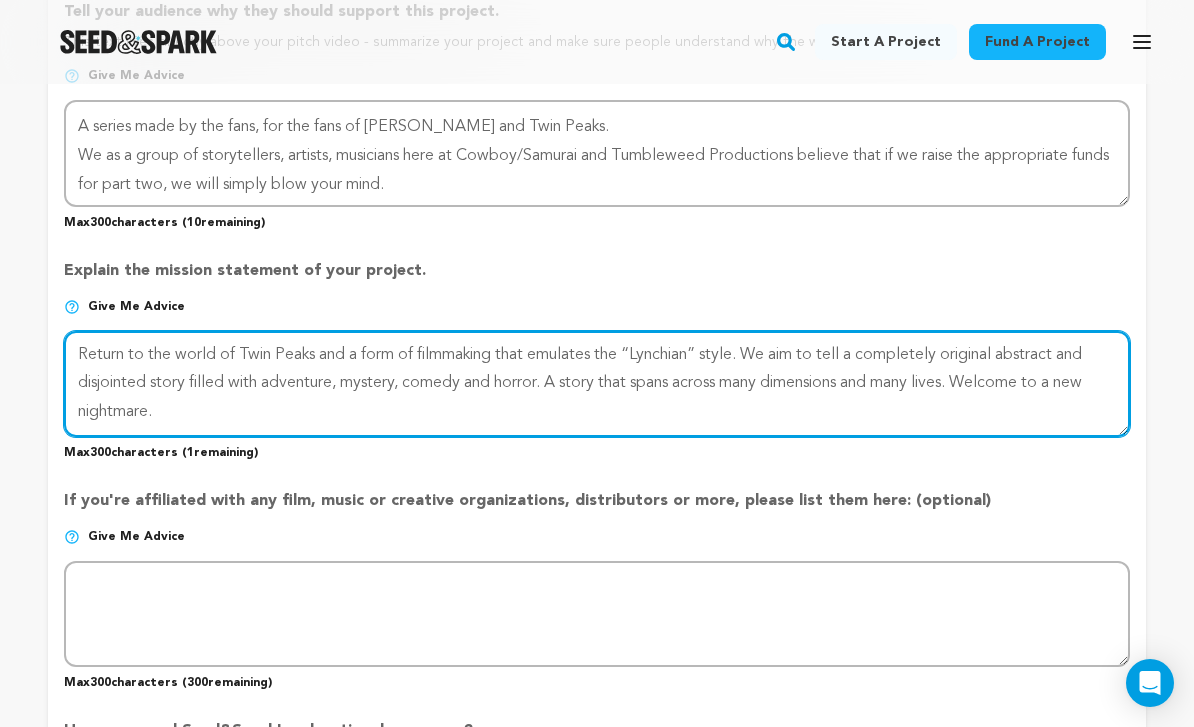 drag, startPoint x: 747, startPoint y: 295, endPoint x: 321, endPoint y: 298, distance: 426.01056 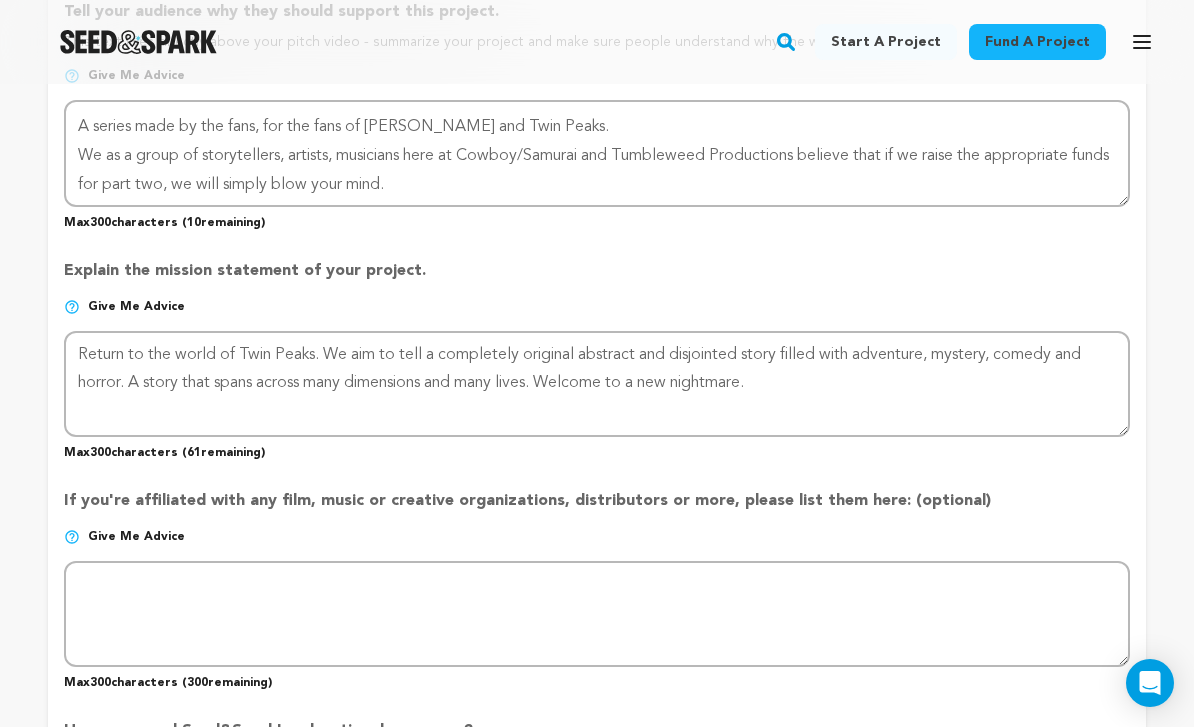 drag, startPoint x: 321, startPoint y: 298, endPoint x: 816, endPoint y: 312, distance: 495.19794 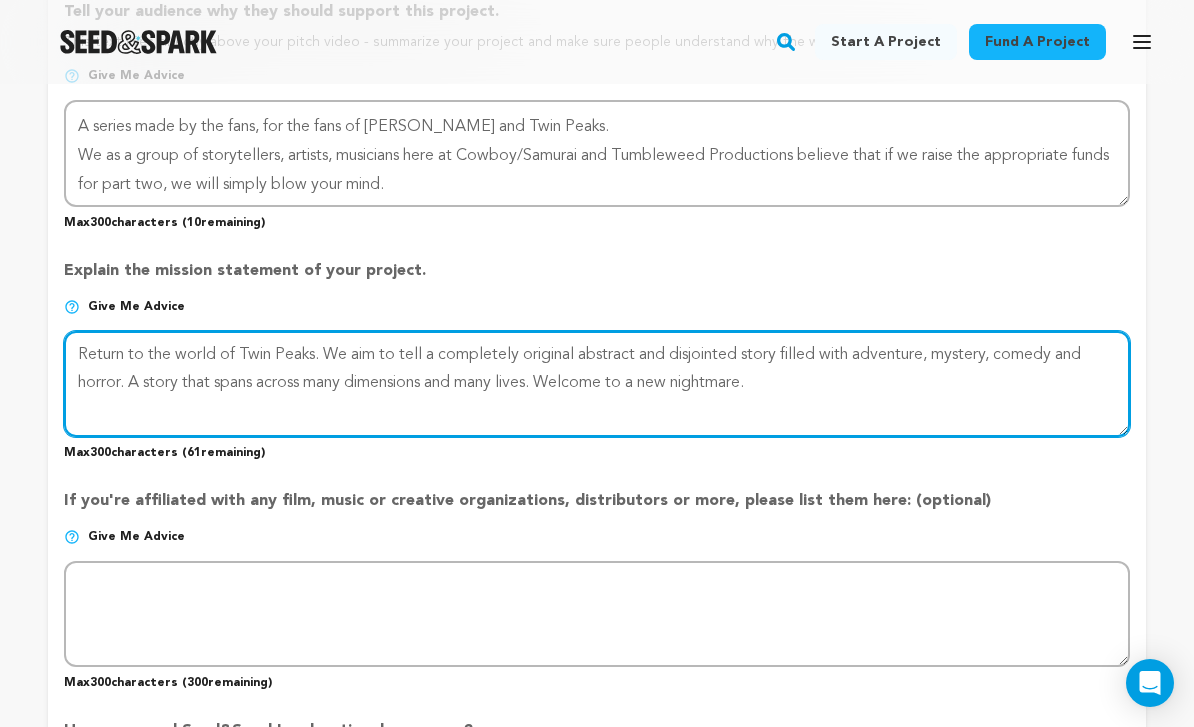click at bounding box center (597, 384) 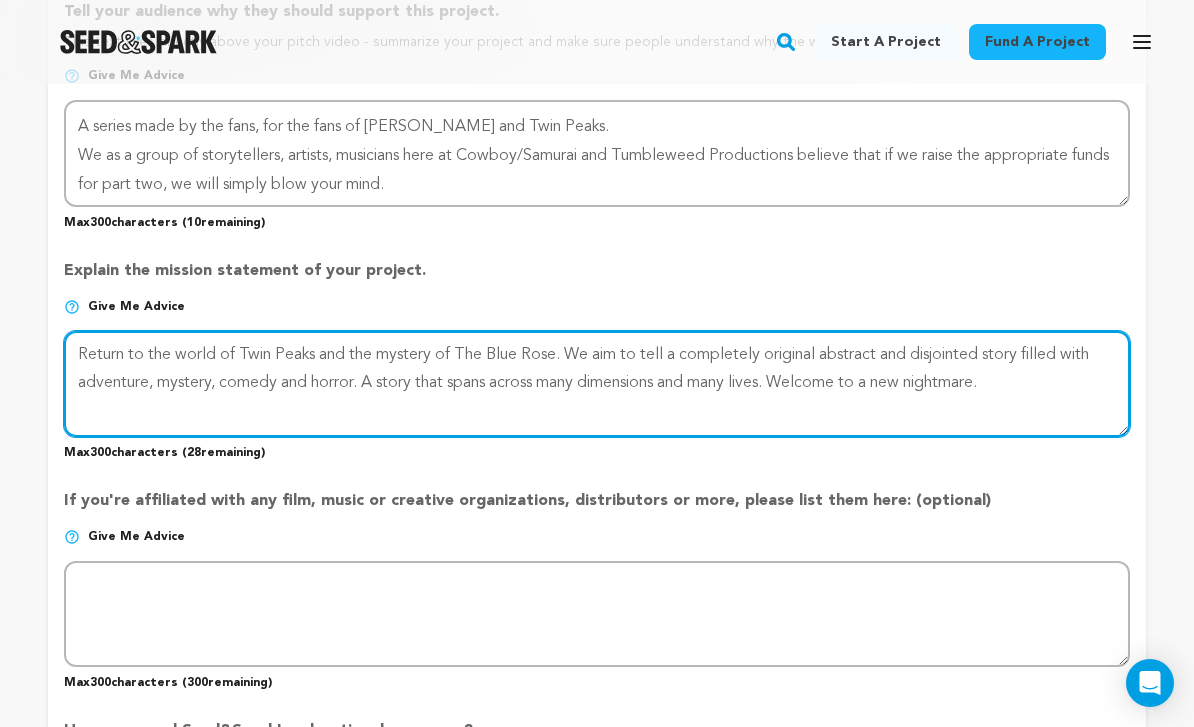 click at bounding box center [597, 384] 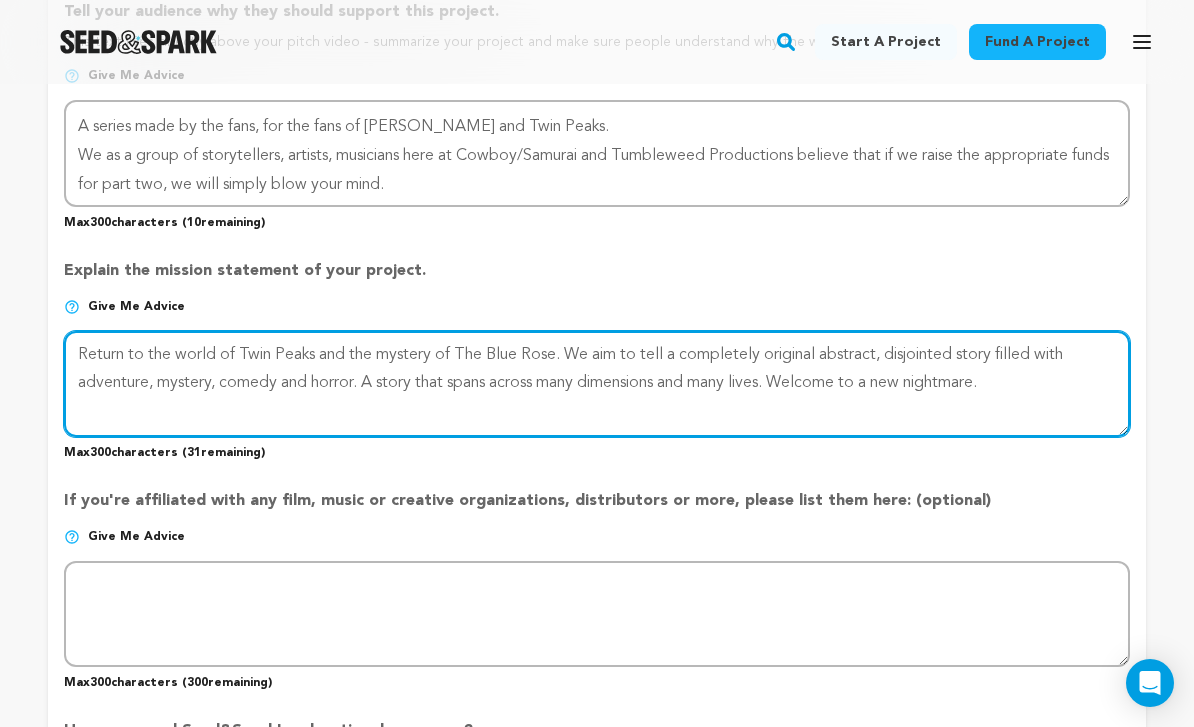 click at bounding box center (597, 384) 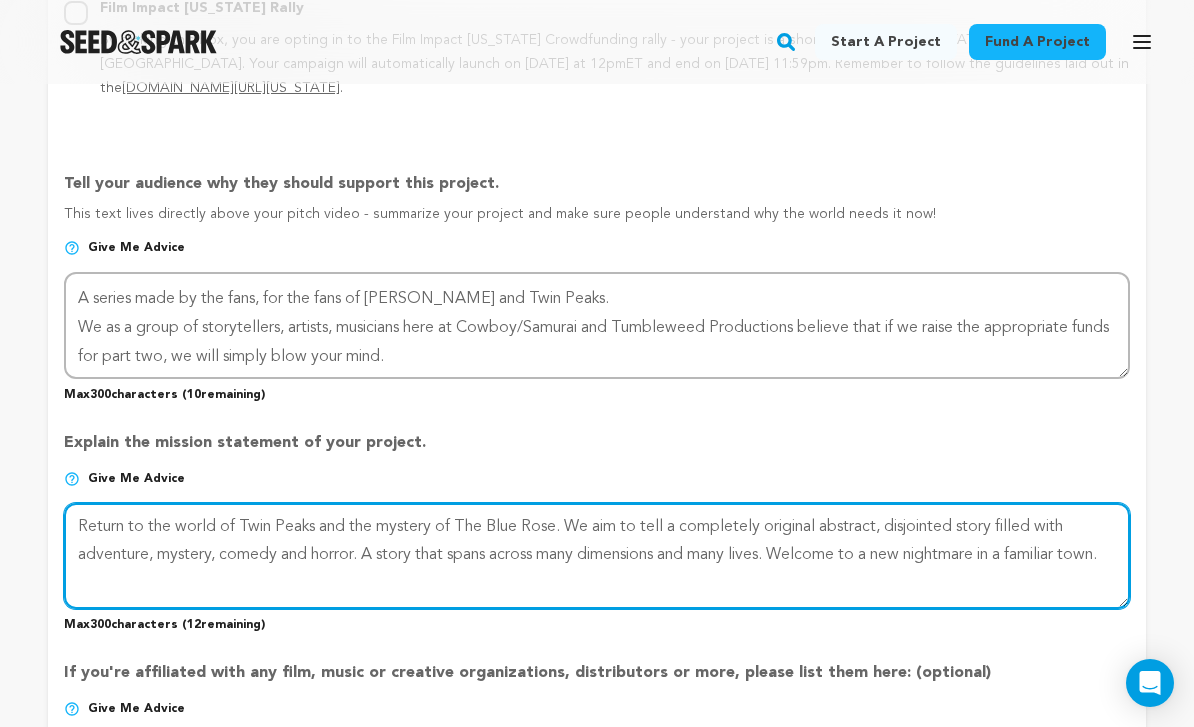 scroll, scrollTop: 1461, scrollLeft: 0, axis: vertical 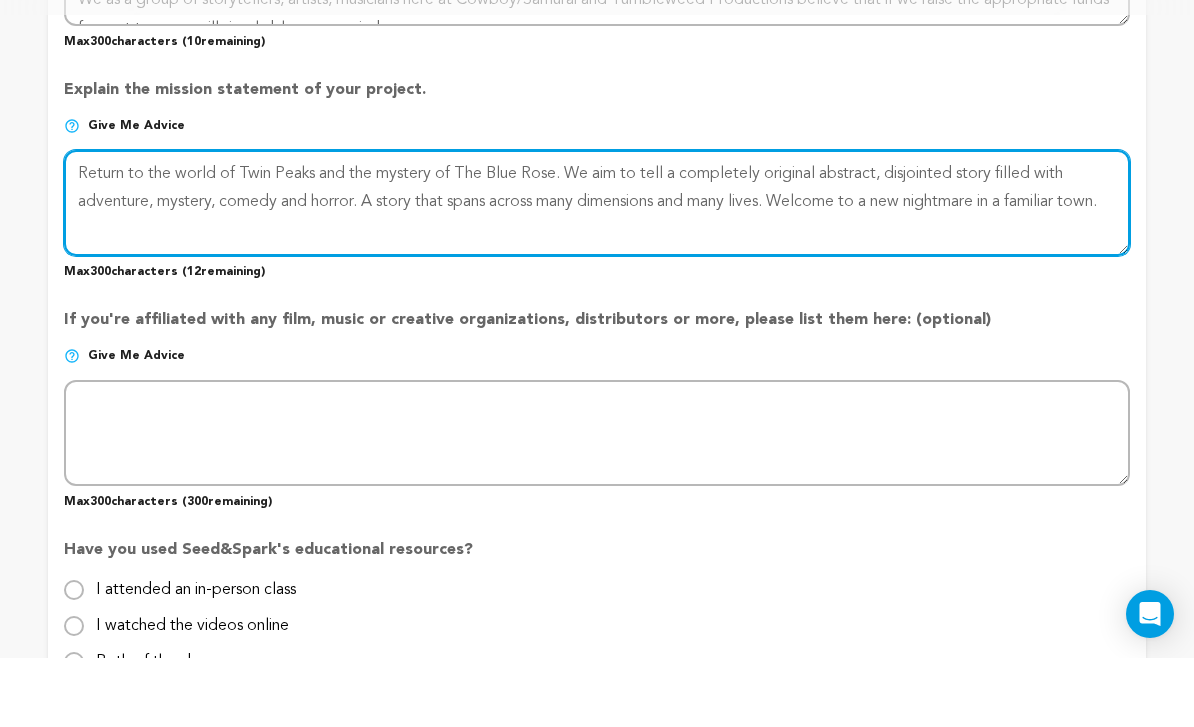 type on "Return to the world of Twin Peaks and the mystery of The Blue Rose. We aim to tell a completely original abstract, disjointed story filled with adventure, mystery, comedy and horror. A story that spans across many dimensions and many lives. Welcome to a new nightmare in a familiar town." 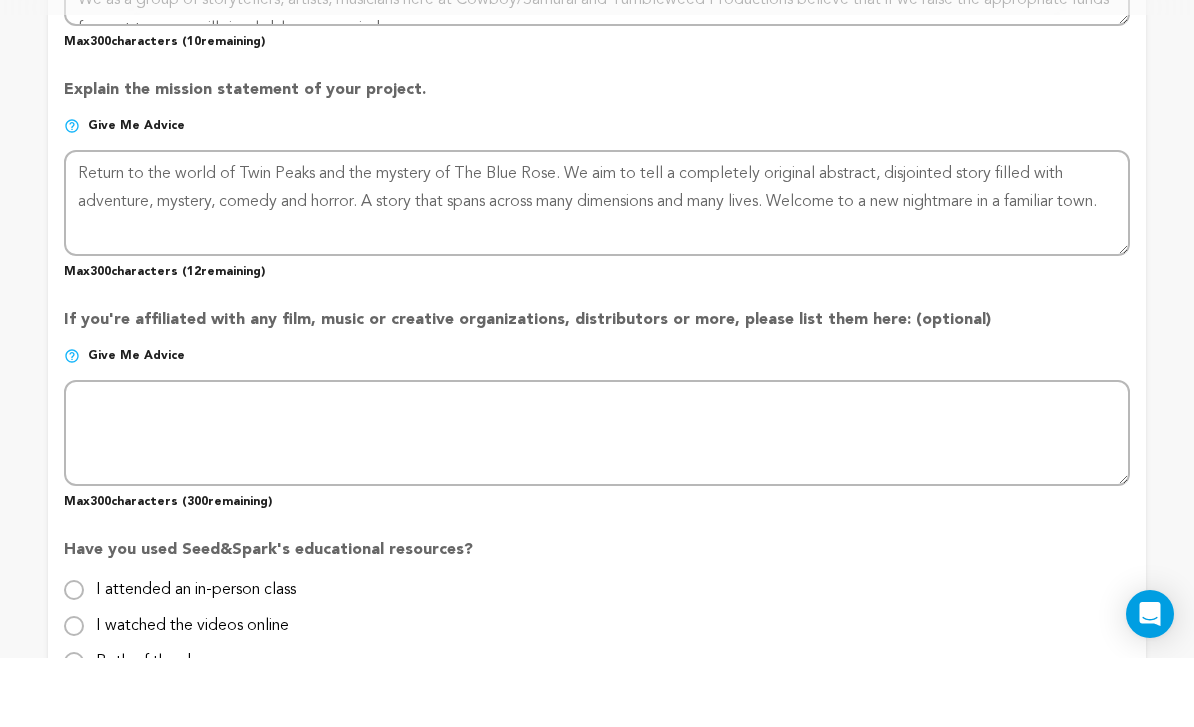click on "I watched the videos online" at bounding box center (74, 695) 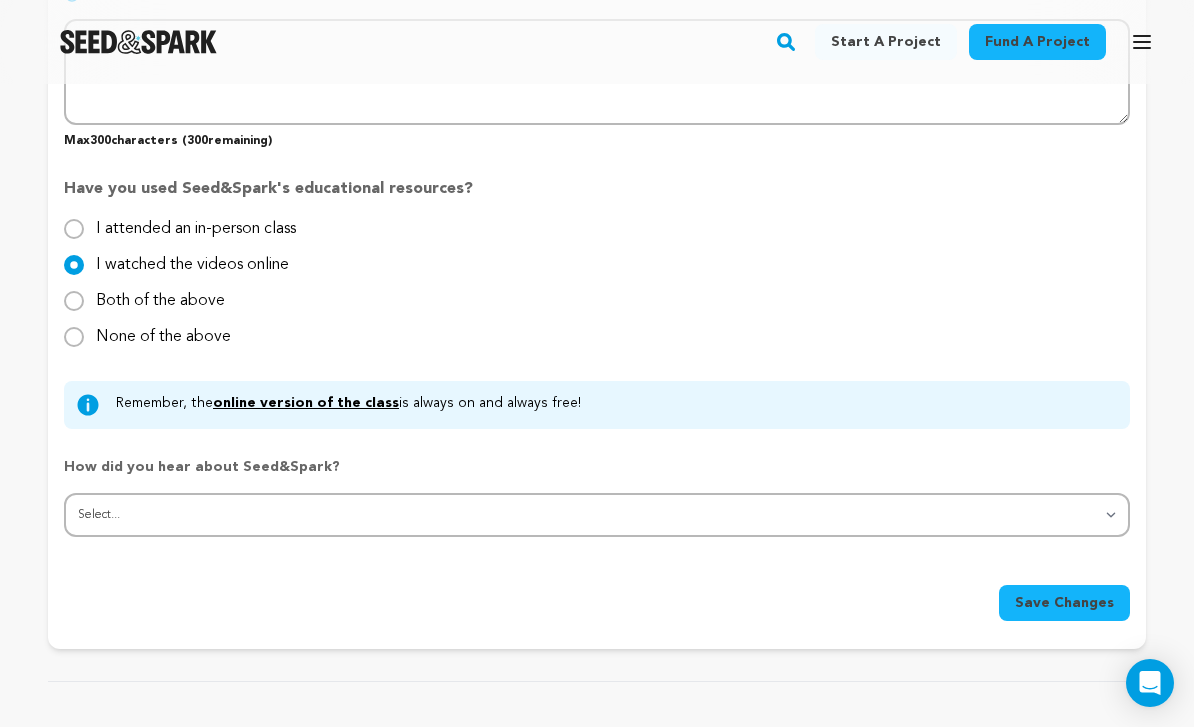scroll, scrollTop: 2198, scrollLeft: 0, axis: vertical 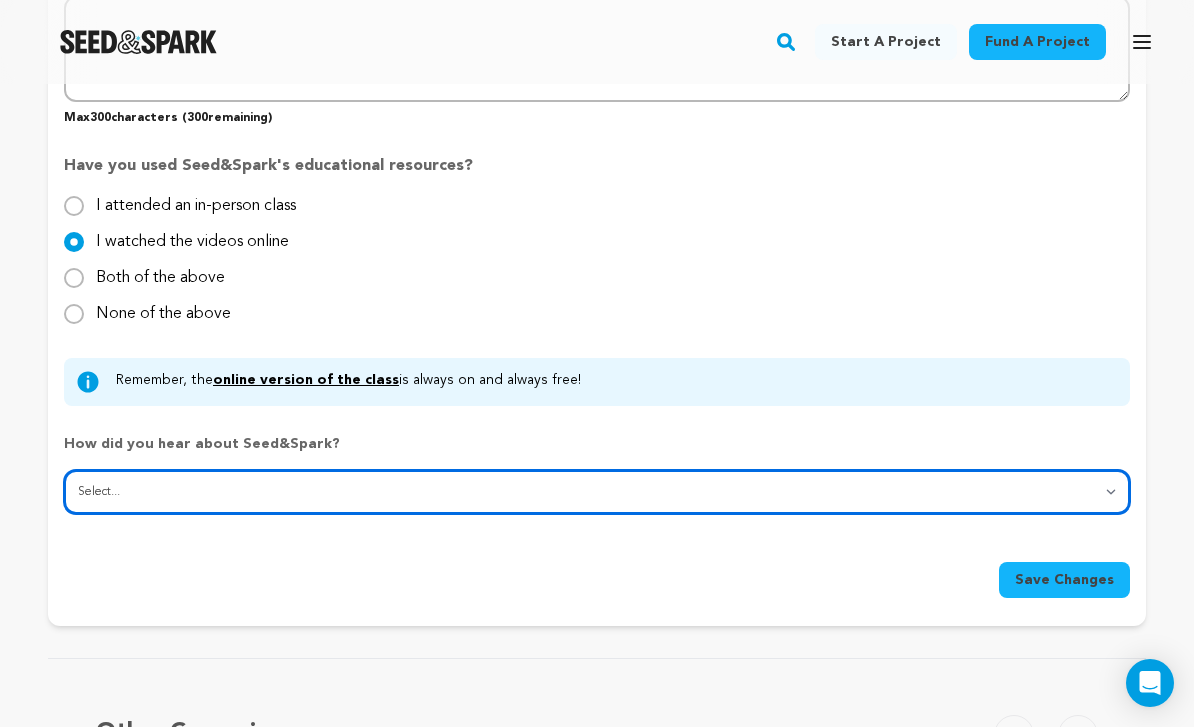 select on "5" 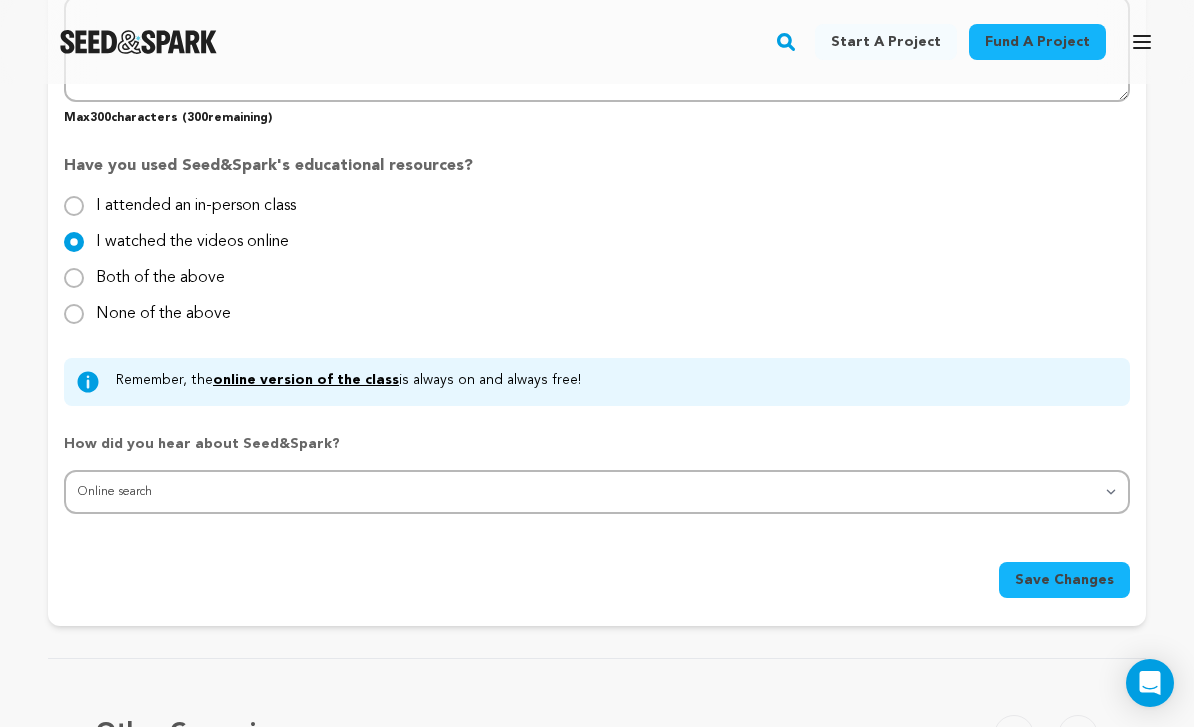 click on "Save Changes" at bounding box center [1064, 580] 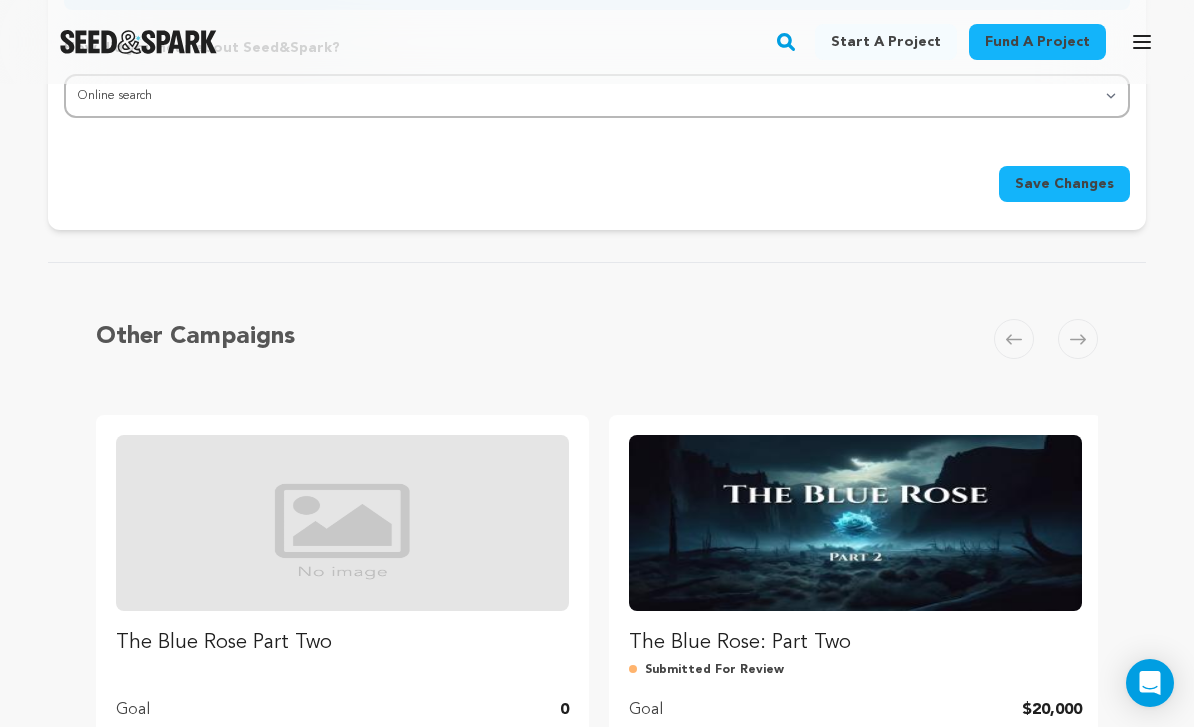 scroll, scrollTop: 2677, scrollLeft: 0, axis: vertical 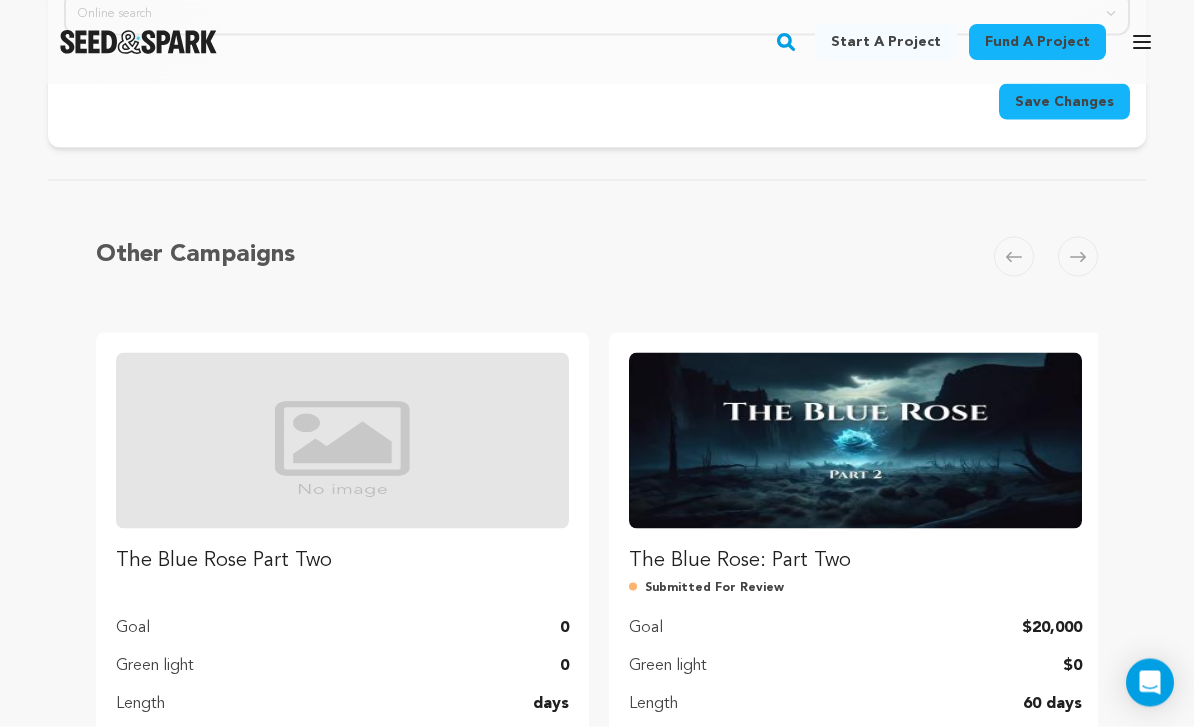 click on "The Blue Rose: Part Two" at bounding box center (855, 561) 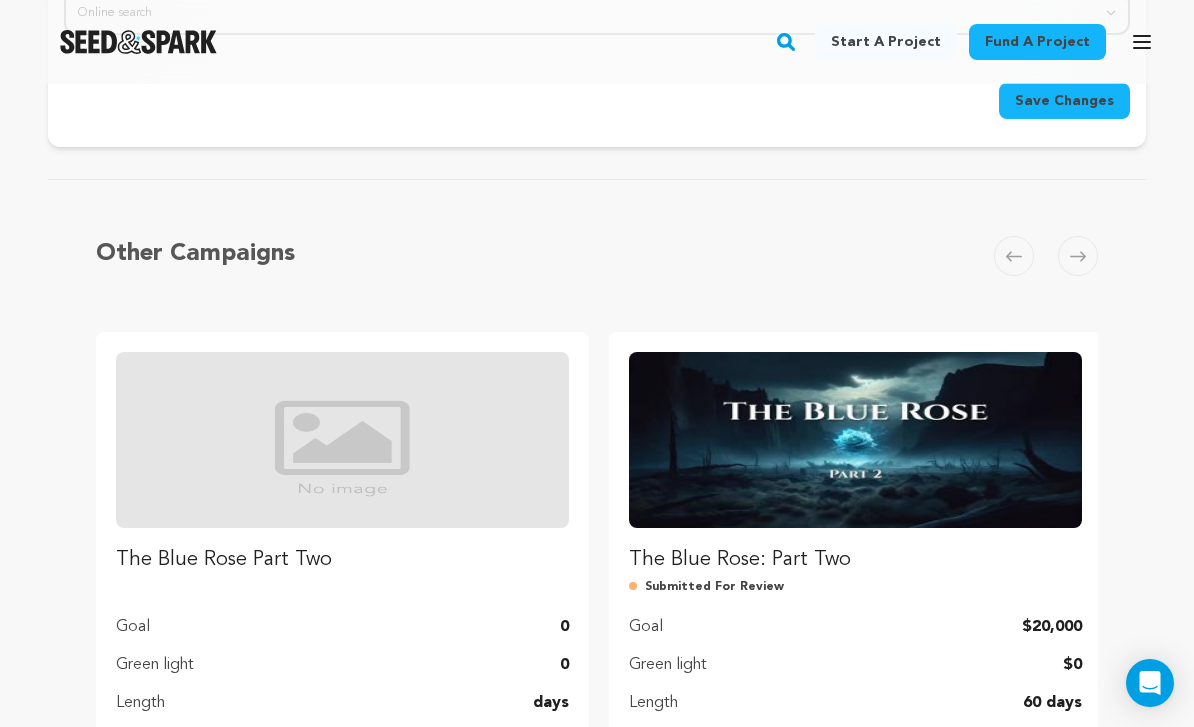 click on "Manage Project" at bounding box center (855, 749) 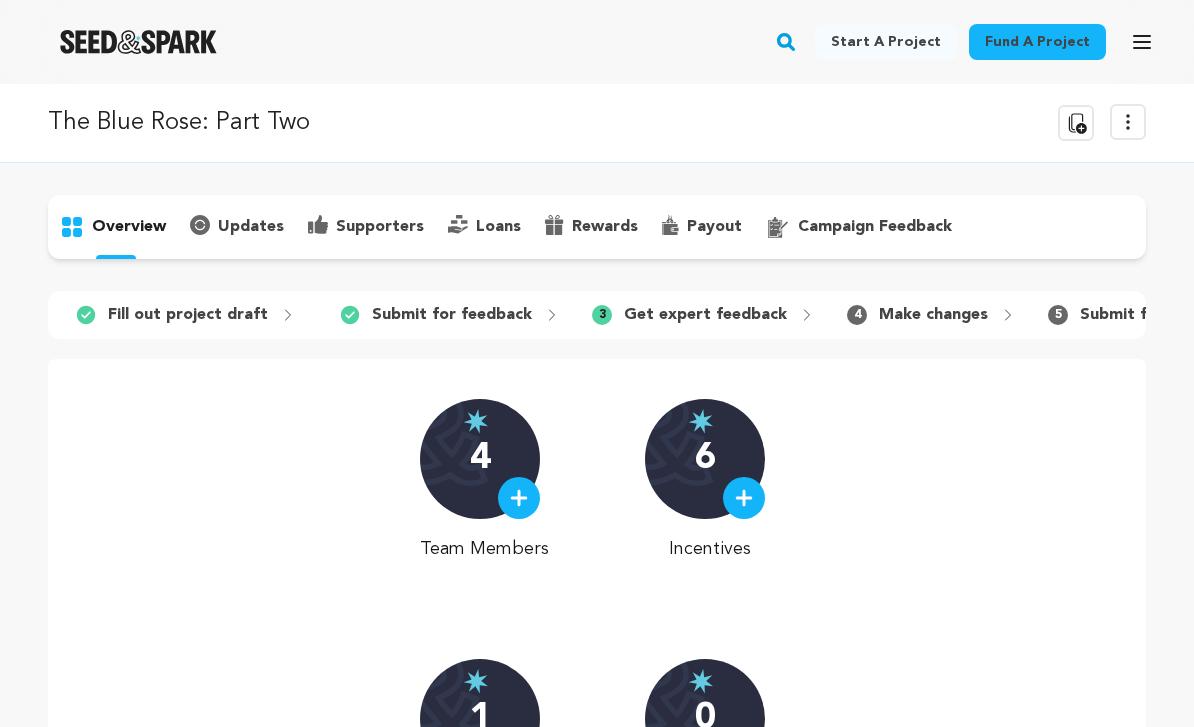 scroll, scrollTop: 0, scrollLeft: 0, axis: both 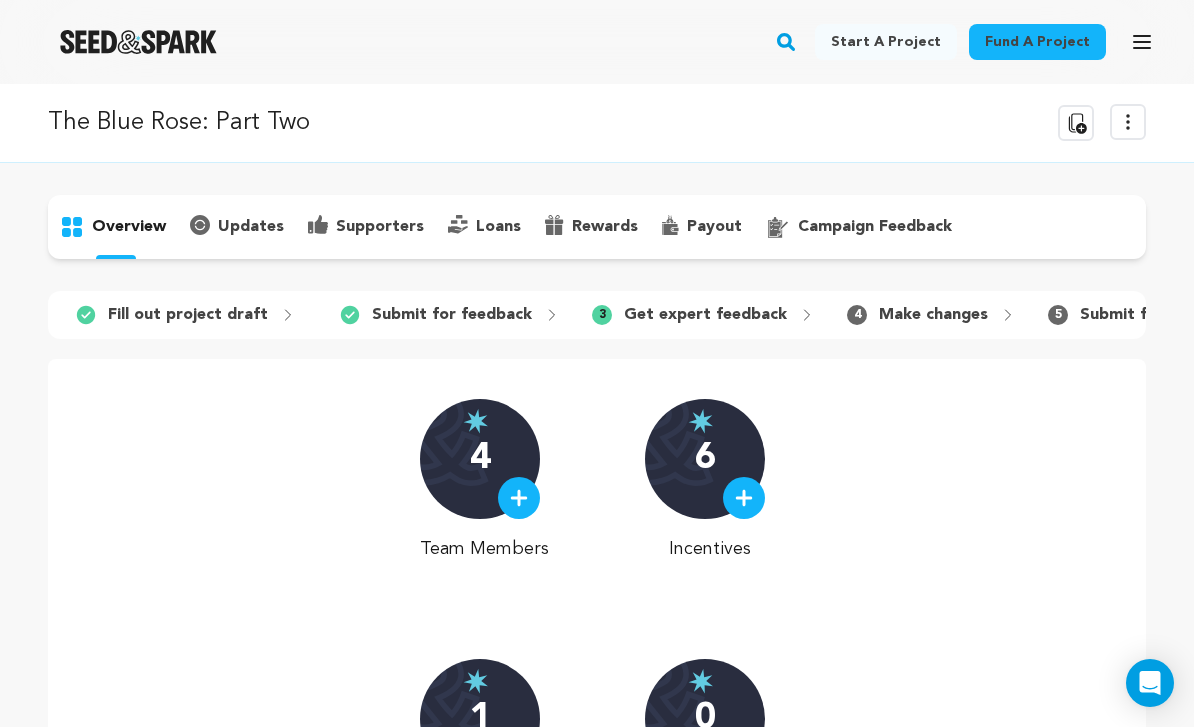 click on "overview" at bounding box center (129, 227) 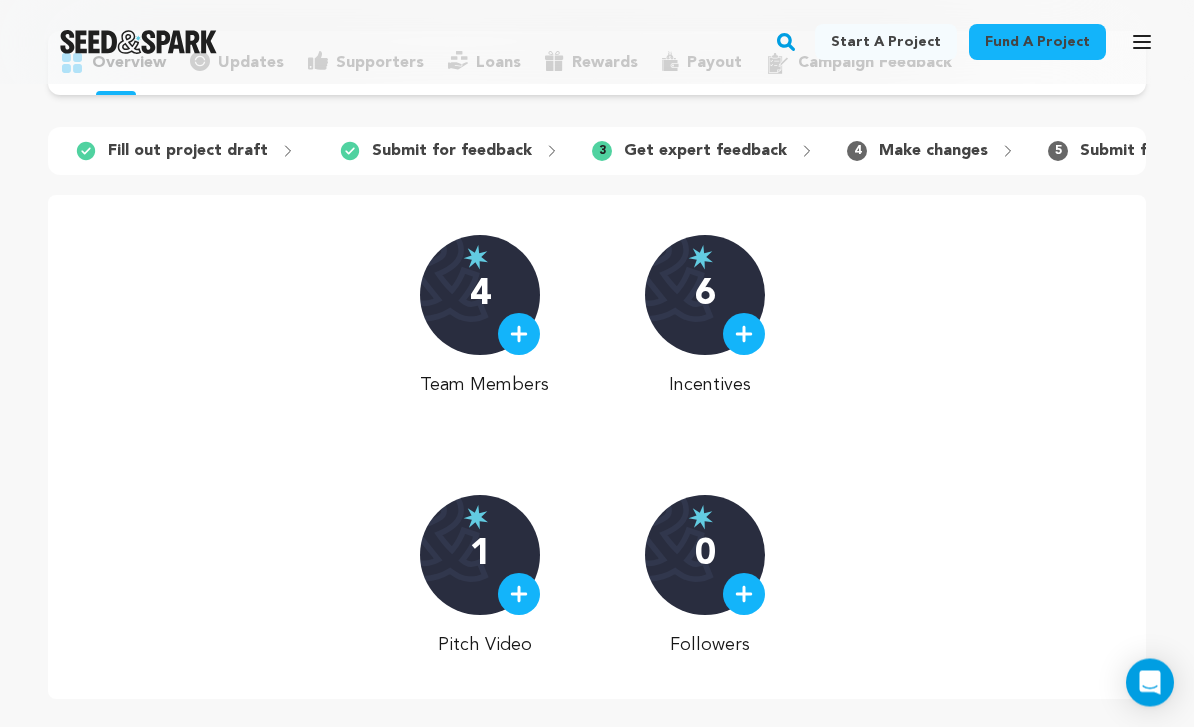 scroll, scrollTop: 0, scrollLeft: 0, axis: both 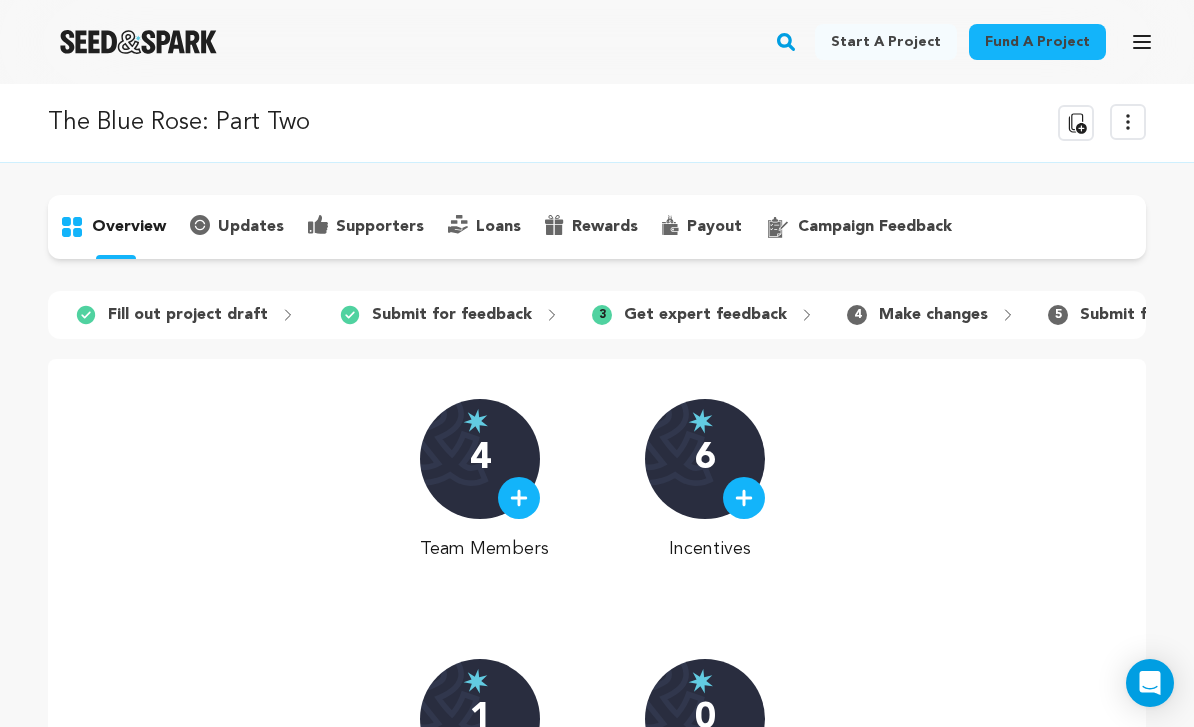 click on "campaign feedback" at bounding box center (875, 227) 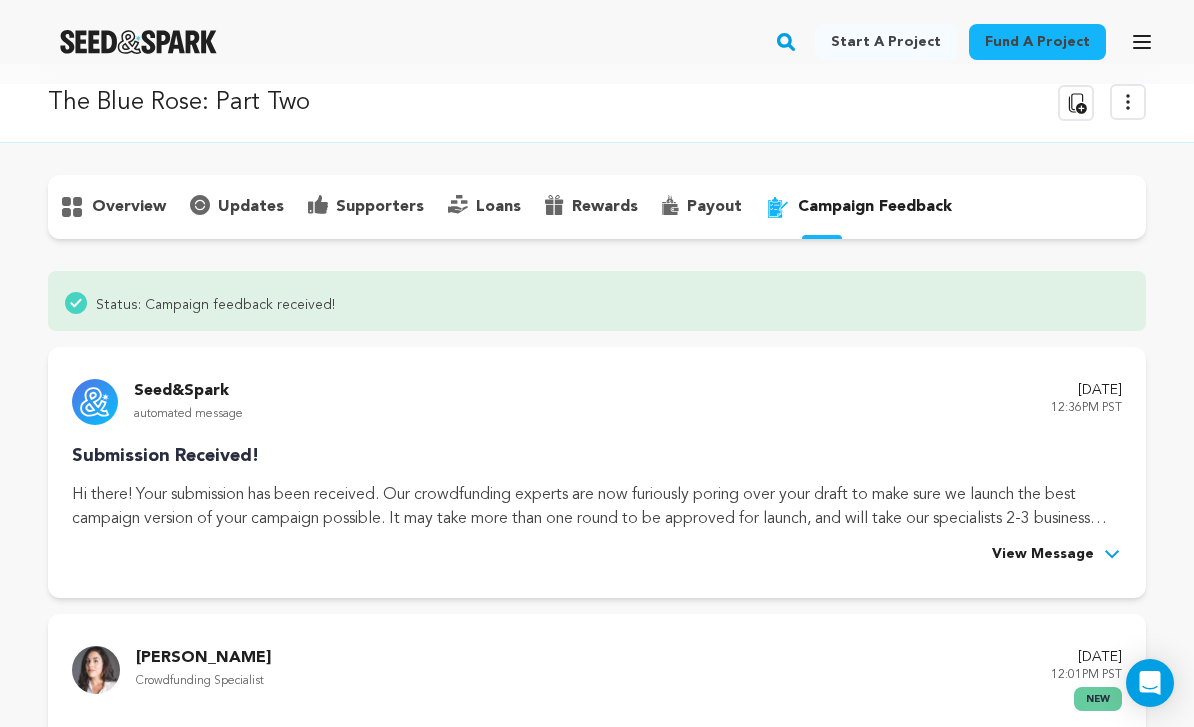scroll, scrollTop: 0, scrollLeft: 0, axis: both 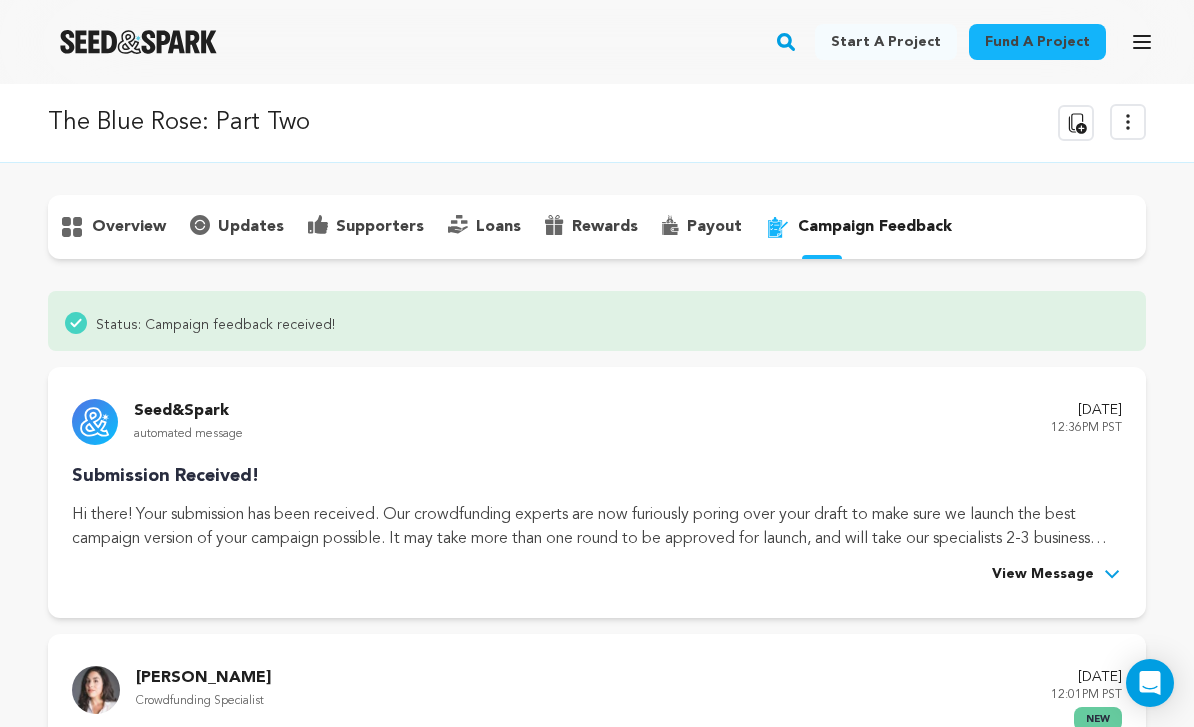 click on "overview" at bounding box center [129, 227] 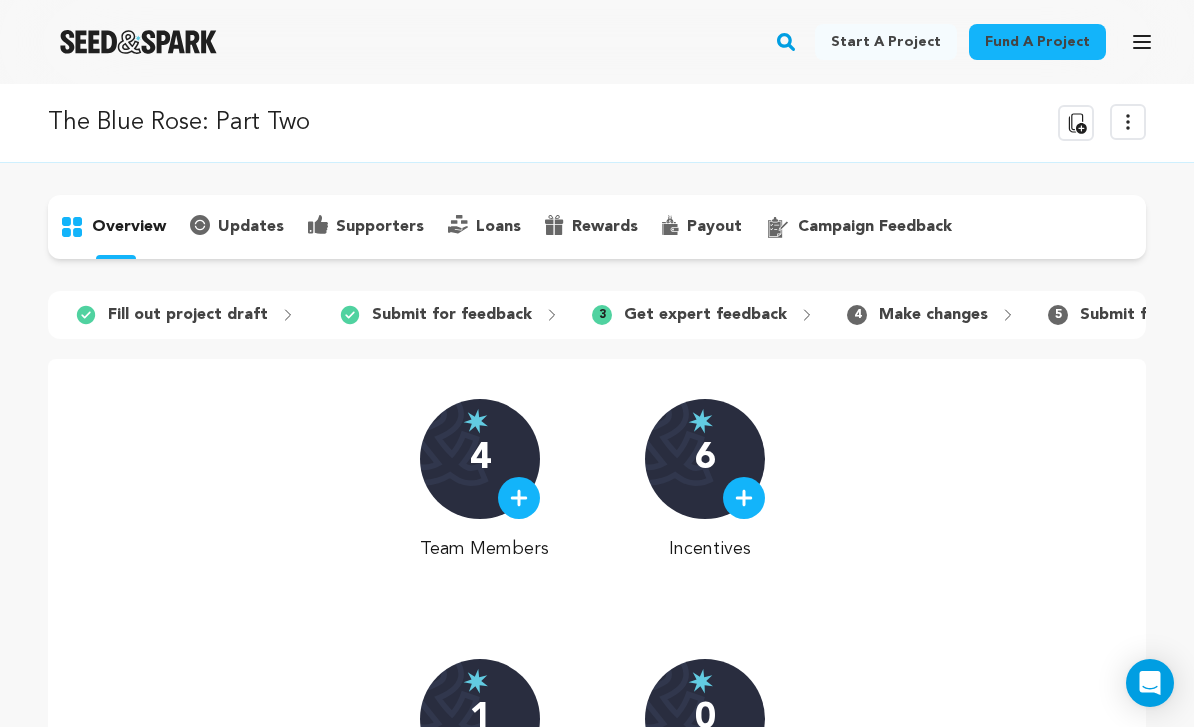 click 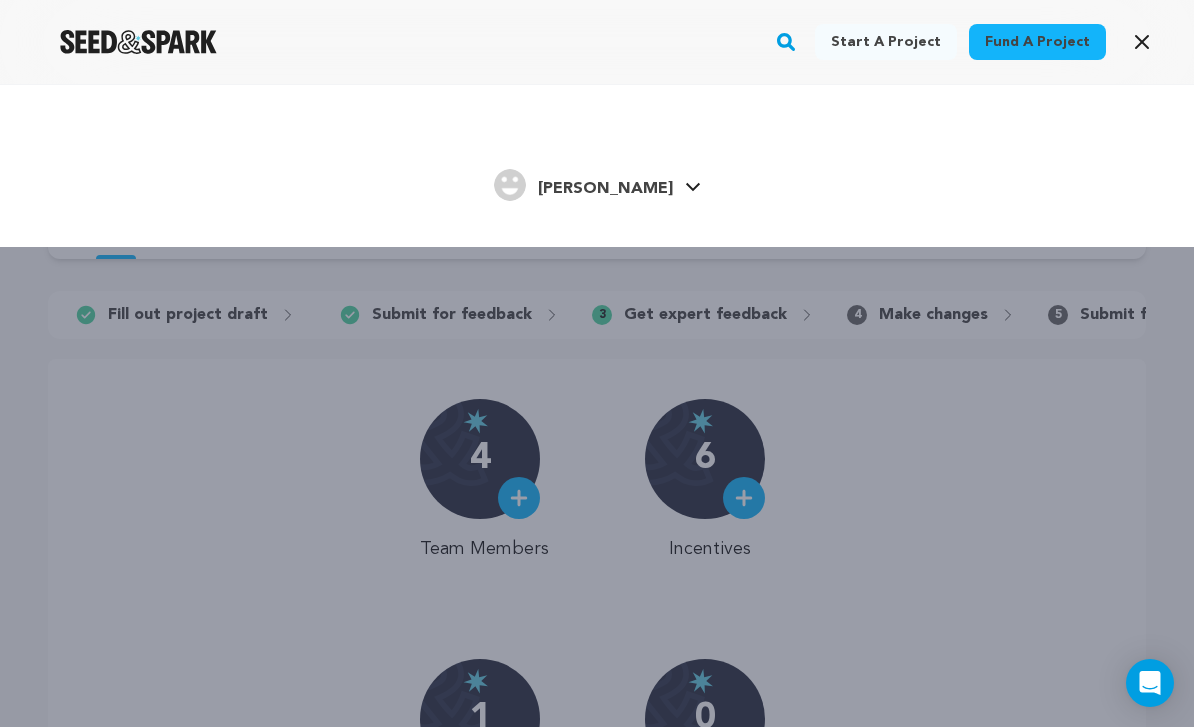 click on "[PERSON_NAME]" at bounding box center (605, 189) 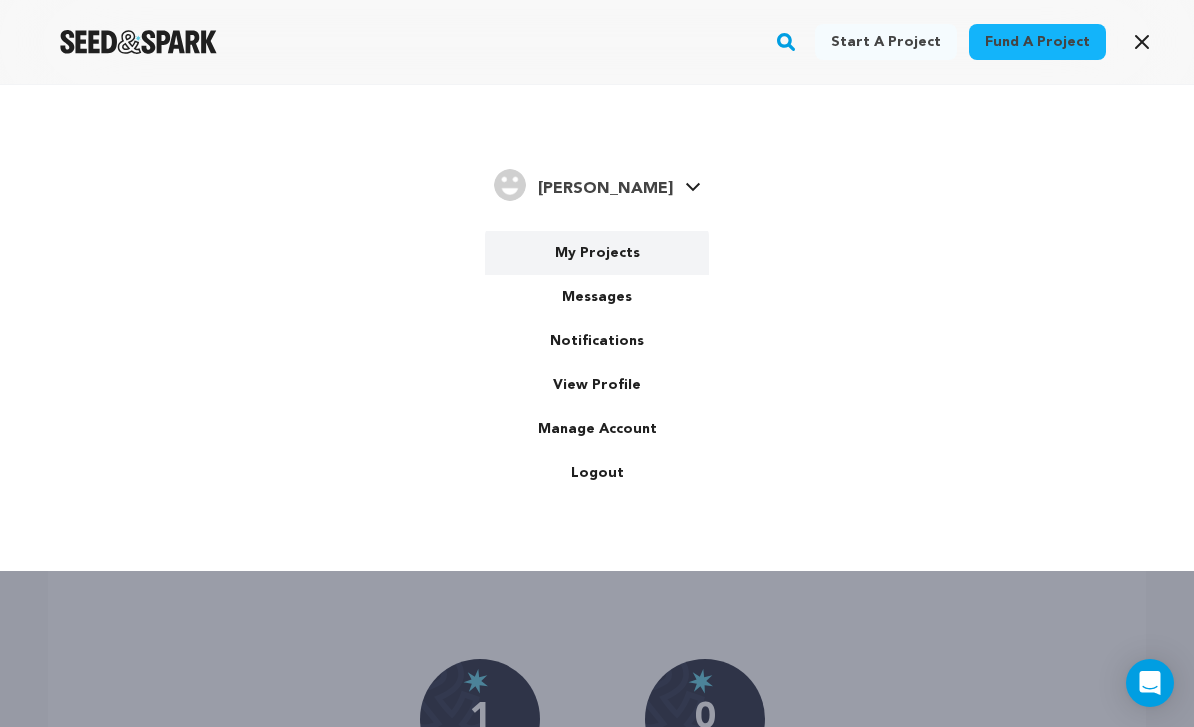 click on "My Projects" at bounding box center (597, 253) 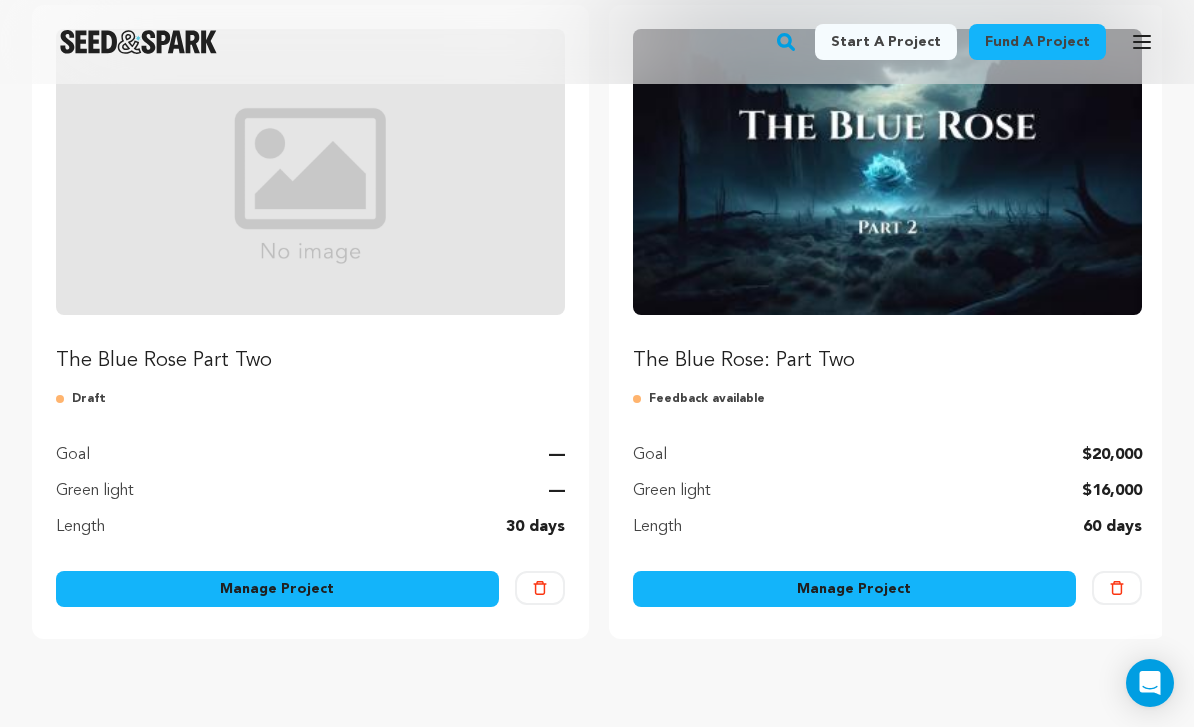 scroll, scrollTop: 295, scrollLeft: 0, axis: vertical 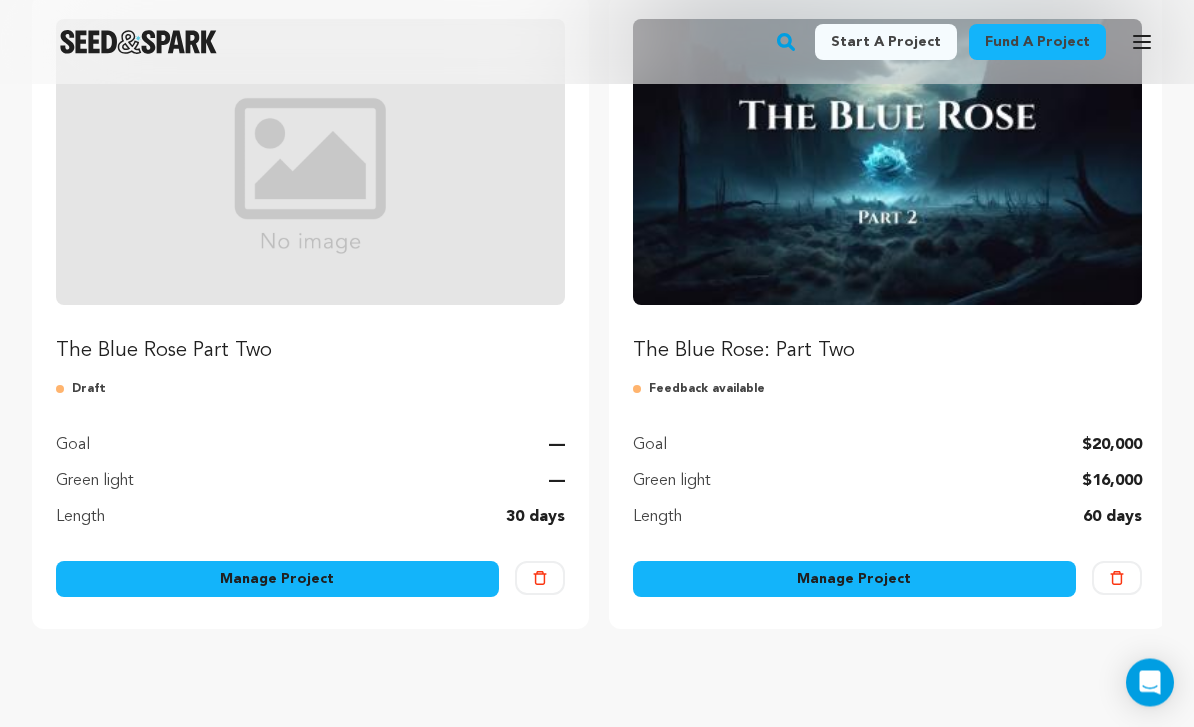 click on "The Blue Rose: Part Two" at bounding box center (887, 352) 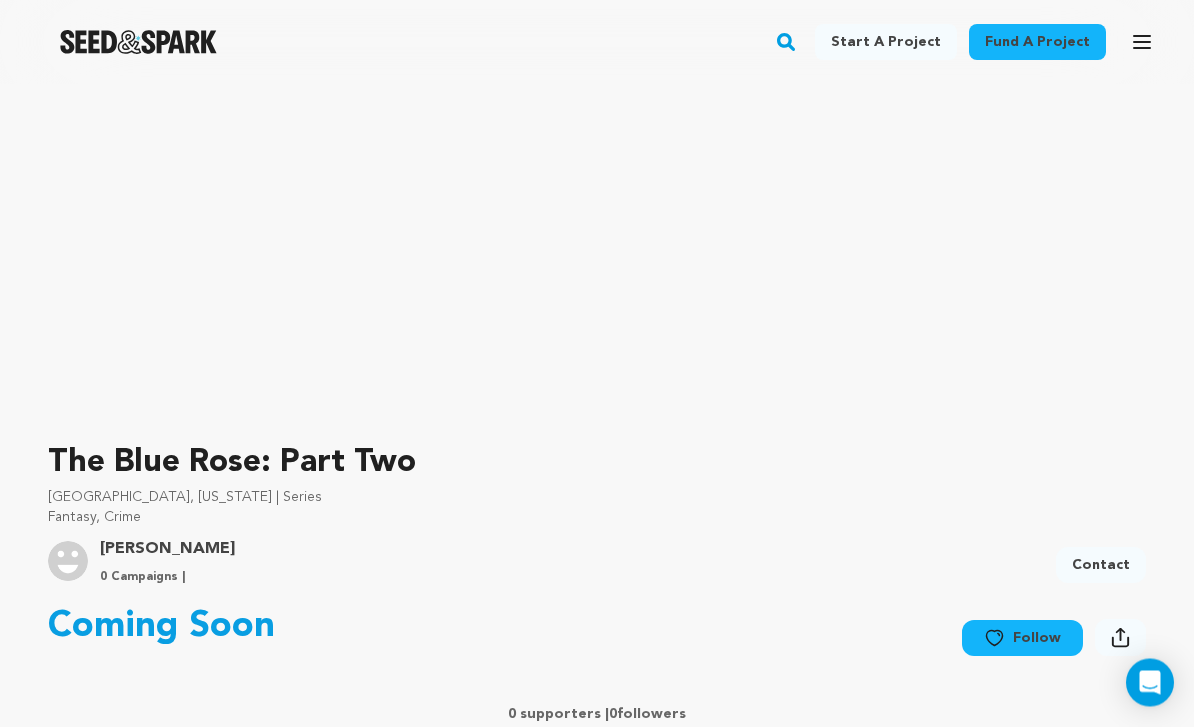 scroll, scrollTop: 0, scrollLeft: 0, axis: both 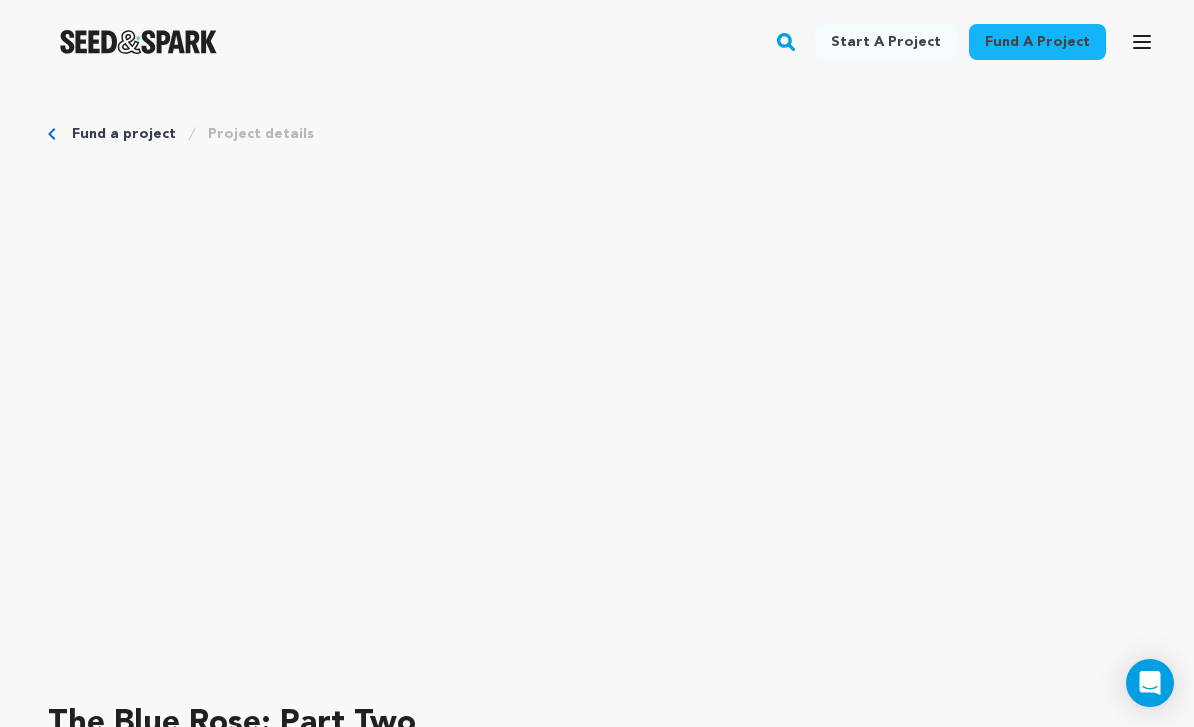 click 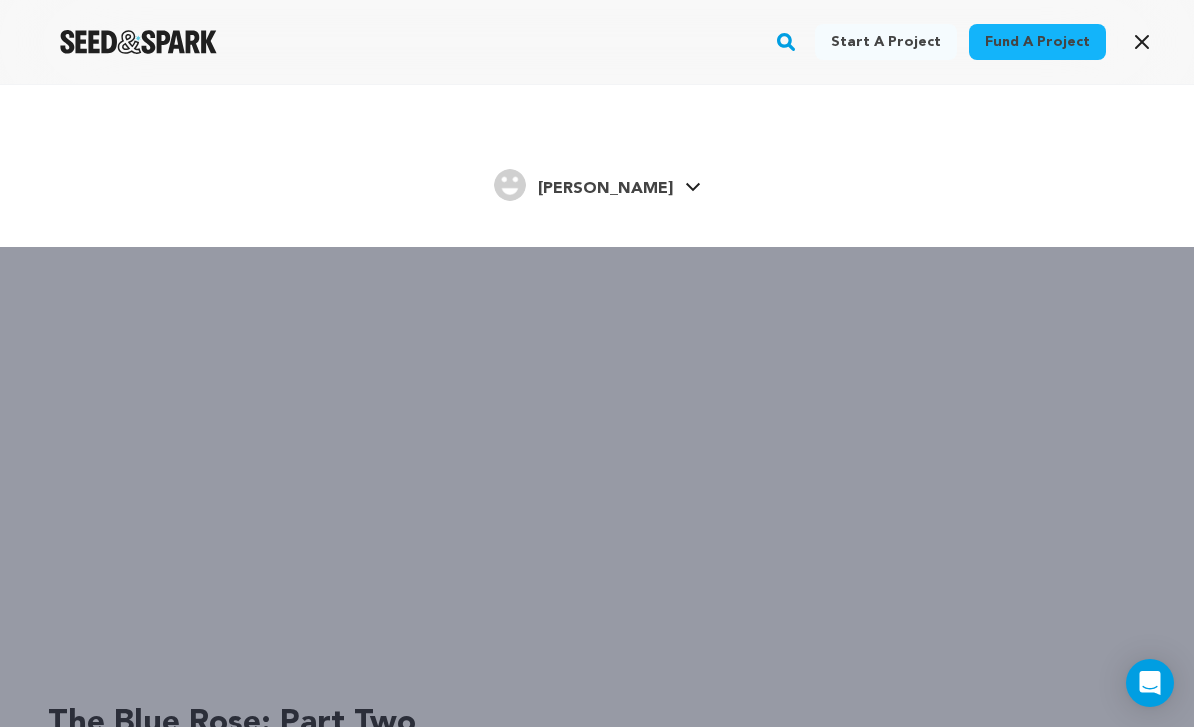 click on "[PERSON_NAME]" at bounding box center [605, 189] 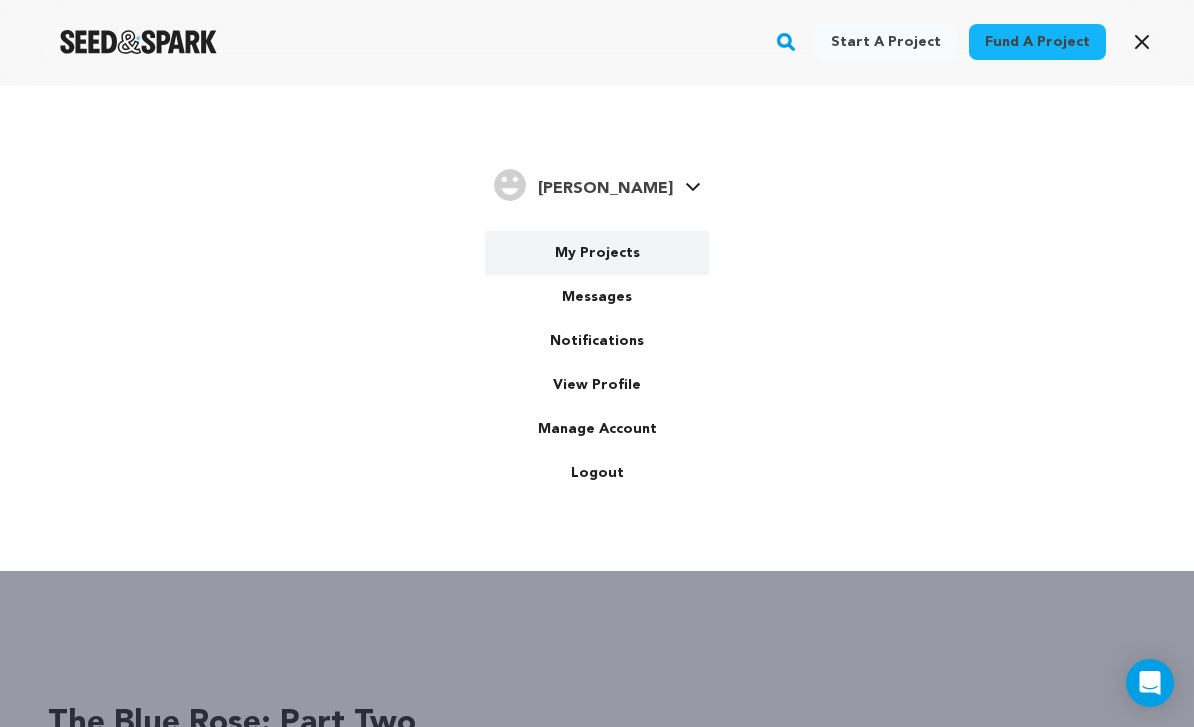 click on "My Projects" at bounding box center [597, 253] 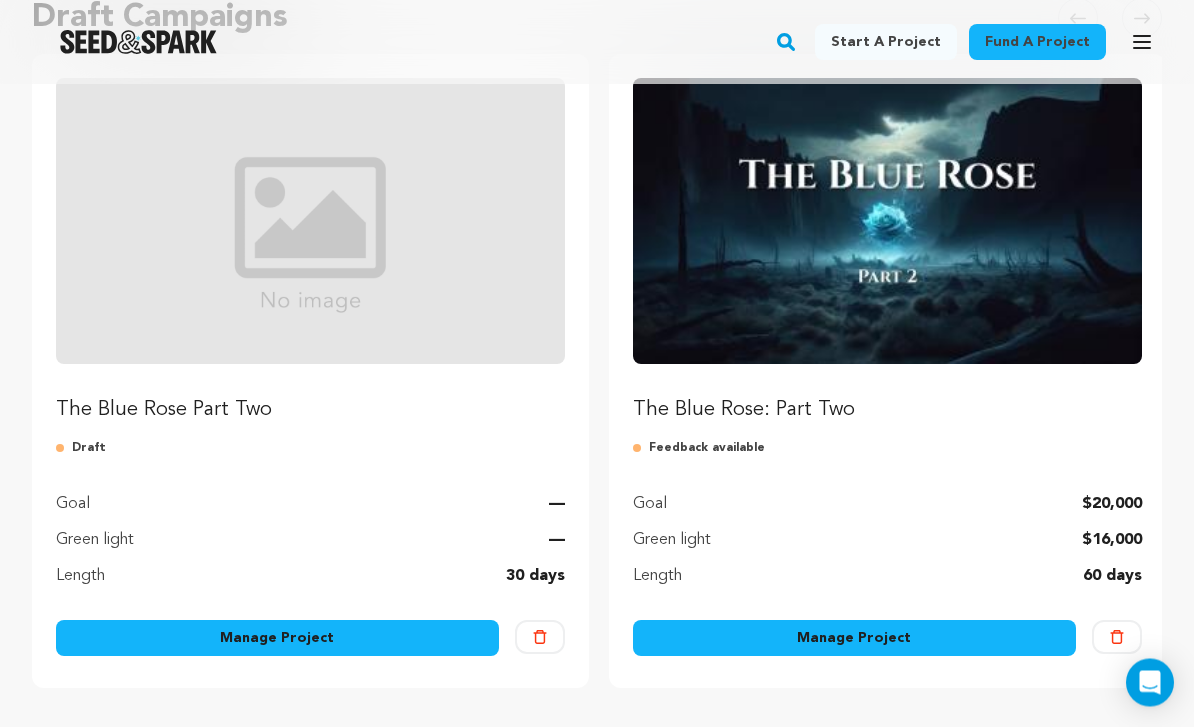 scroll, scrollTop: 263, scrollLeft: 0, axis: vertical 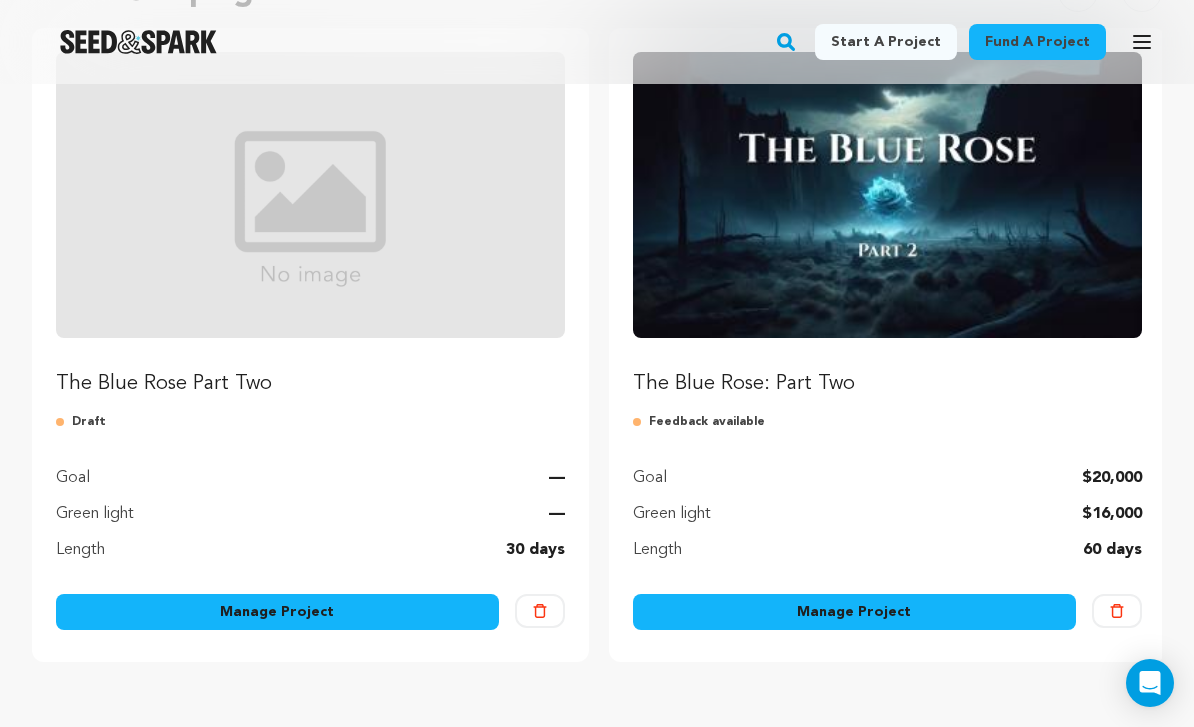 click at bounding box center [1117, 611] 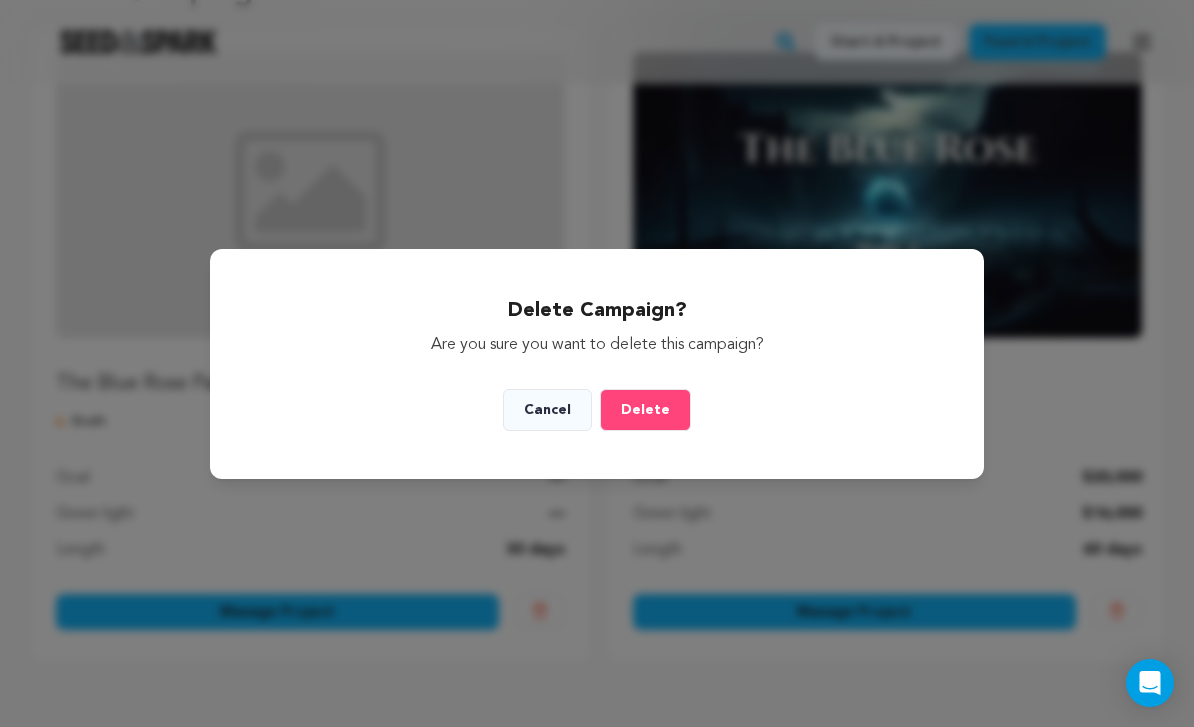 click on "Delete" at bounding box center (645, 410) 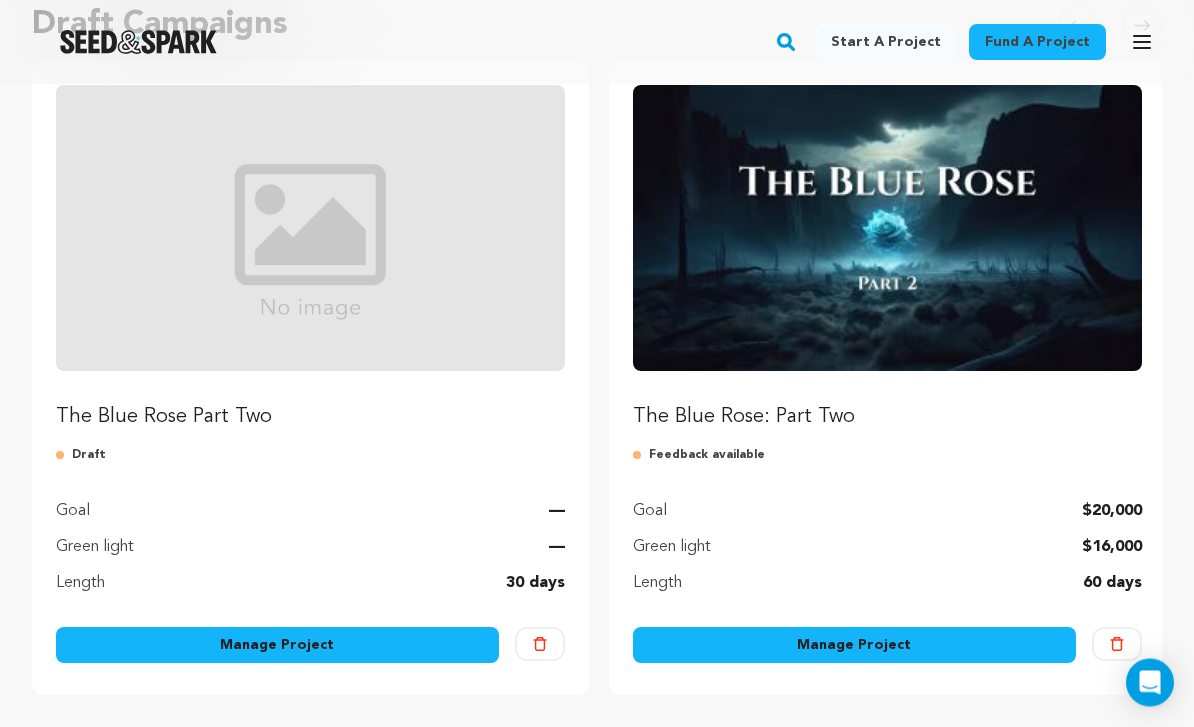 scroll, scrollTop: 341, scrollLeft: 0, axis: vertical 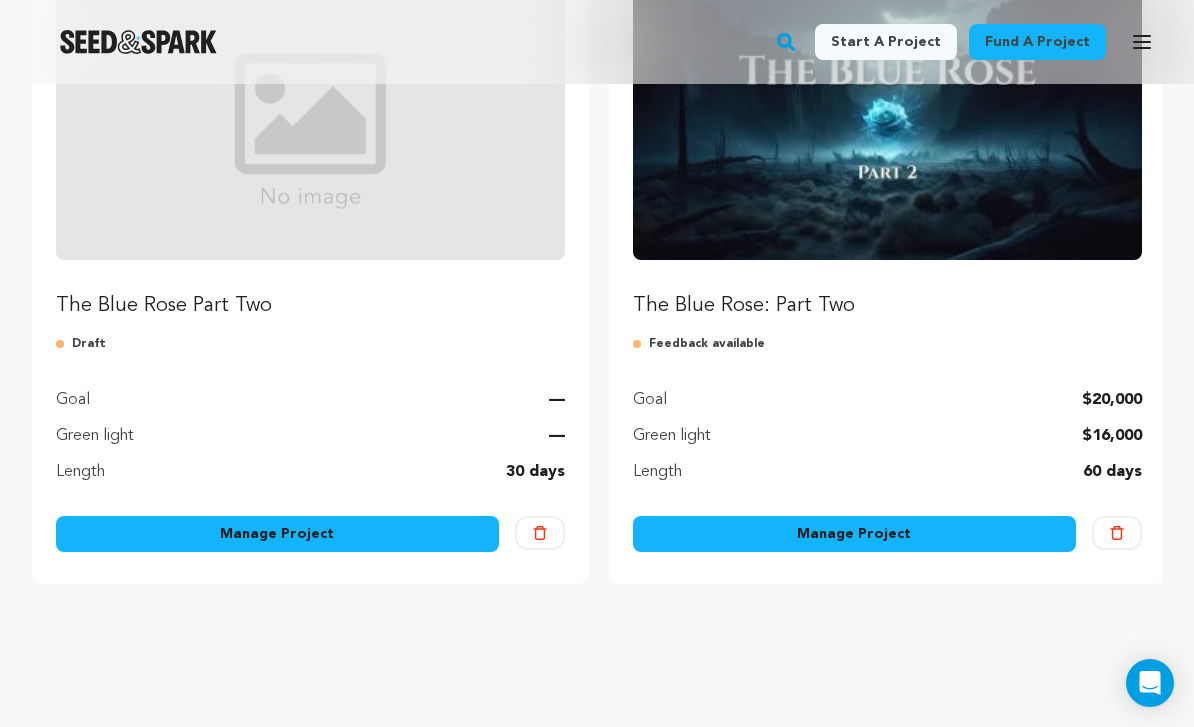 click on "Manage Project" at bounding box center [854, 534] 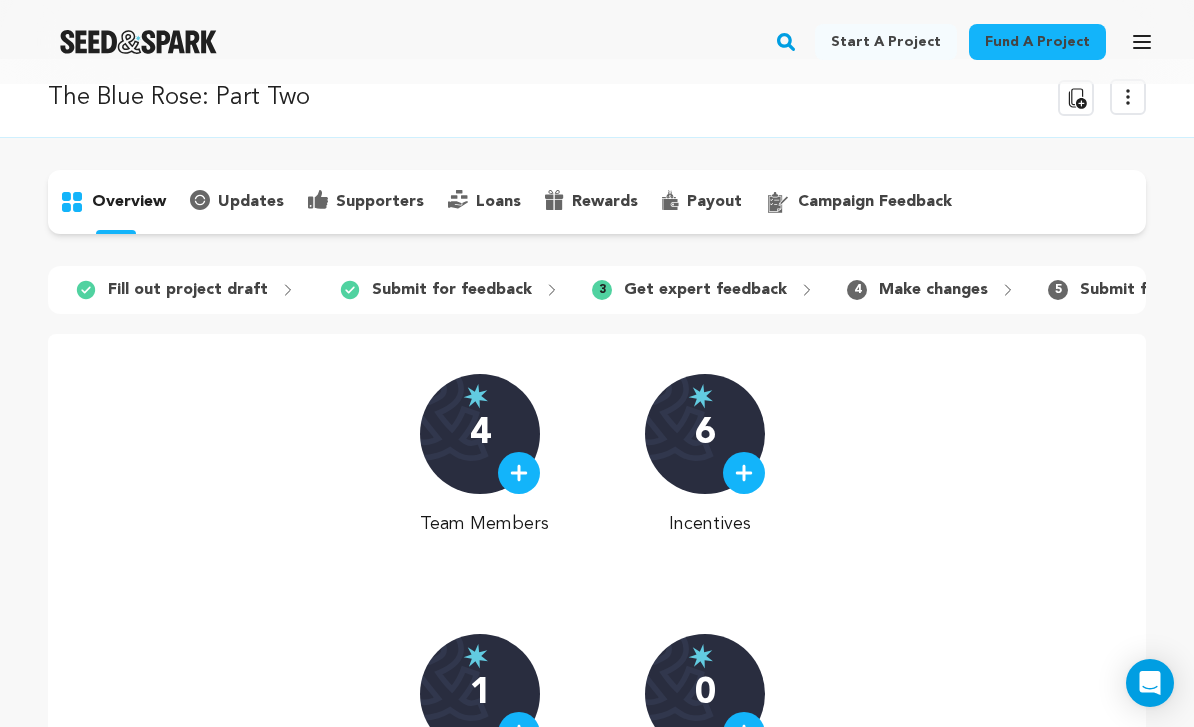 scroll, scrollTop: 28, scrollLeft: 0, axis: vertical 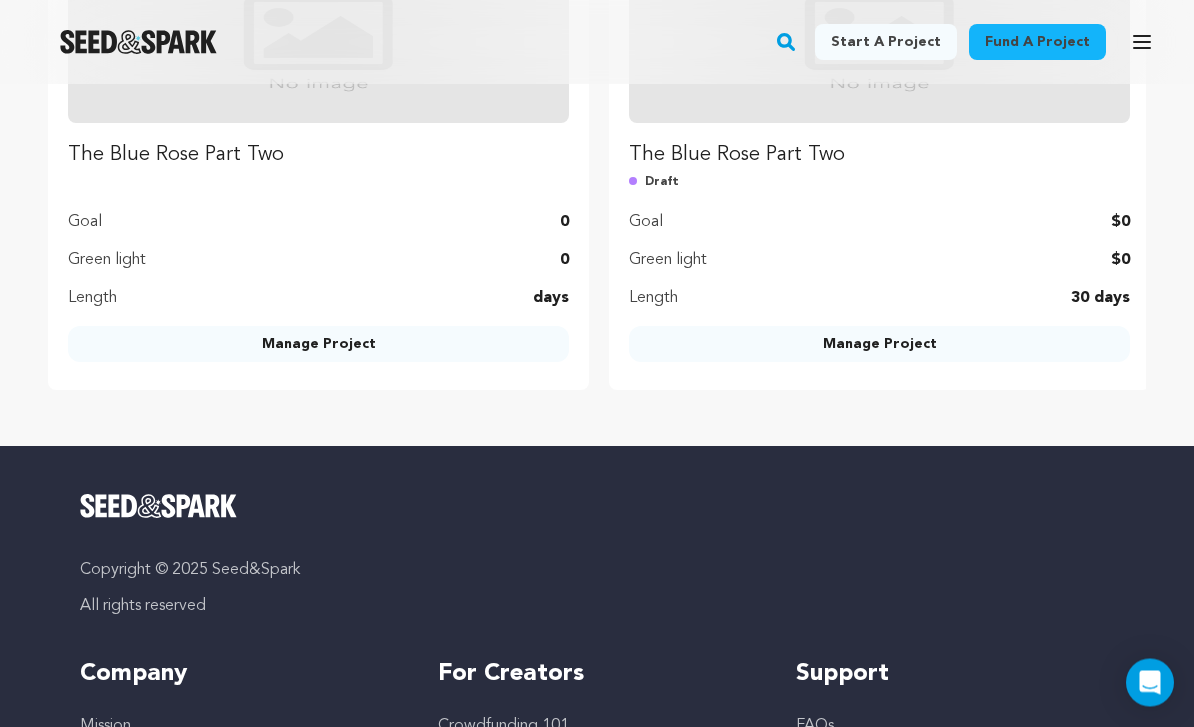 click on "Manage Project" at bounding box center (879, 345) 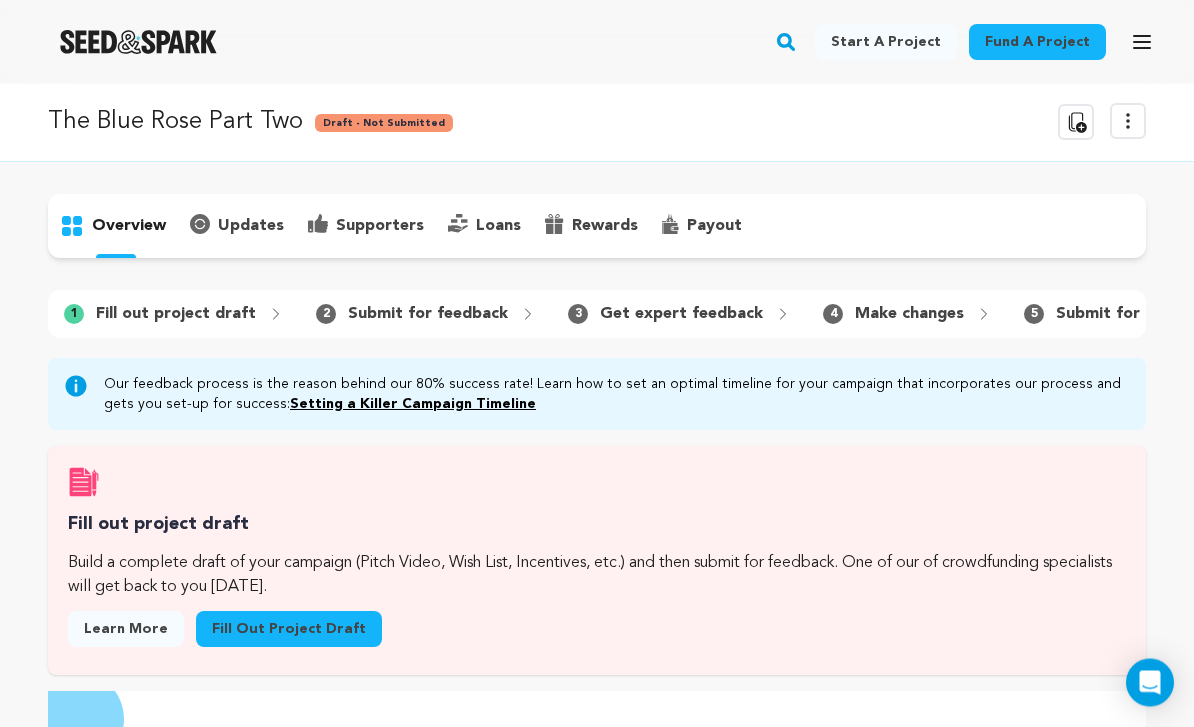 scroll, scrollTop: 0, scrollLeft: 0, axis: both 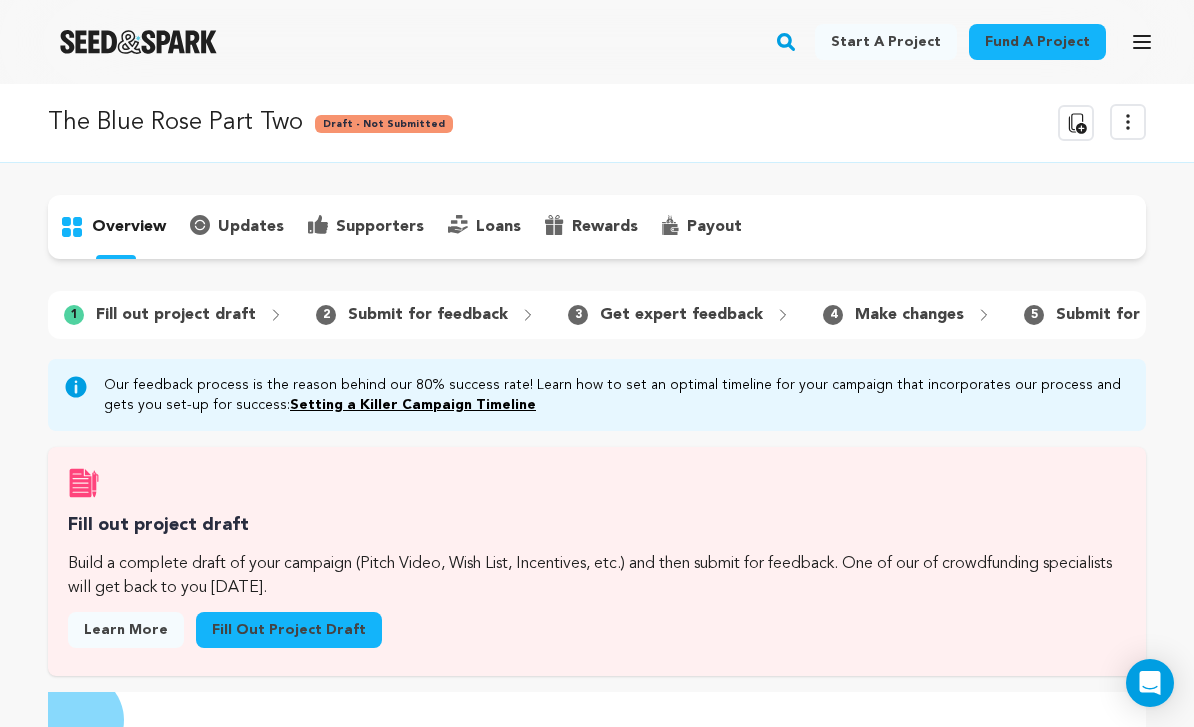 click 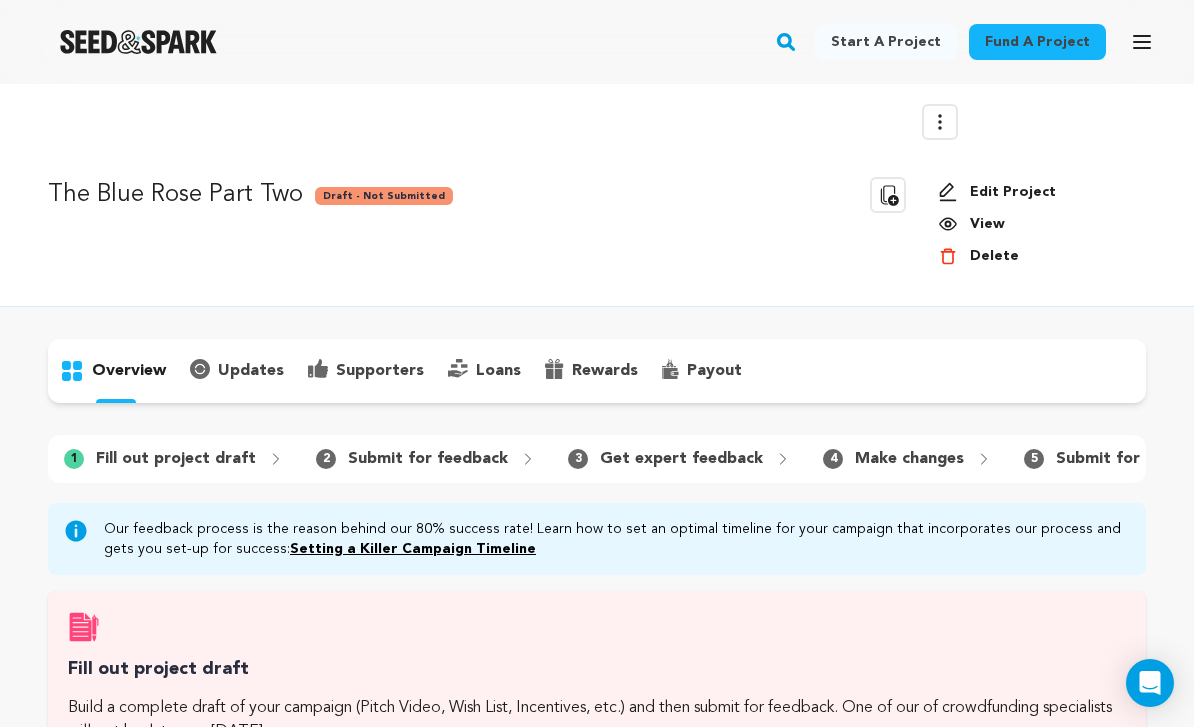 click on "Delete" at bounding box center (978, 256) 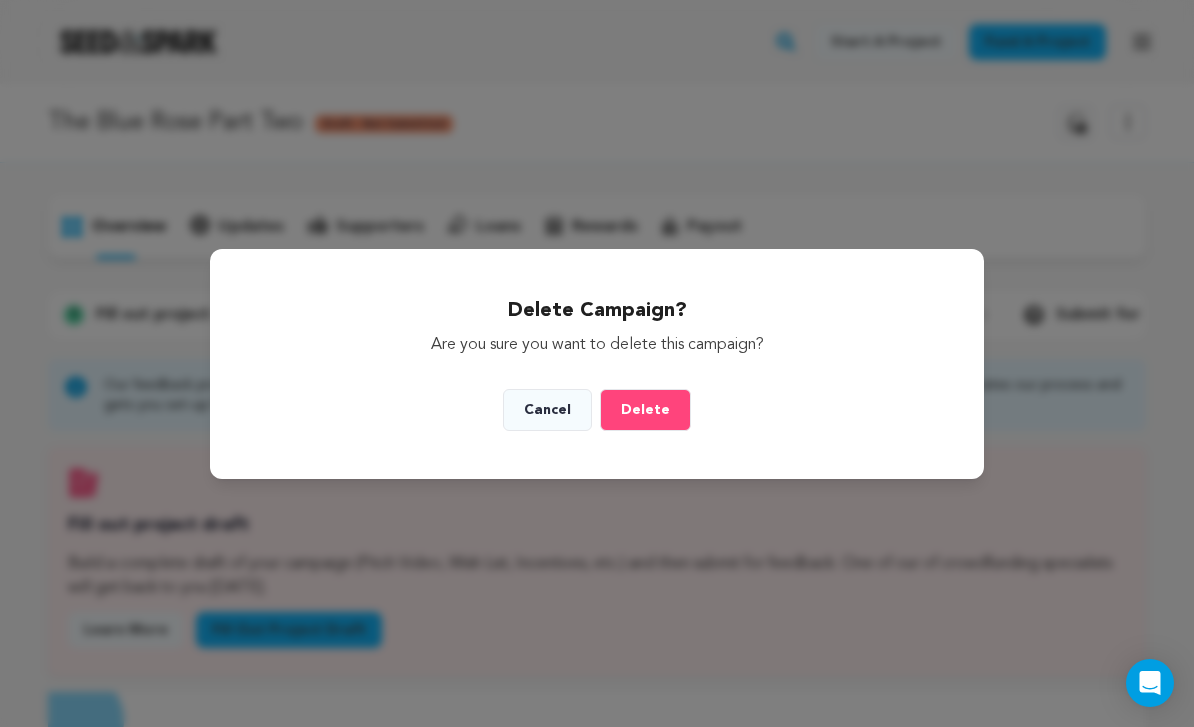 click on "Delete" at bounding box center (645, 410) 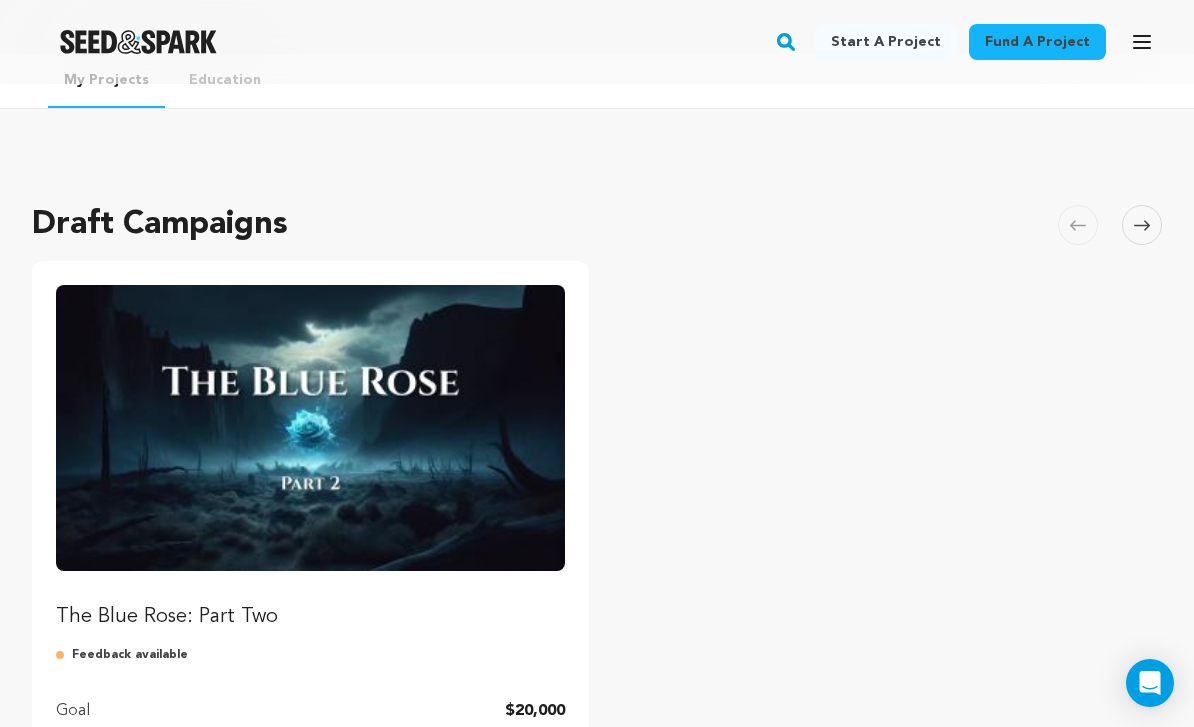 scroll, scrollTop: 0, scrollLeft: 0, axis: both 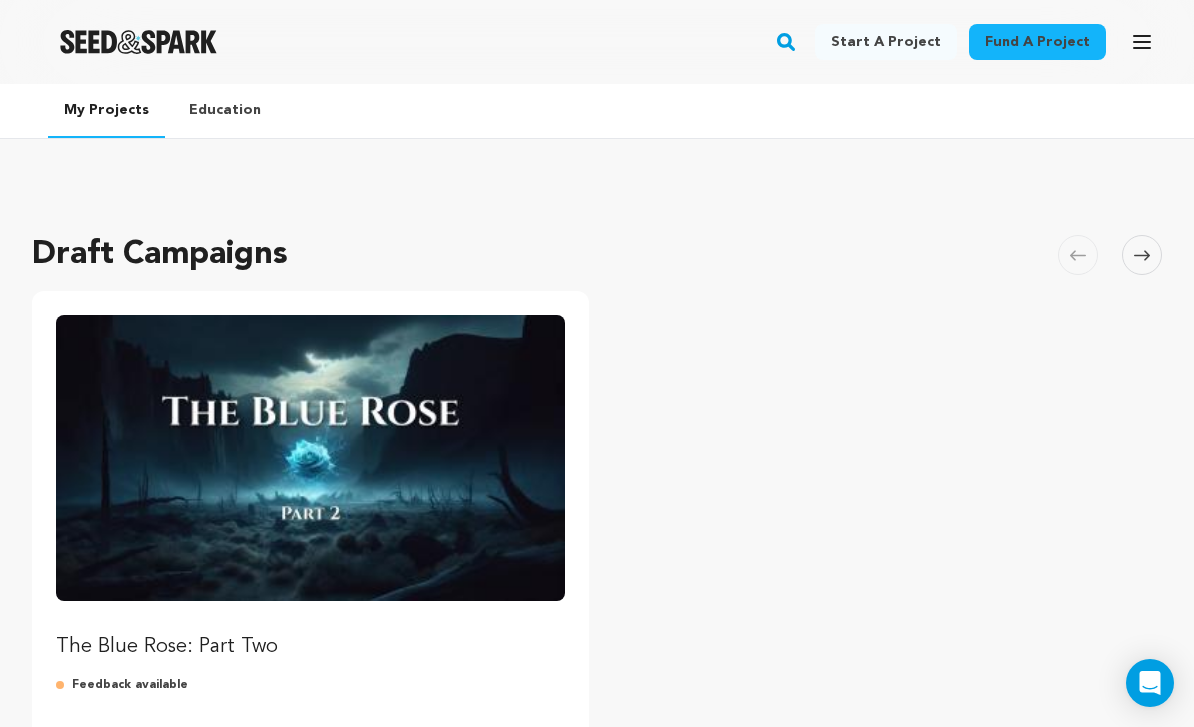 click on "My Projects" at bounding box center [106, 111] 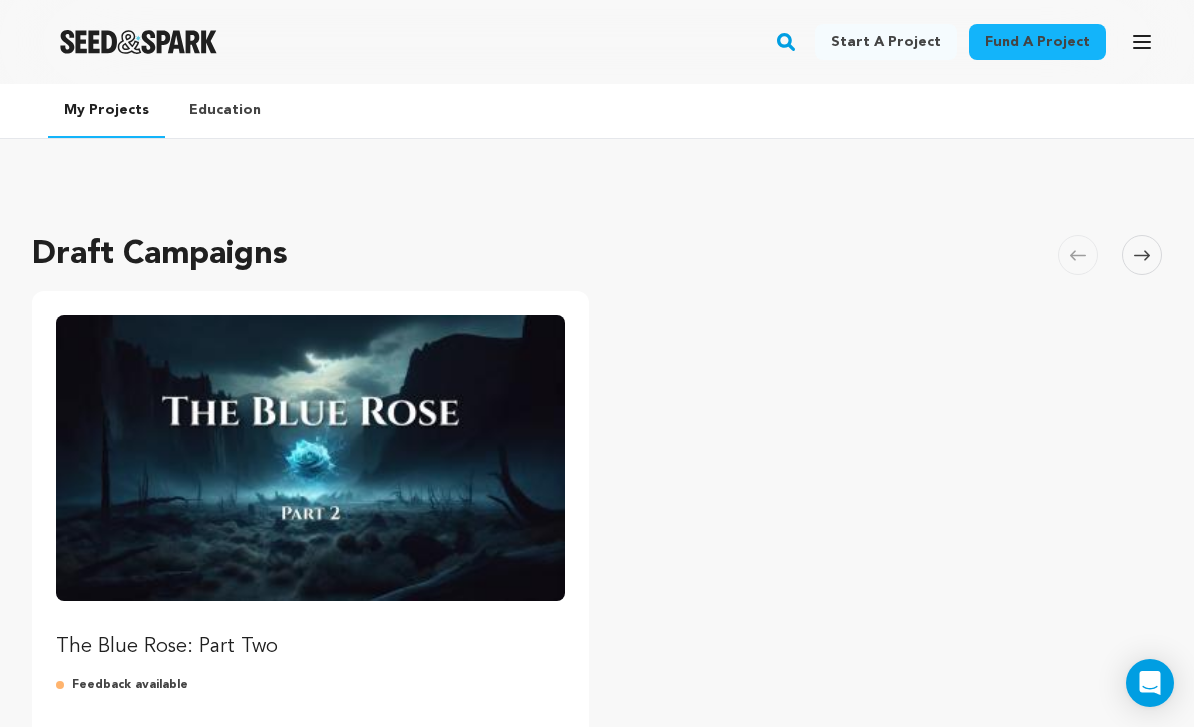 scroll, scrollTop: 0, scrollLeft: 0, axis: both 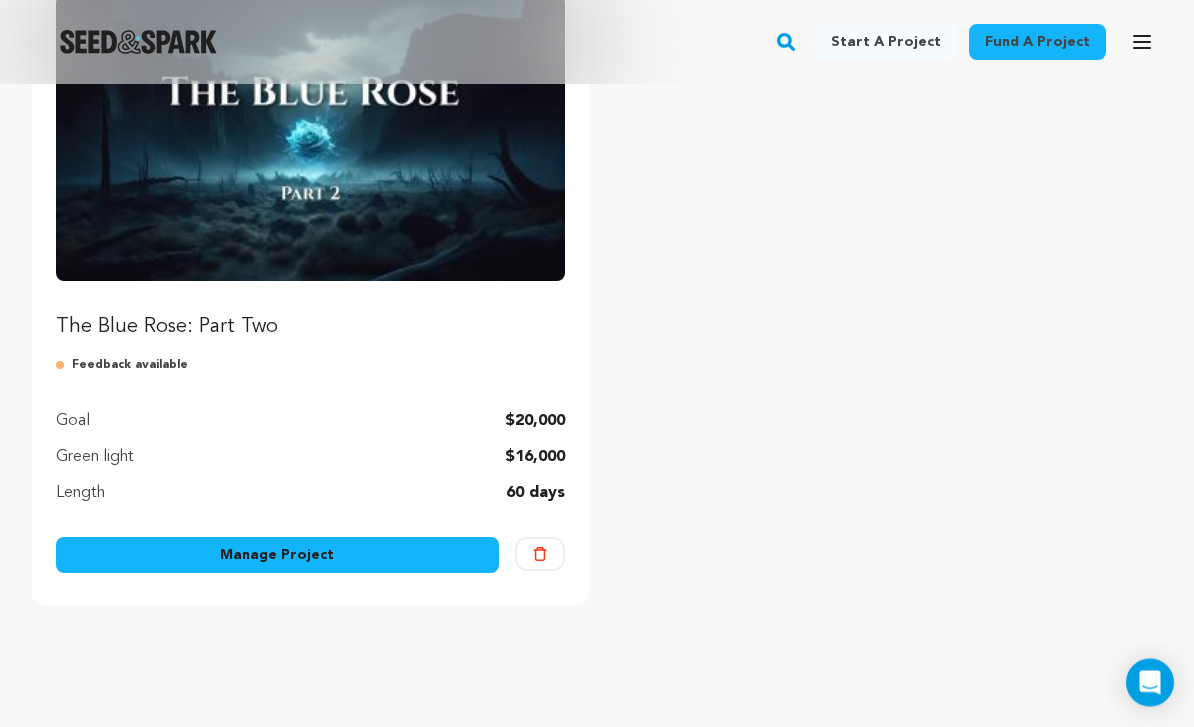 click on "The Blue Rose: Part Two" at bounding box center (310, 328) 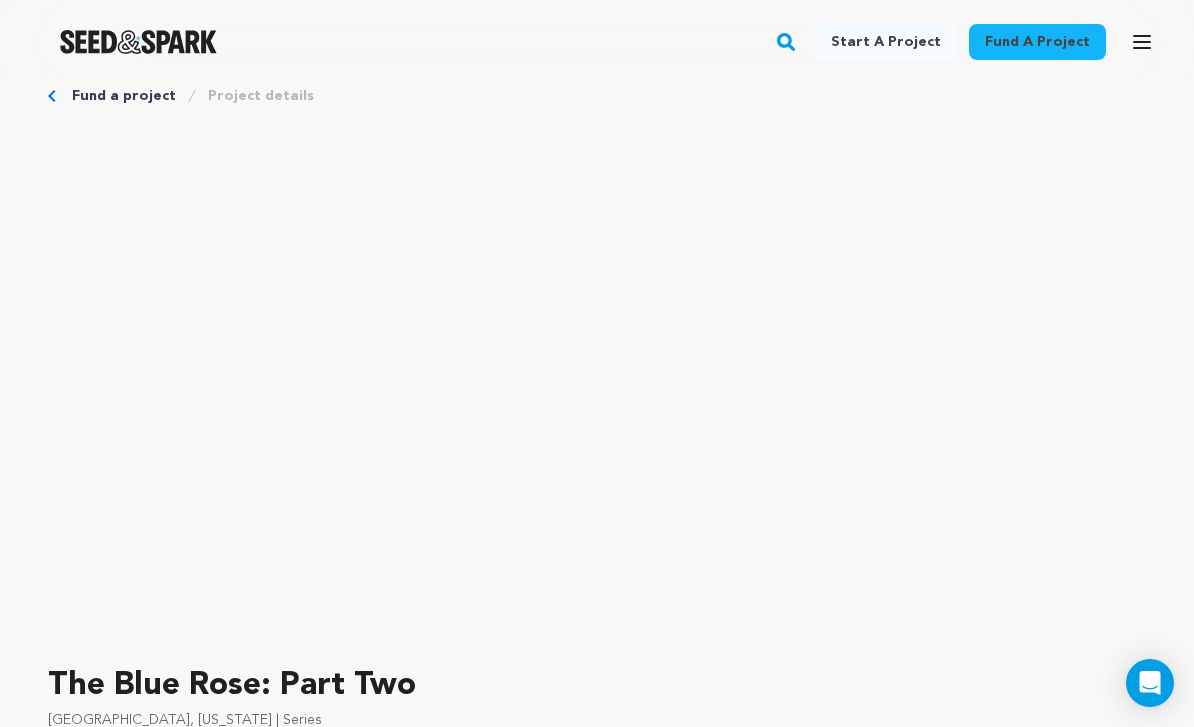 scroll, scrollTop: 0, scrollLeft: 0, axis: both 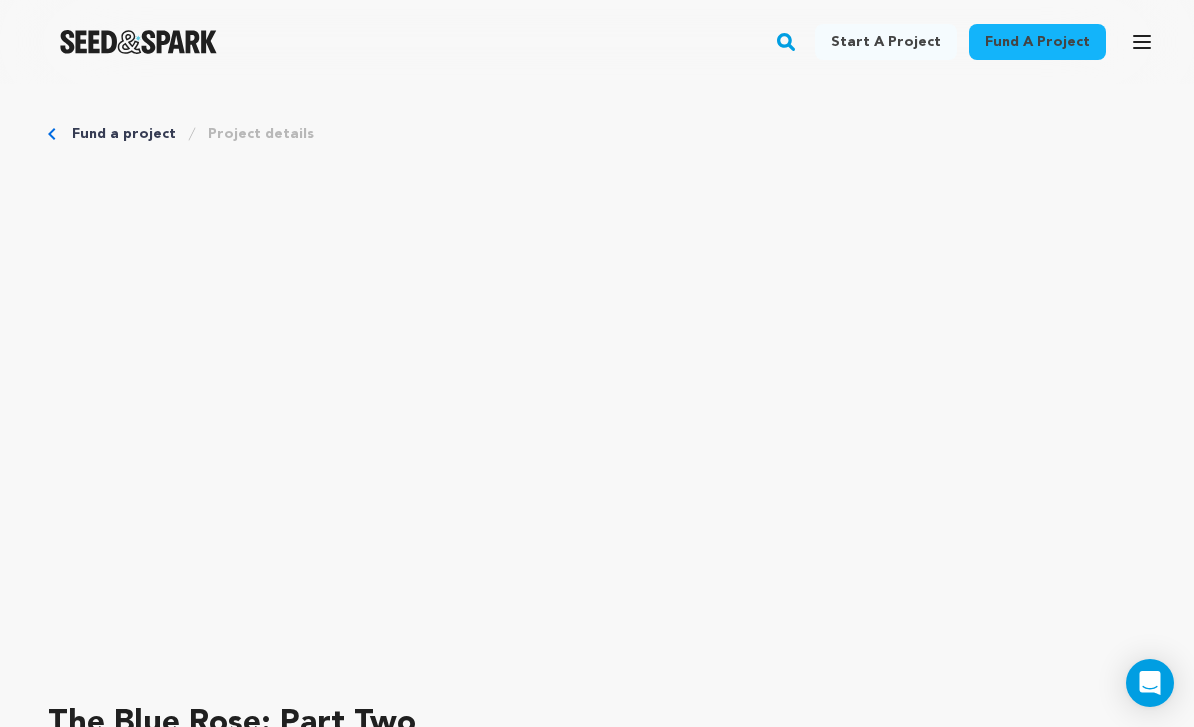 click 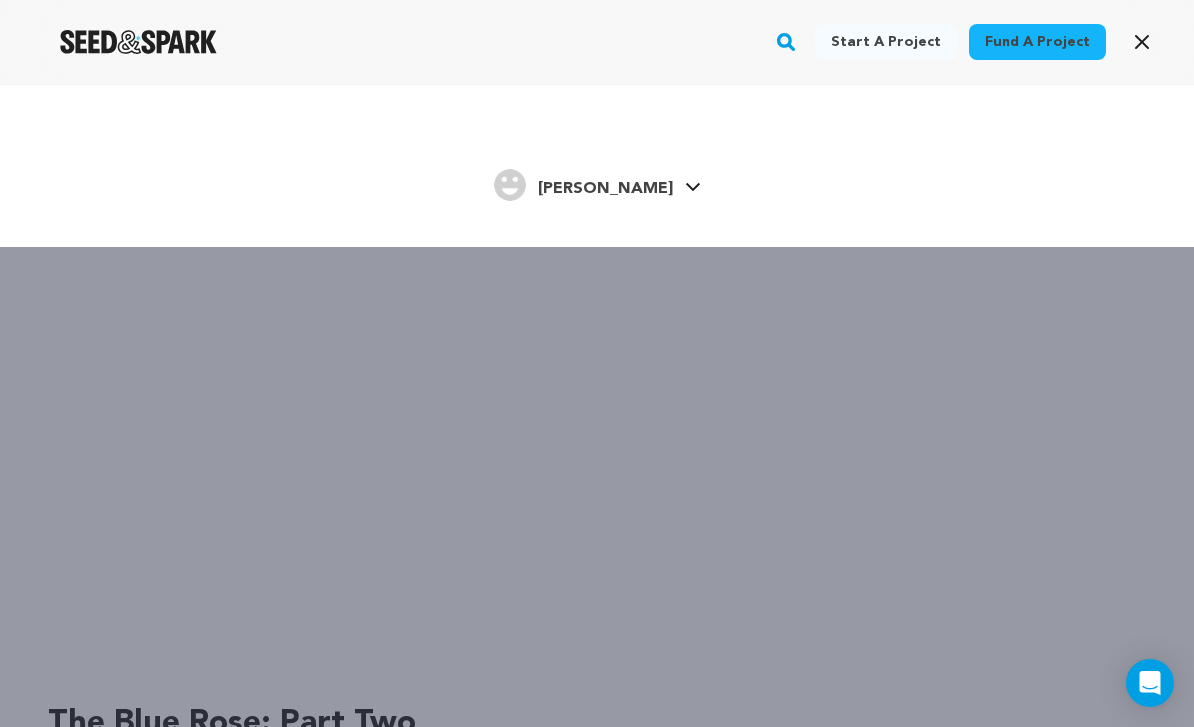 click on "[PERSON_NAME]" at bounding box center (605, 189) 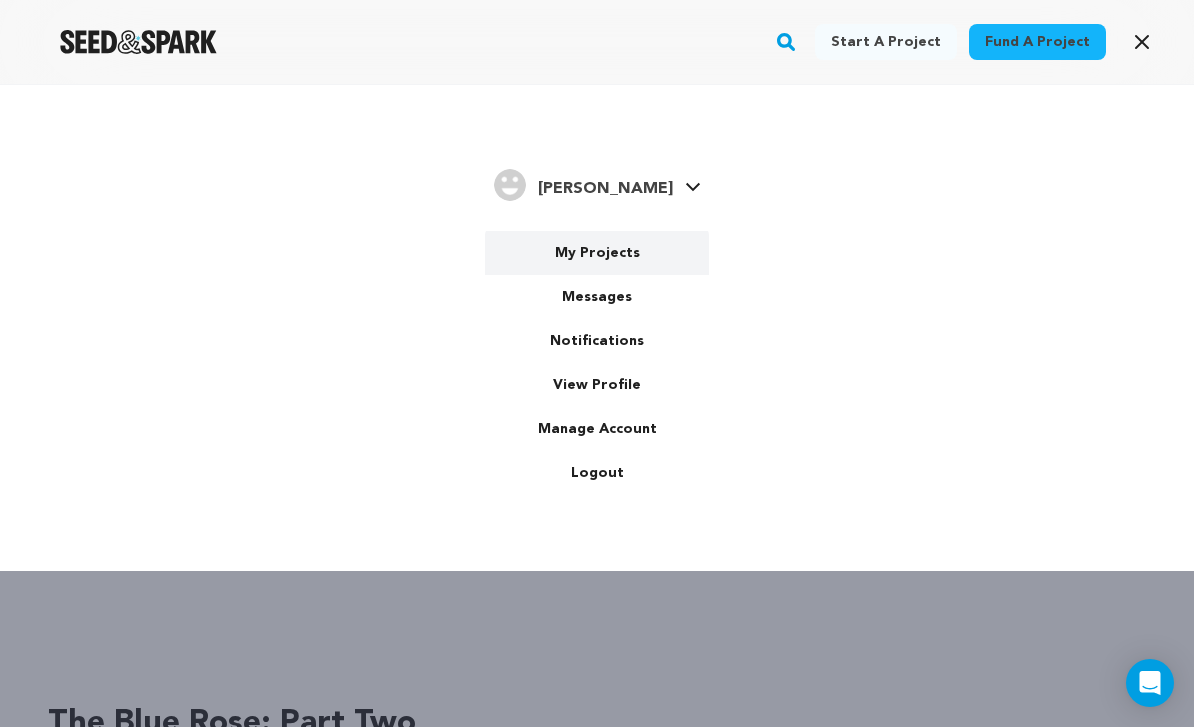 click on "My Projects" at bounding box center [597, 253] 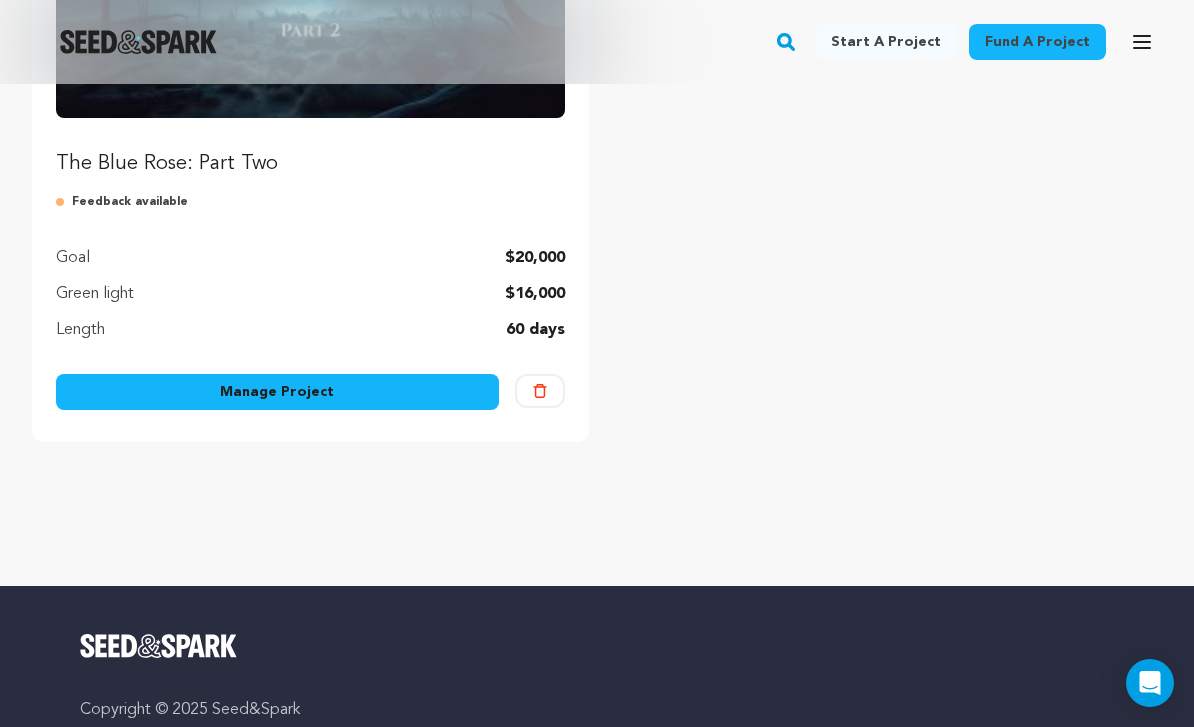 scroll, scrollTop: 506, scrollLeft: 0, axis: vertical 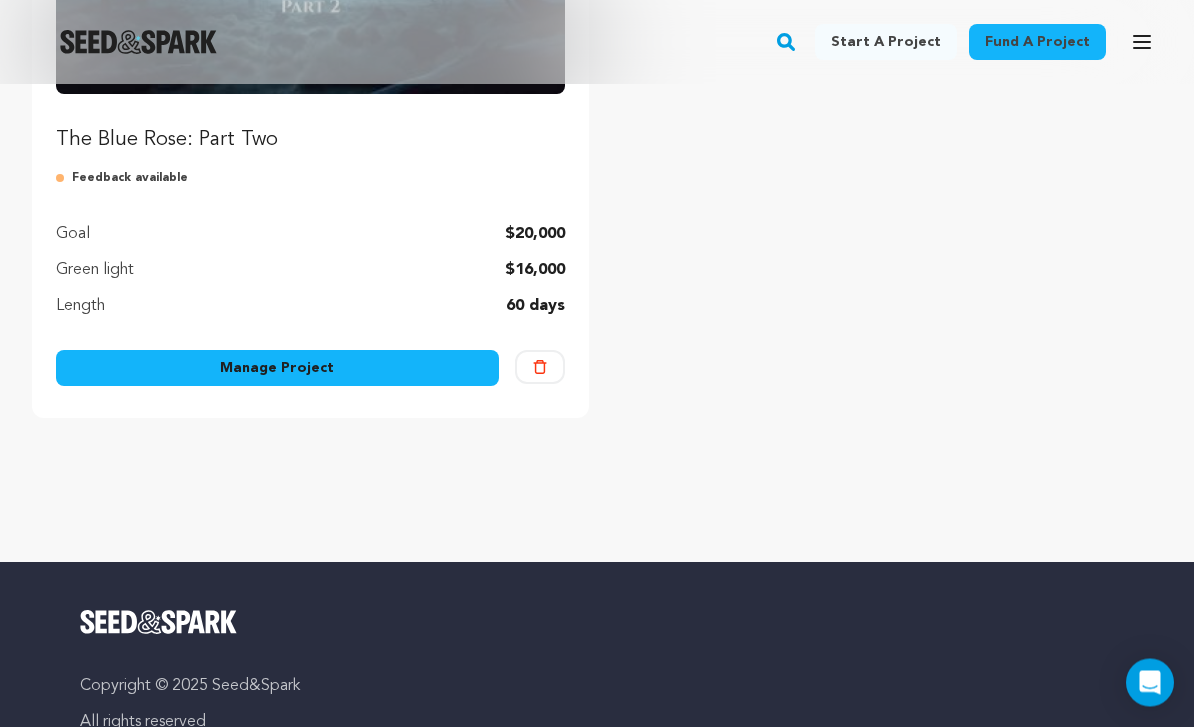 click on "Manage Project" at bounding box center [277, 369] 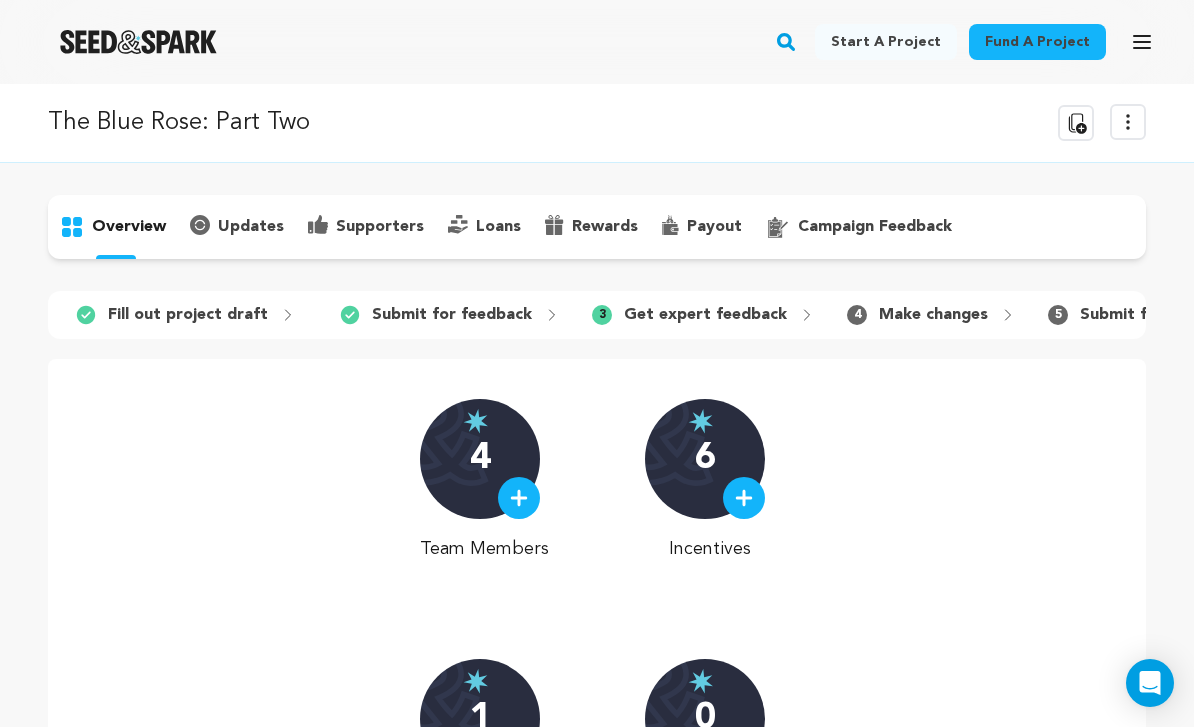 scroll, scrollTop: 0, scrollLeft: 0, axis: both 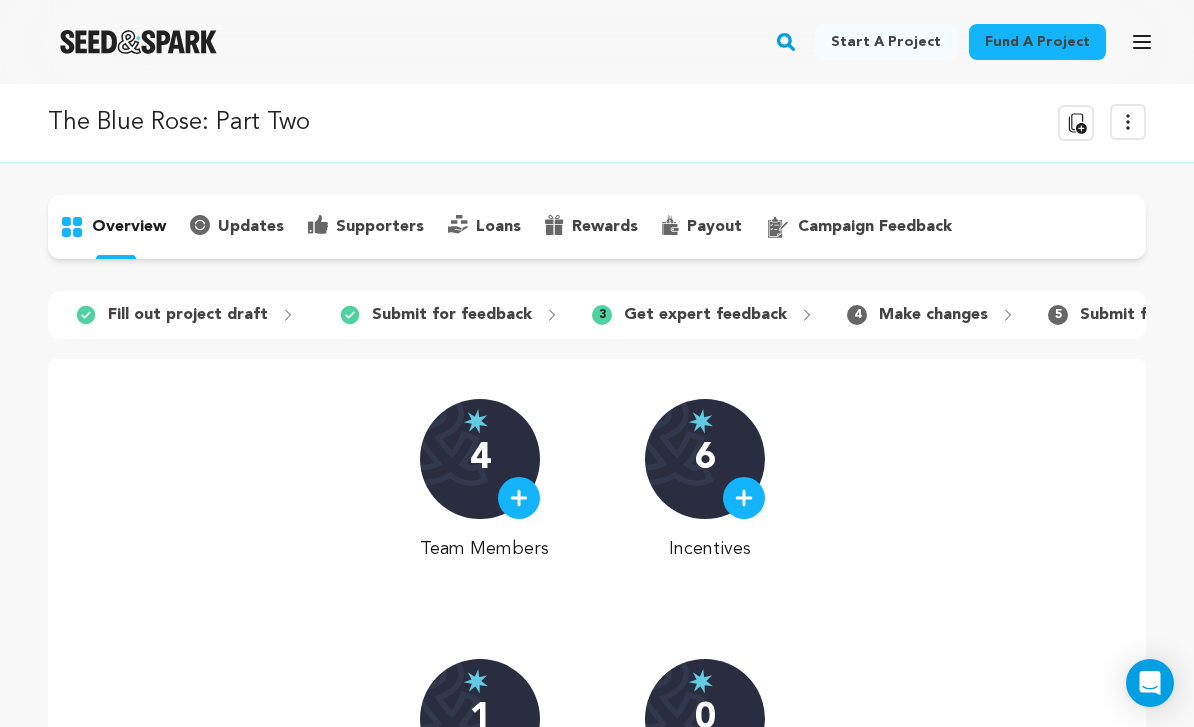 click on "Fill out project draft" at bounding box center (188, 315) 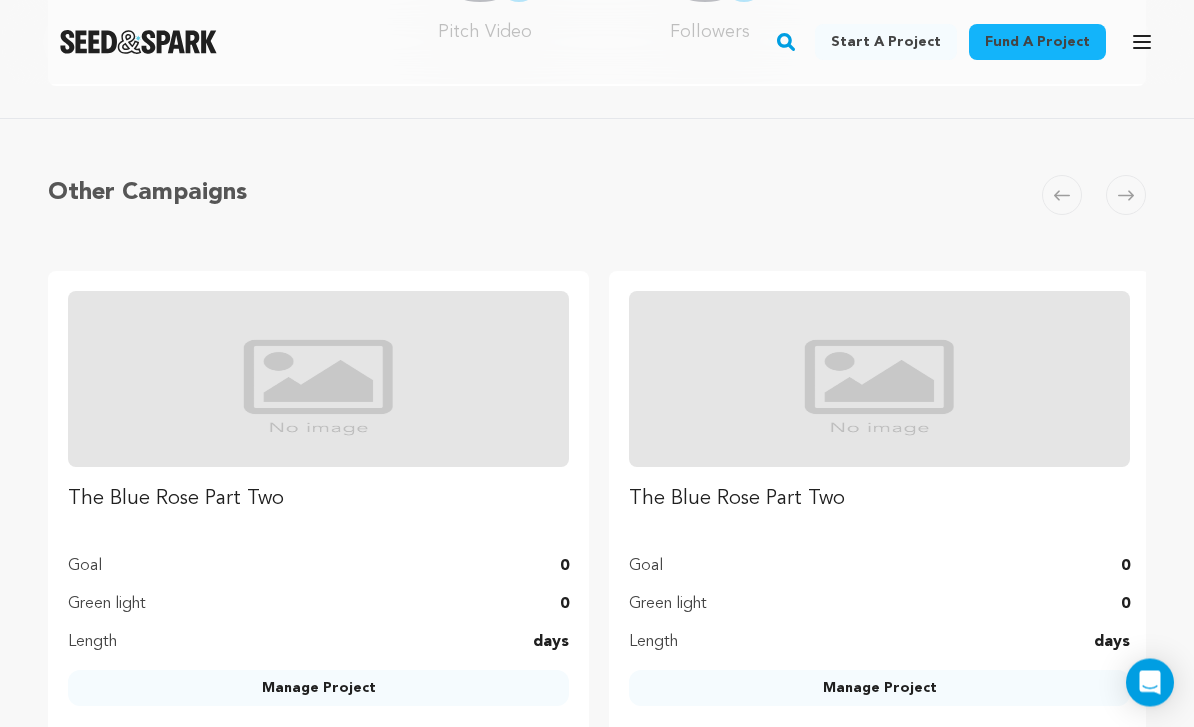 scroll, scrollTop: 909, scrollLeft: 0, axis: vertical 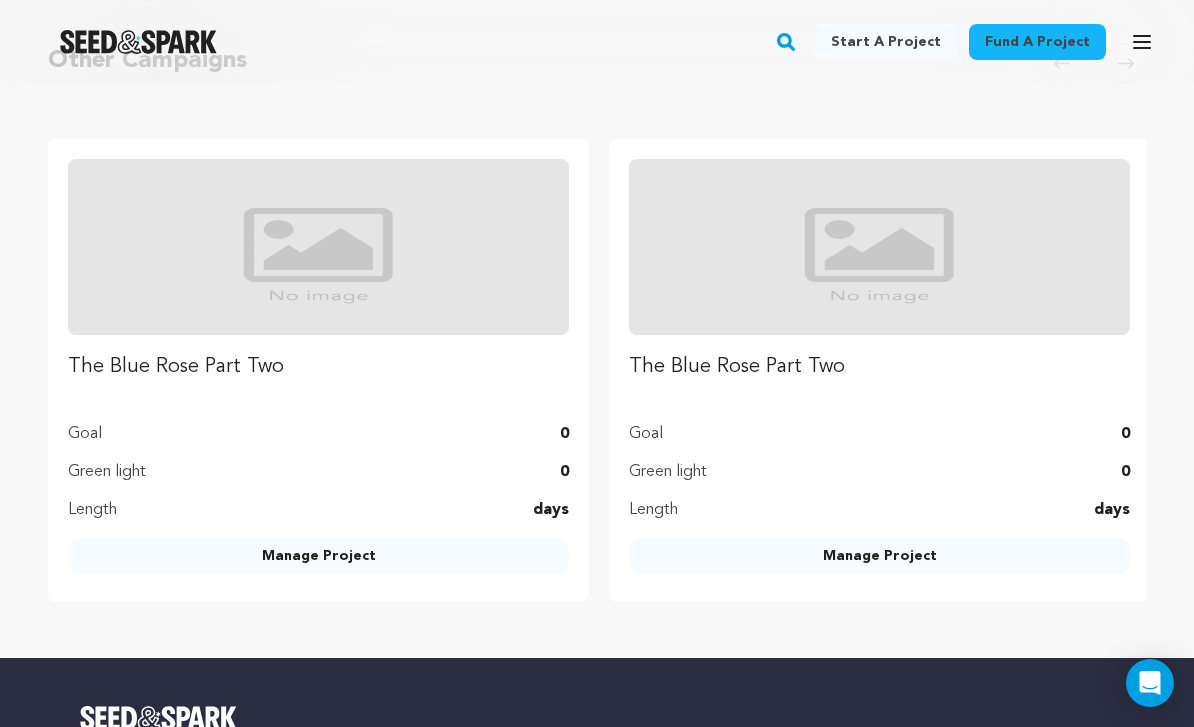 click on "Manage Project" at bounding box center (318, 556) 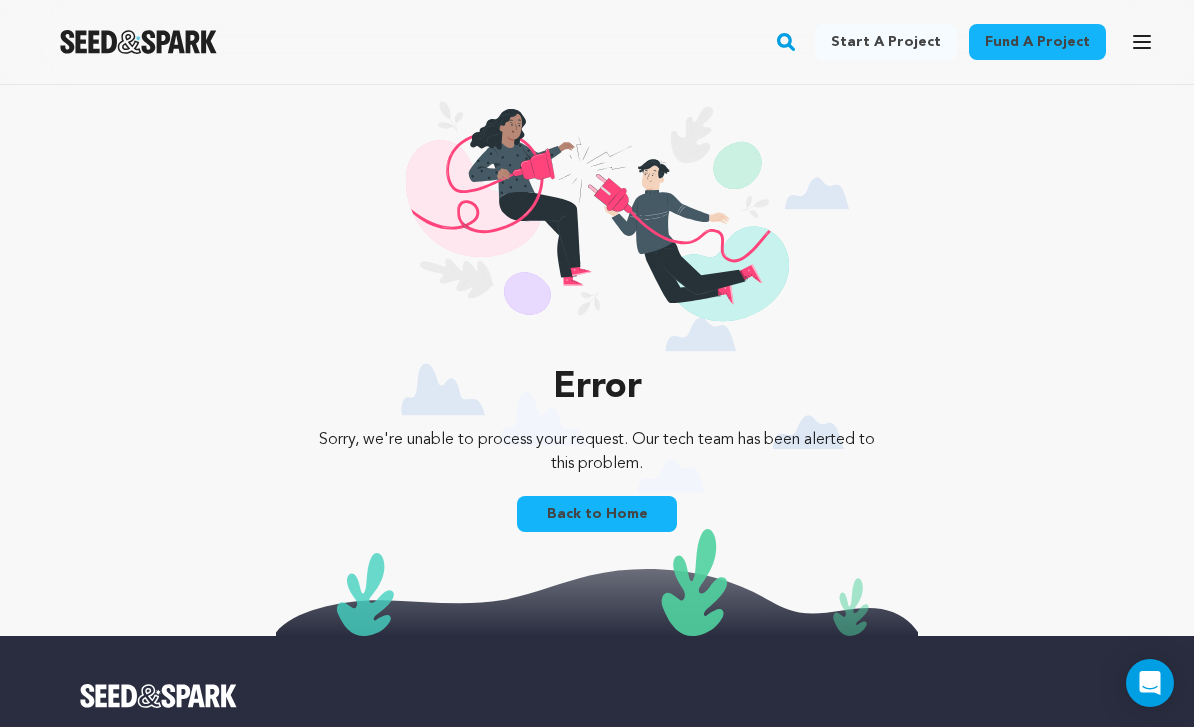 scroll, scrollTop: 0, scrollLeft: 0, axis: both 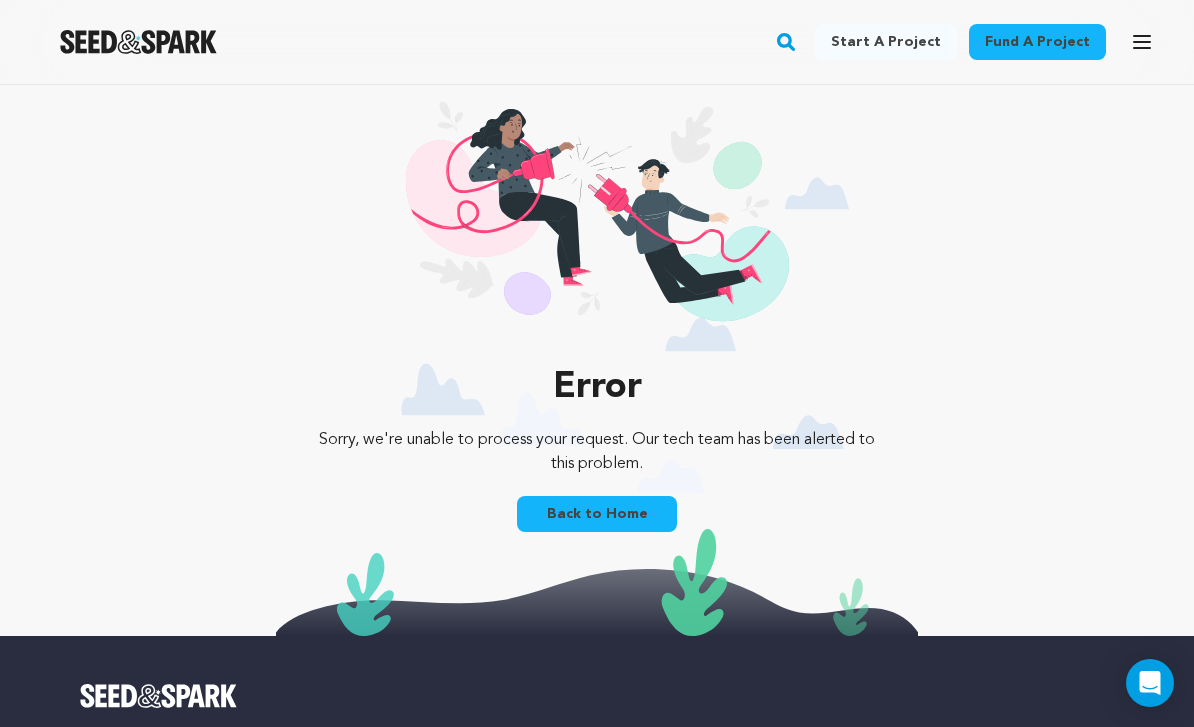 click on "Back to Home" at bounding box center [597, 514] 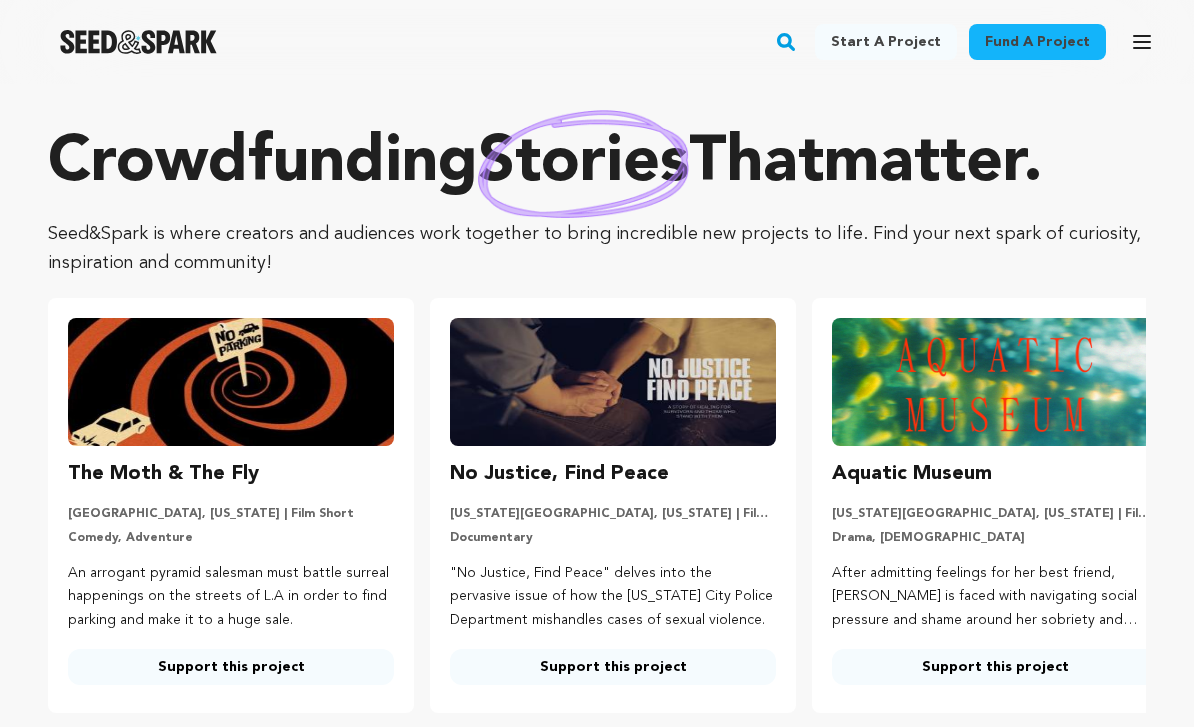 scroll, scrollTop: 0, scrollLeft: 0, axis: both 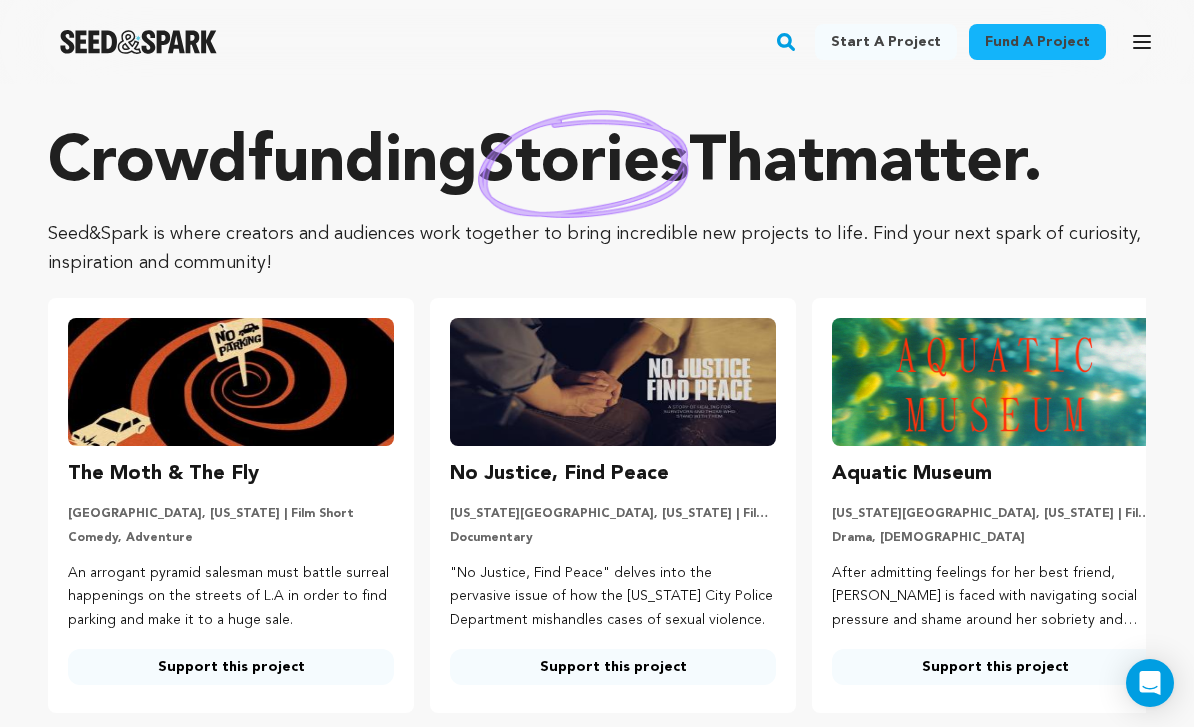 click 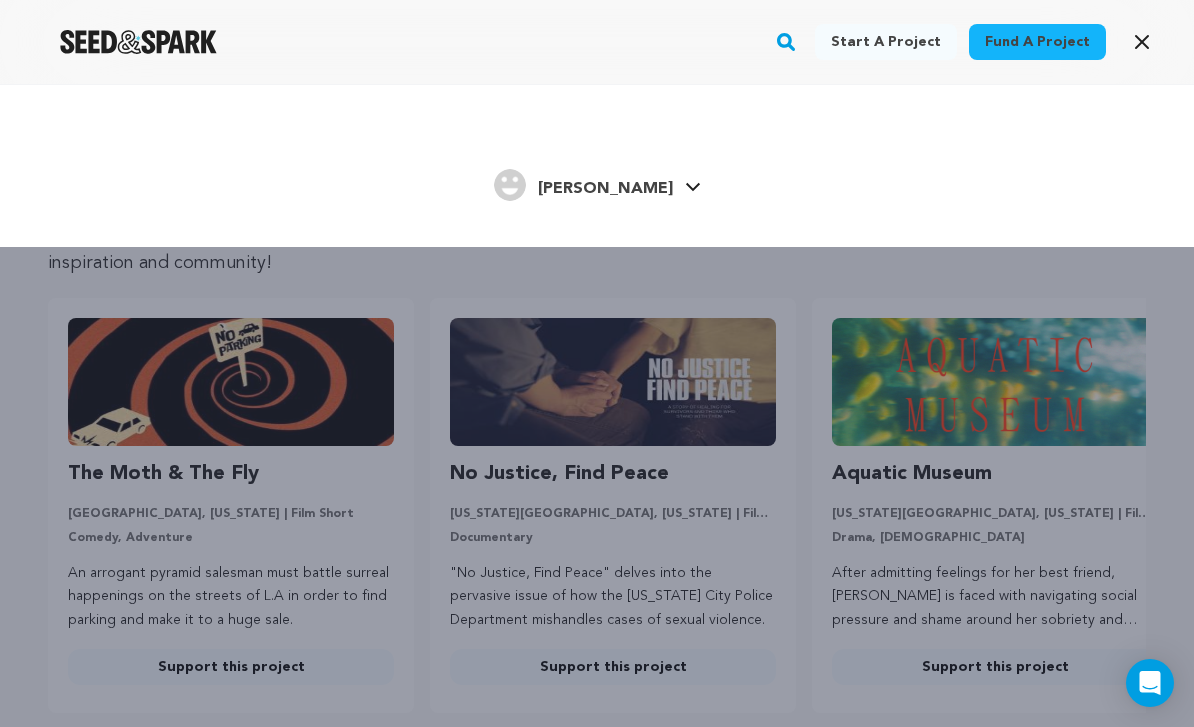 click on "[PERSON_NAME]" at bounding box center (605, 189) 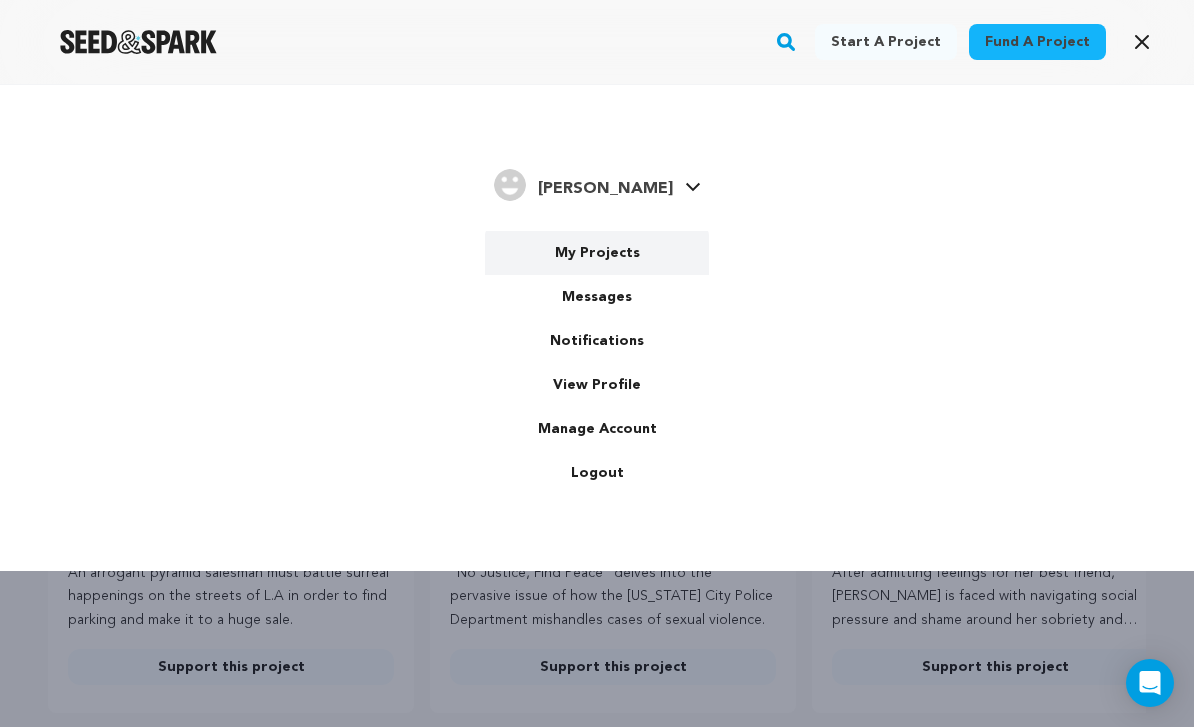 click on "My Projects" at bounding box center (597, 253) 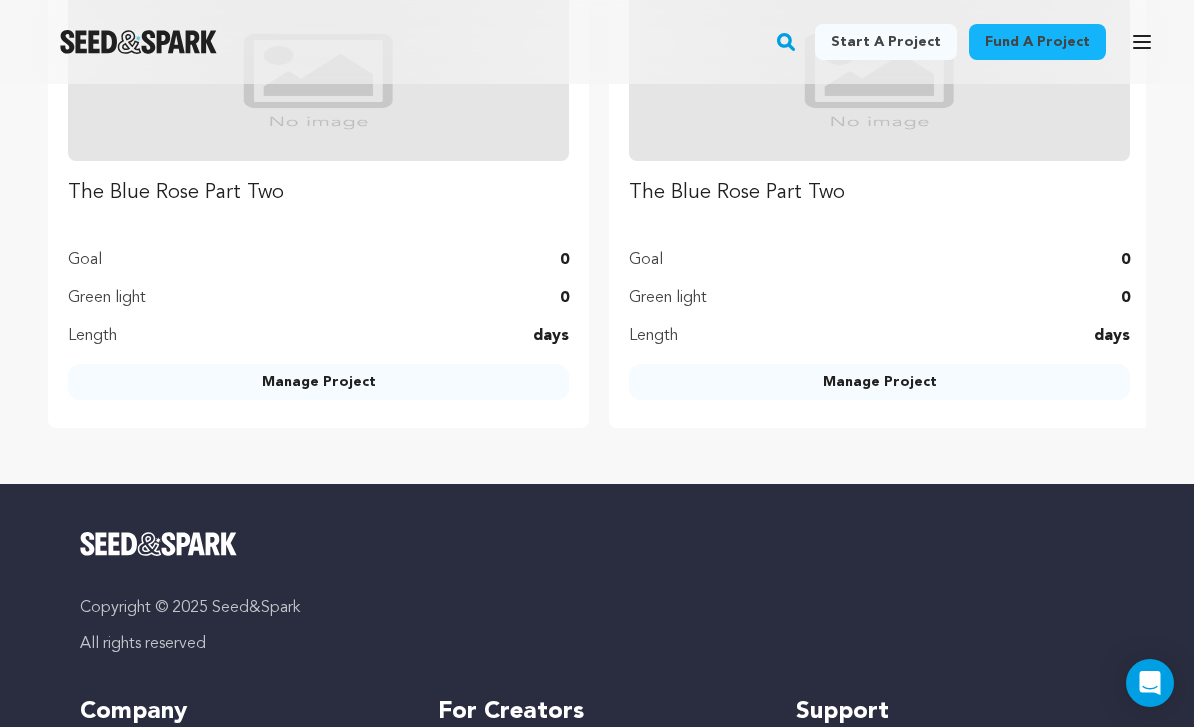 scroll, scrollTop: 1123, scrollLeft: 0, axis: vertical 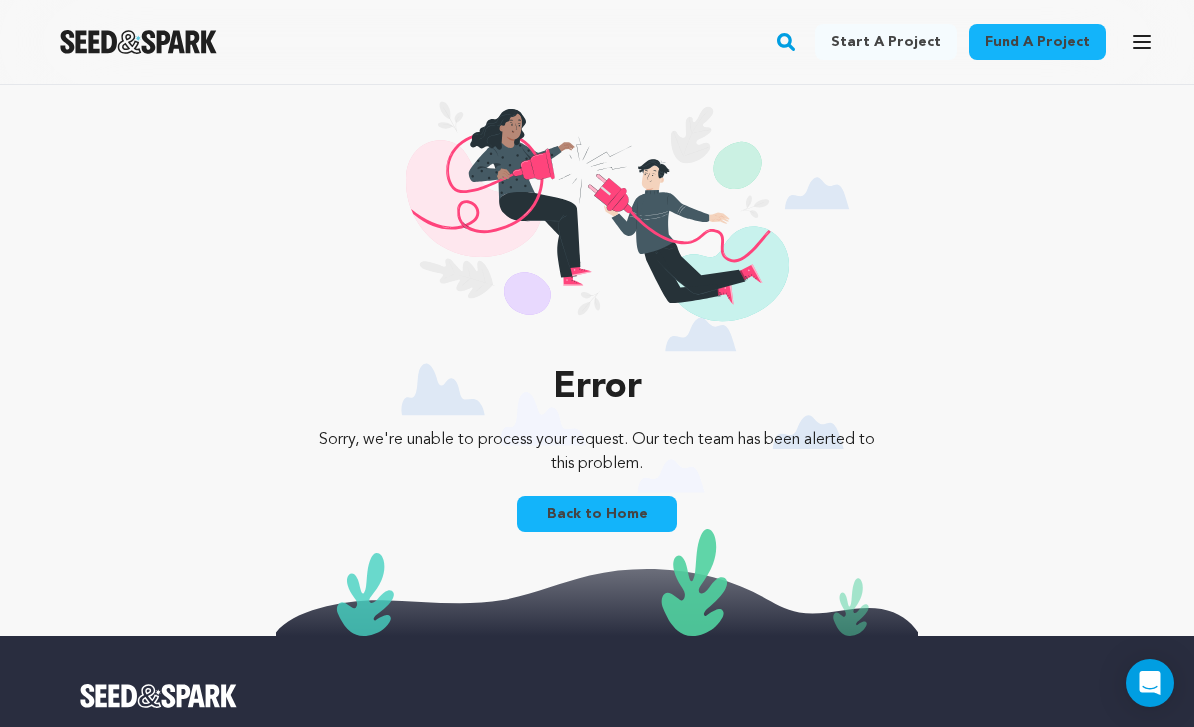 click on "Back to Home" at bounding box center (597, 514) 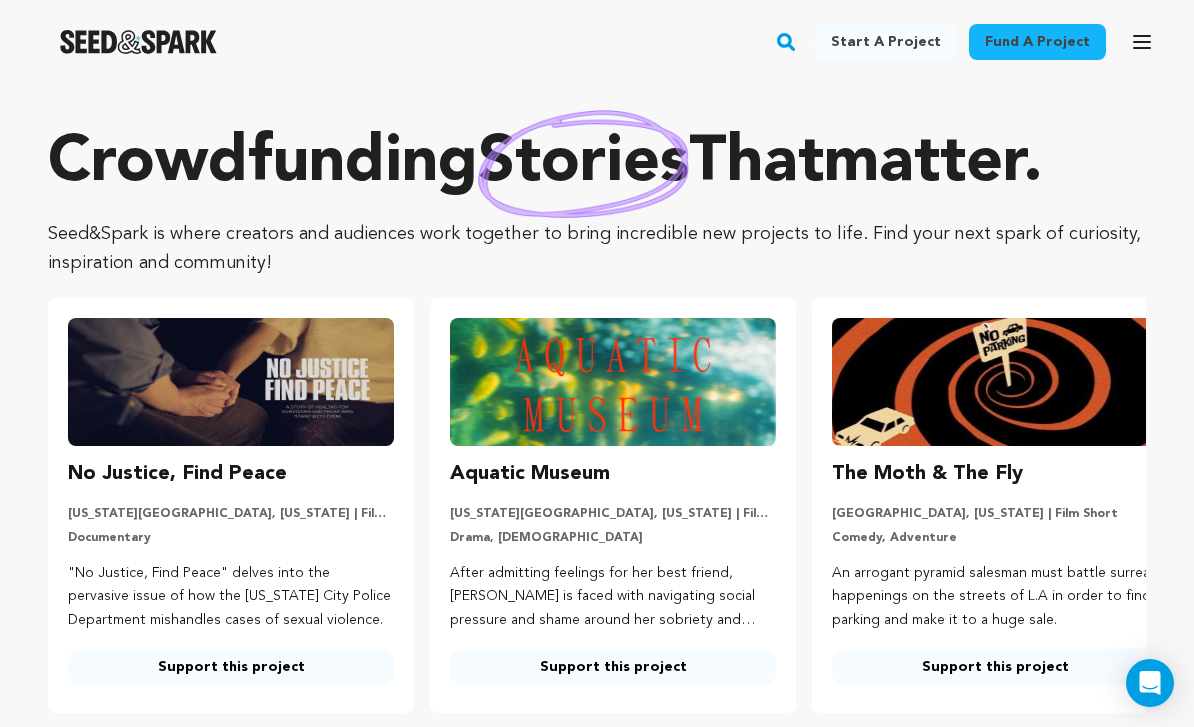 scroll, scrollTop: 0, scrollLeft: 0, axis: both 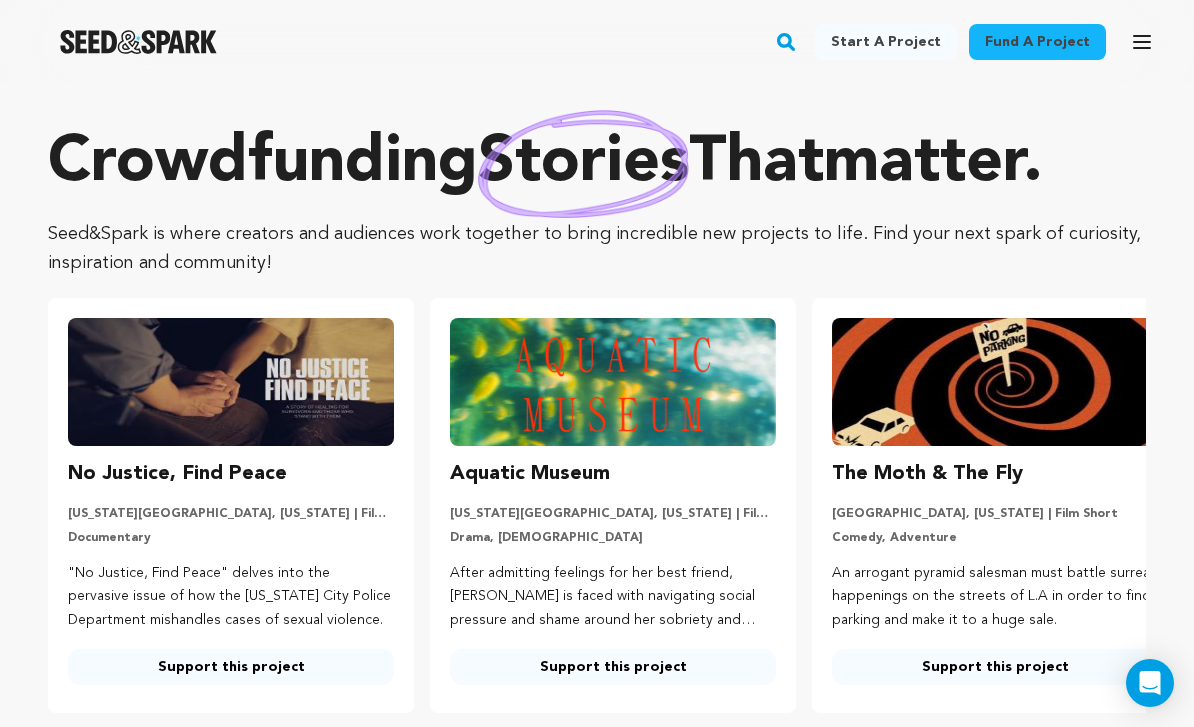 click 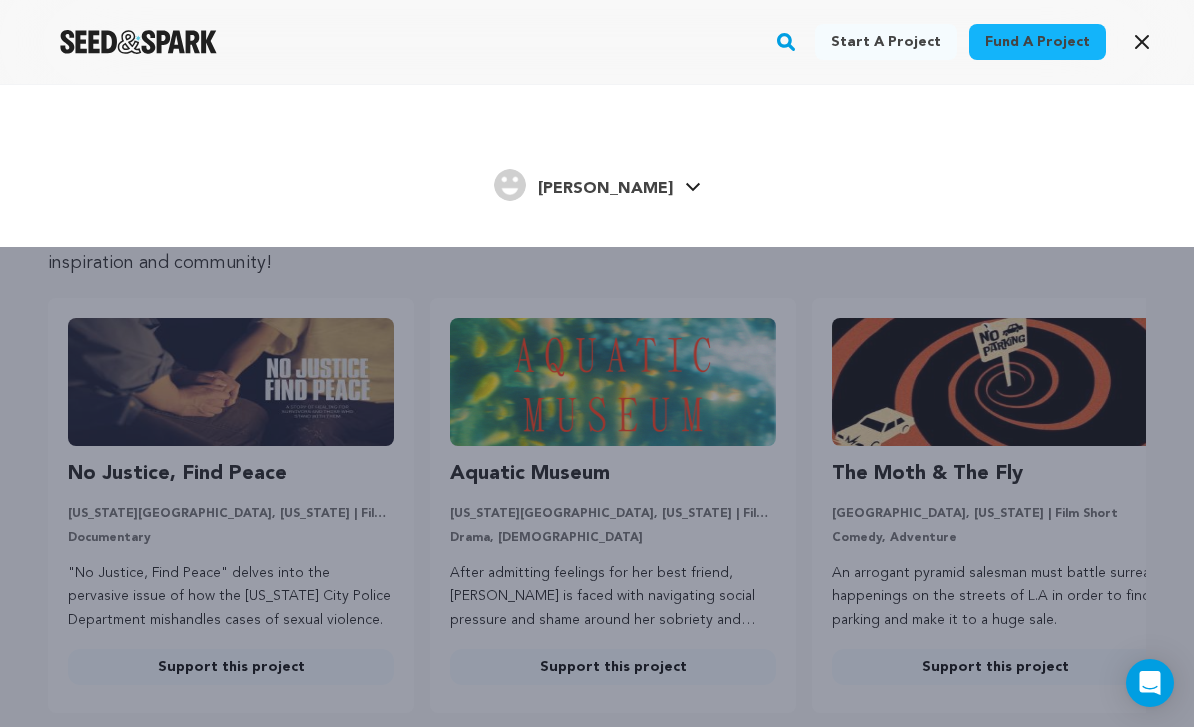 click on "[PERSON_NAME]" at bounding box center (583, 185) 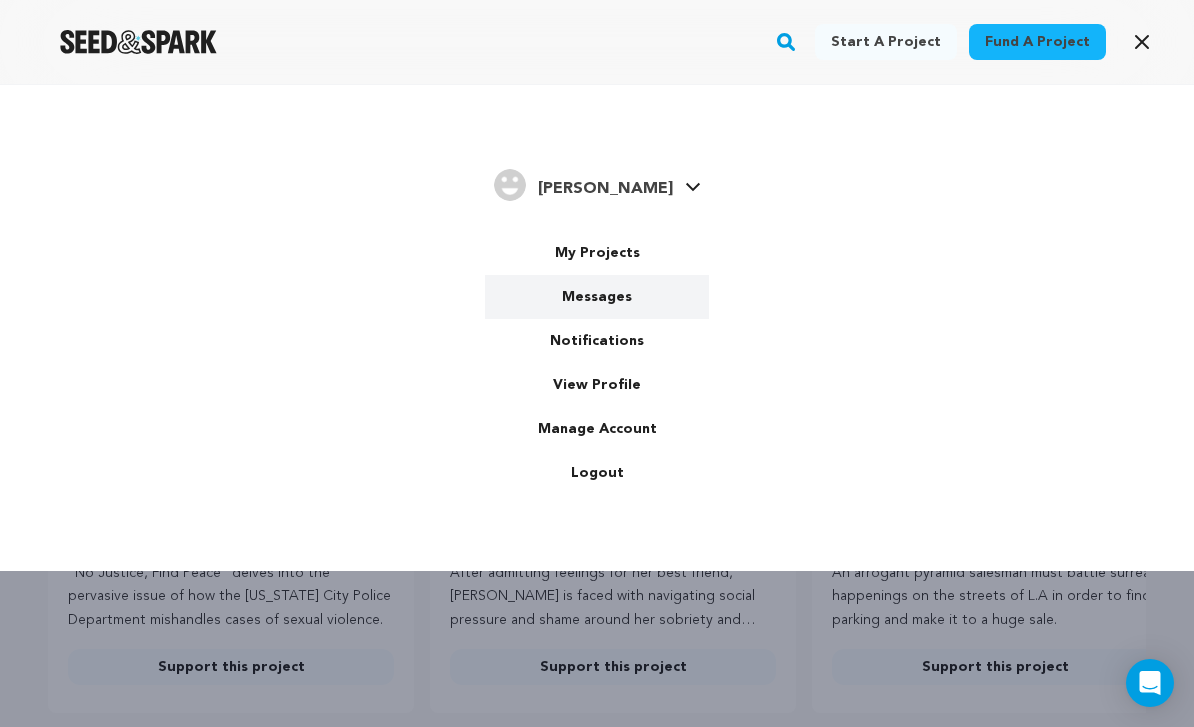 click on "Messages" at bounding box center [597, 297] 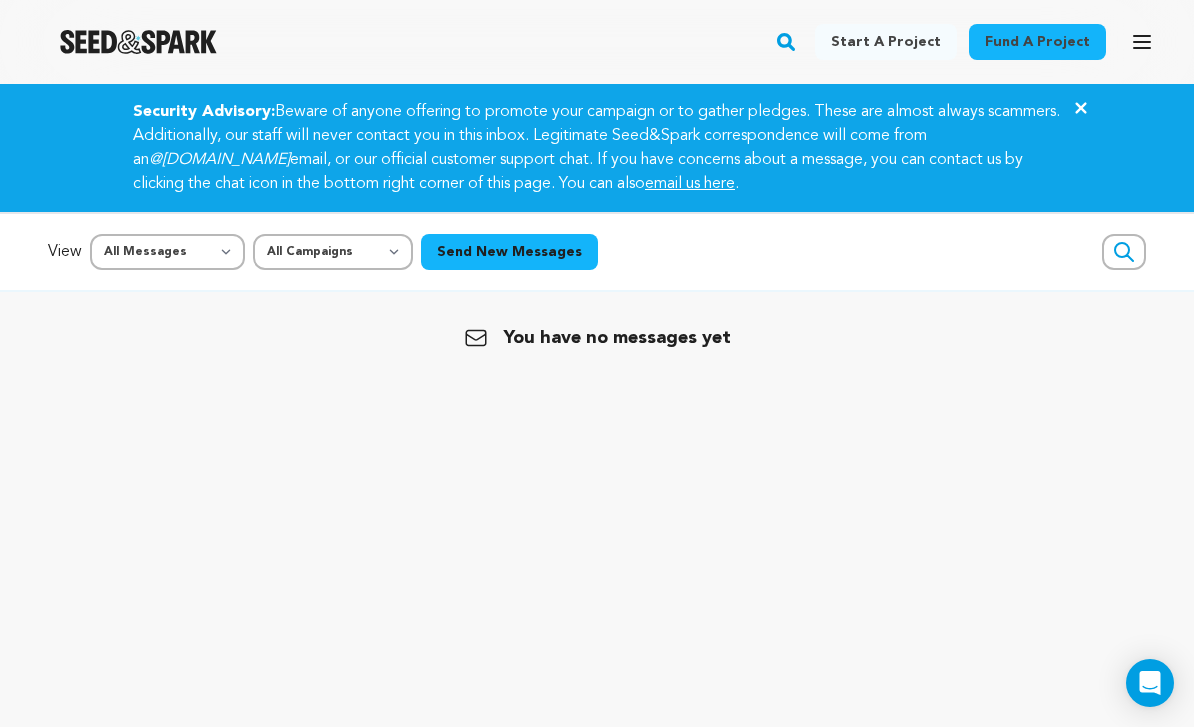 scroll, scrollTop: 0, scrollLeft: 0, axis: both 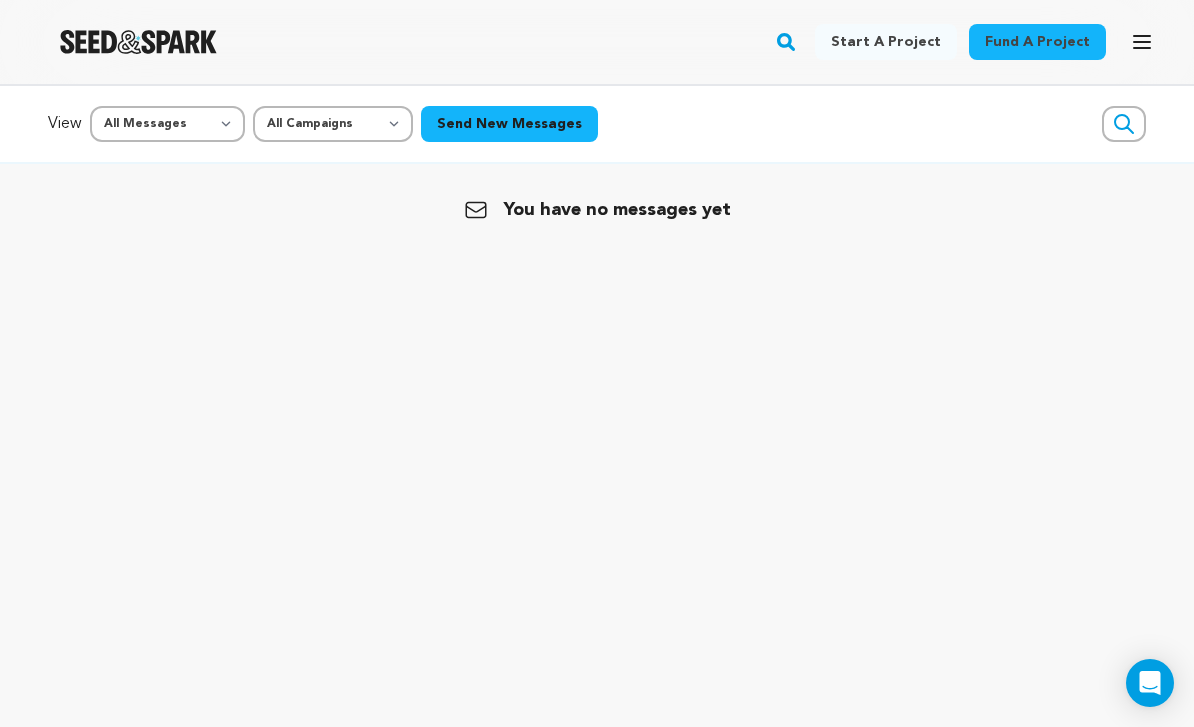 click 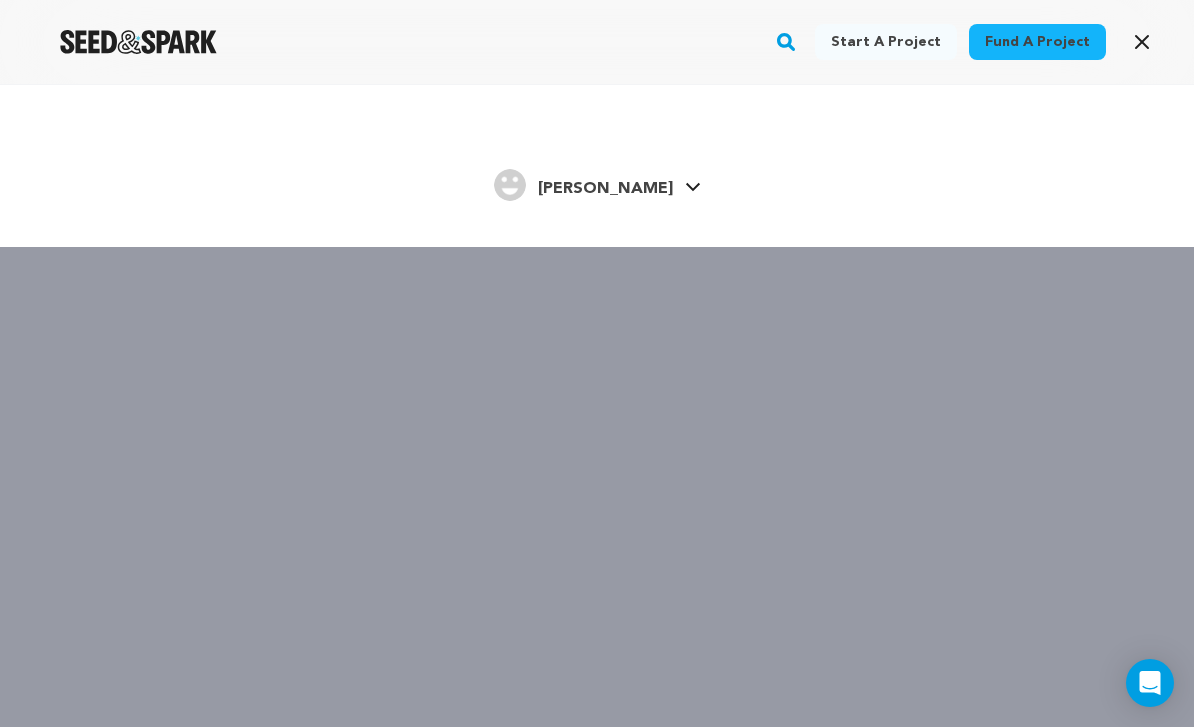 click on "[PERSON_NAME]" at bounding box center [605, 189] 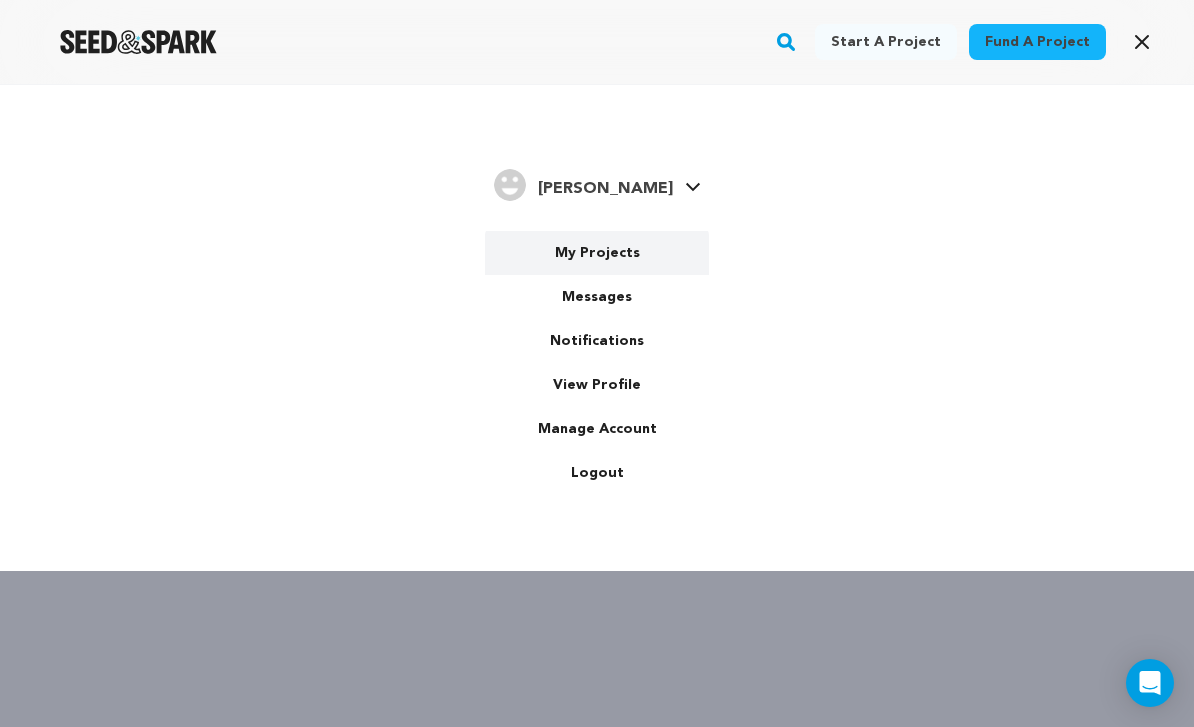 click on "My Projects" at bounding box center [597, 253] 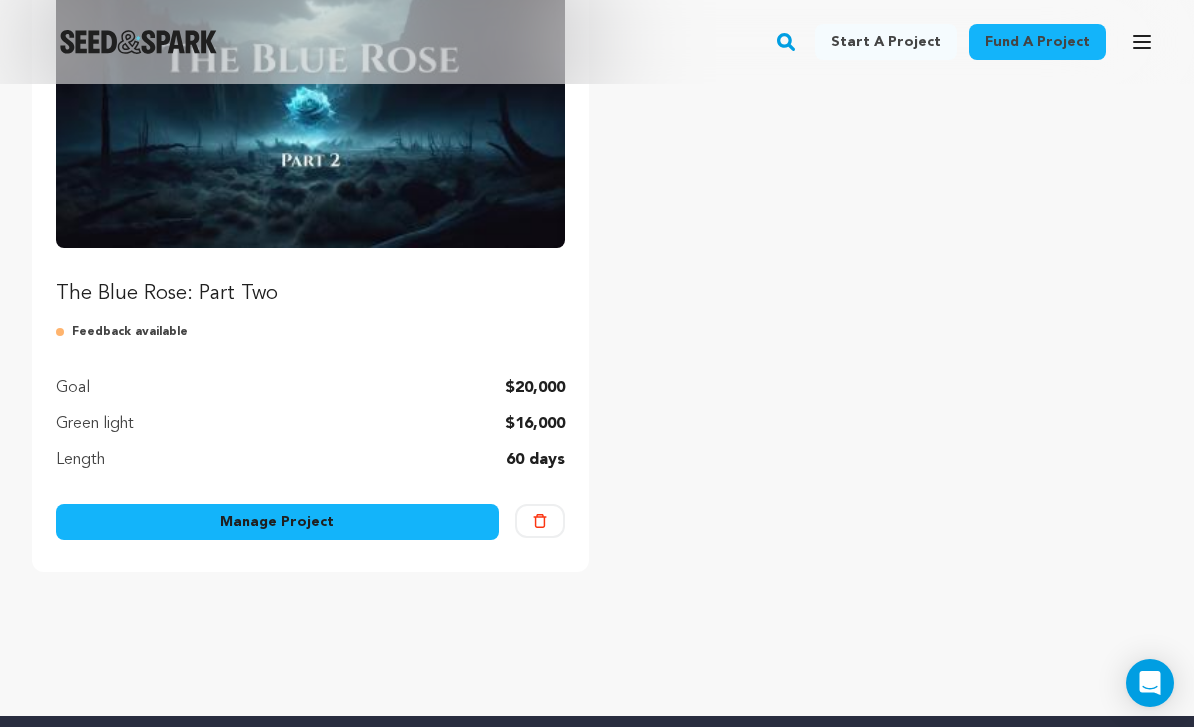 scroll, scrollTop: 358, scrollLeft: 0, axis: vertical 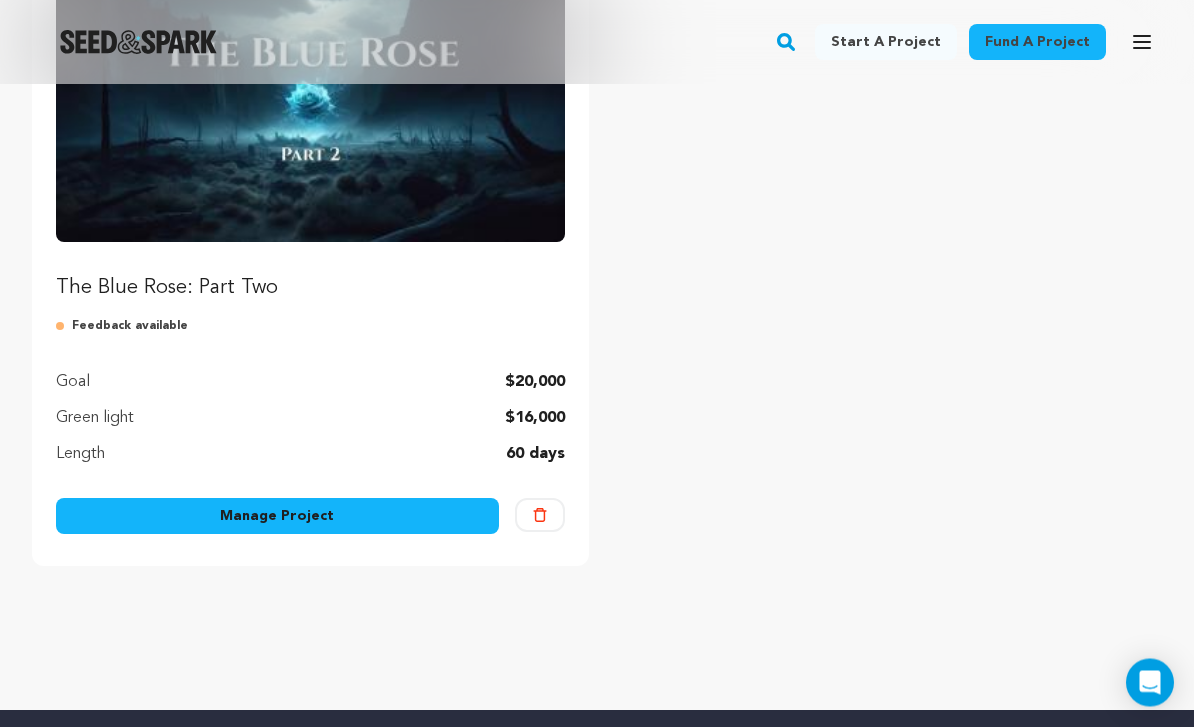 click on "Manage Project" at bounding box center [277, 517] 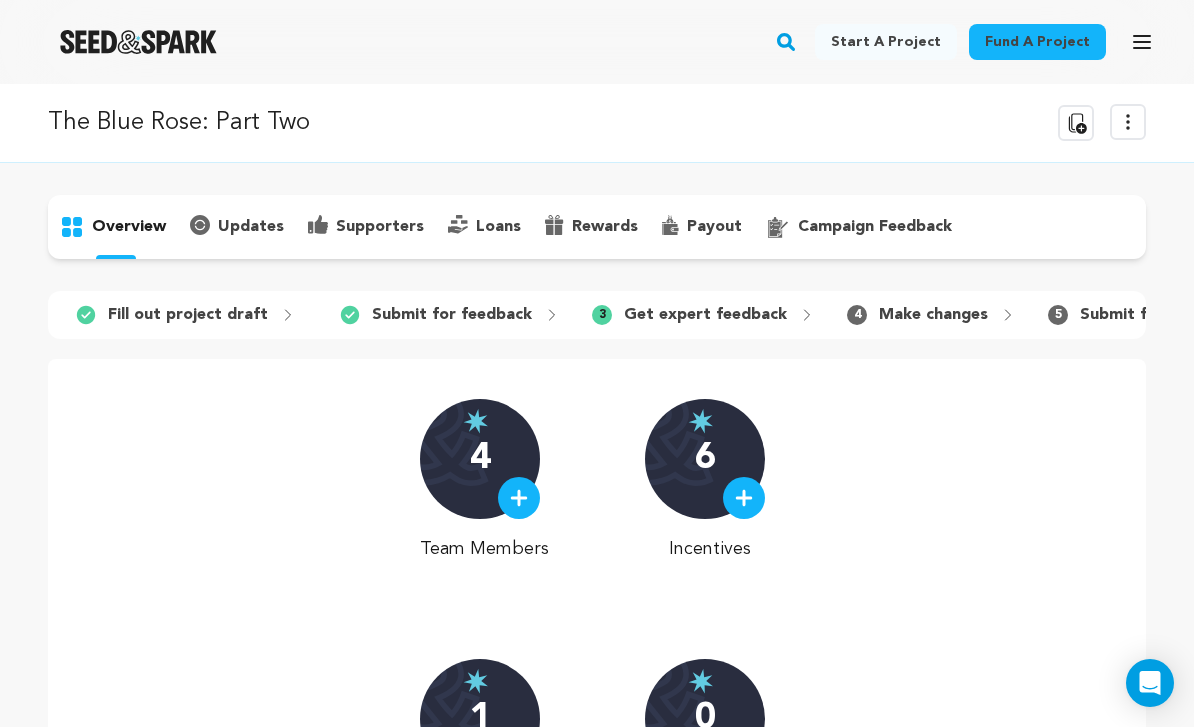 scroll, scrollTop: 0, scrollLeft: 0, axis: both 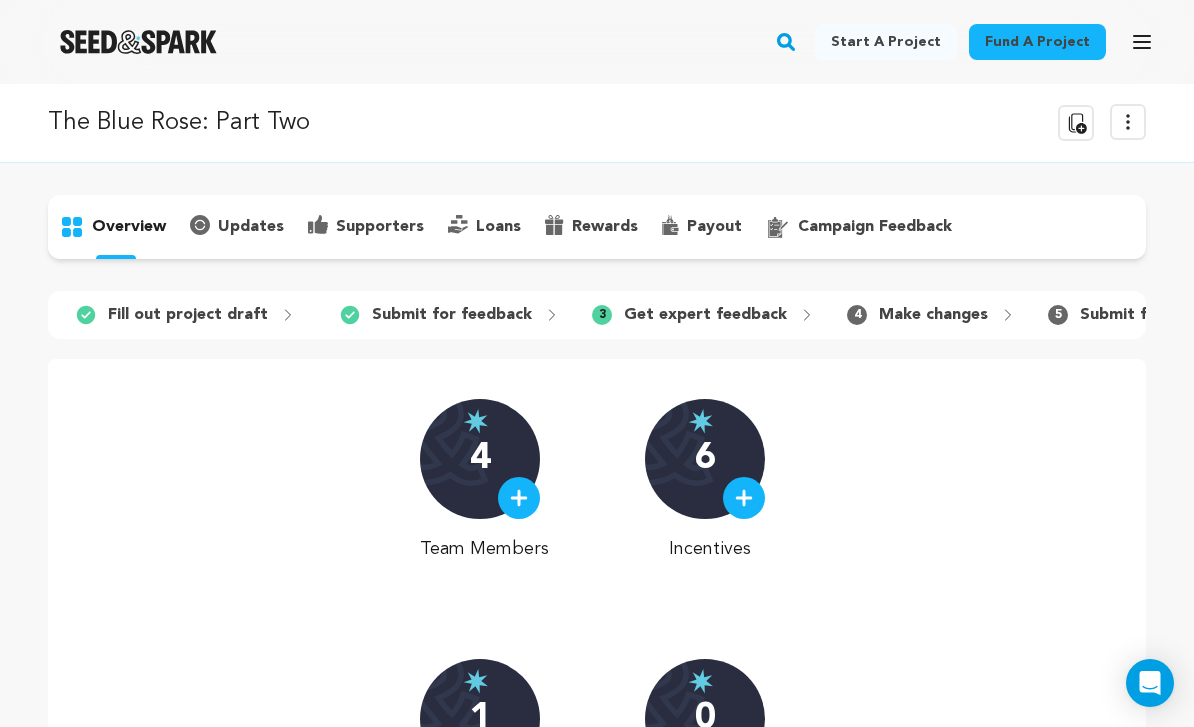 click on "Get expert feedback" at bounding box center (705, 315) 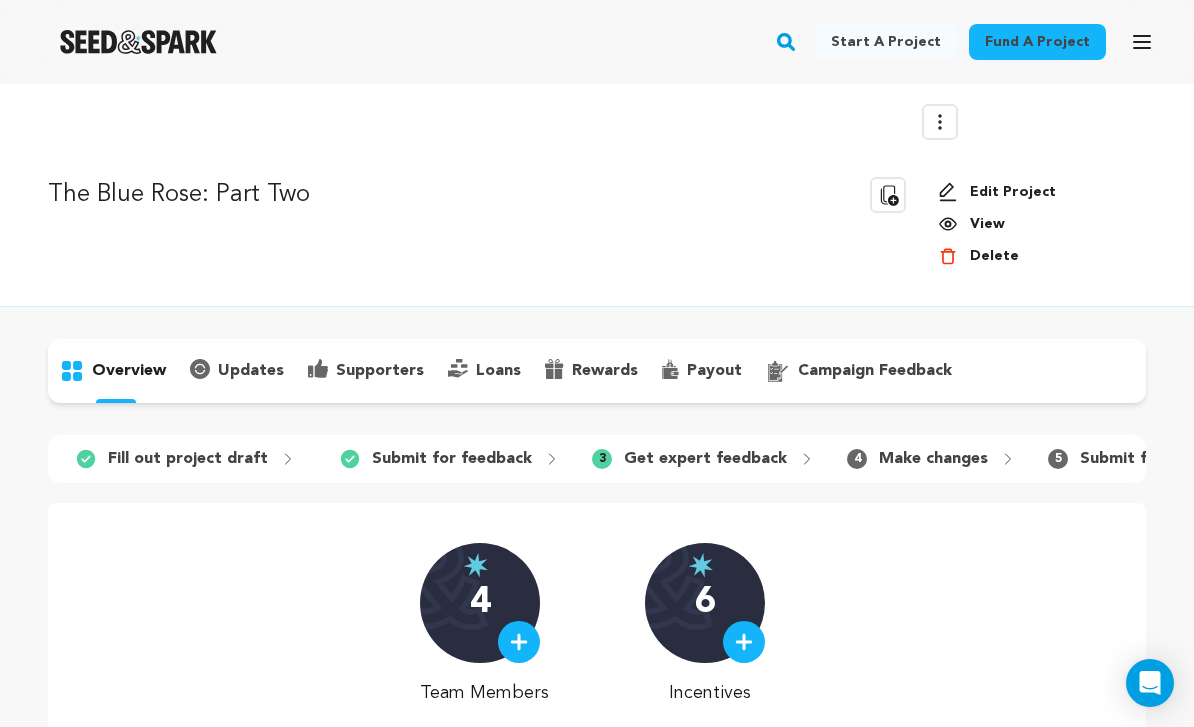 click on "Delete" at bounding box center (978, 256) 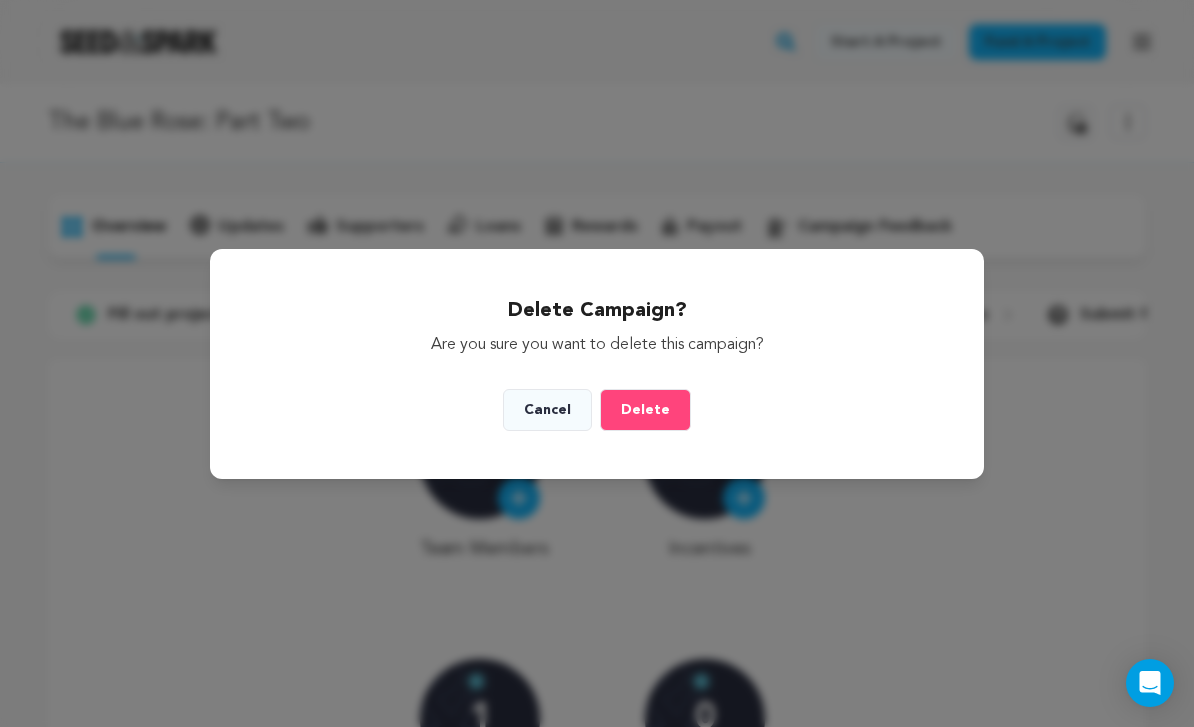 click on "Delete" at bounding box center [645, 410] 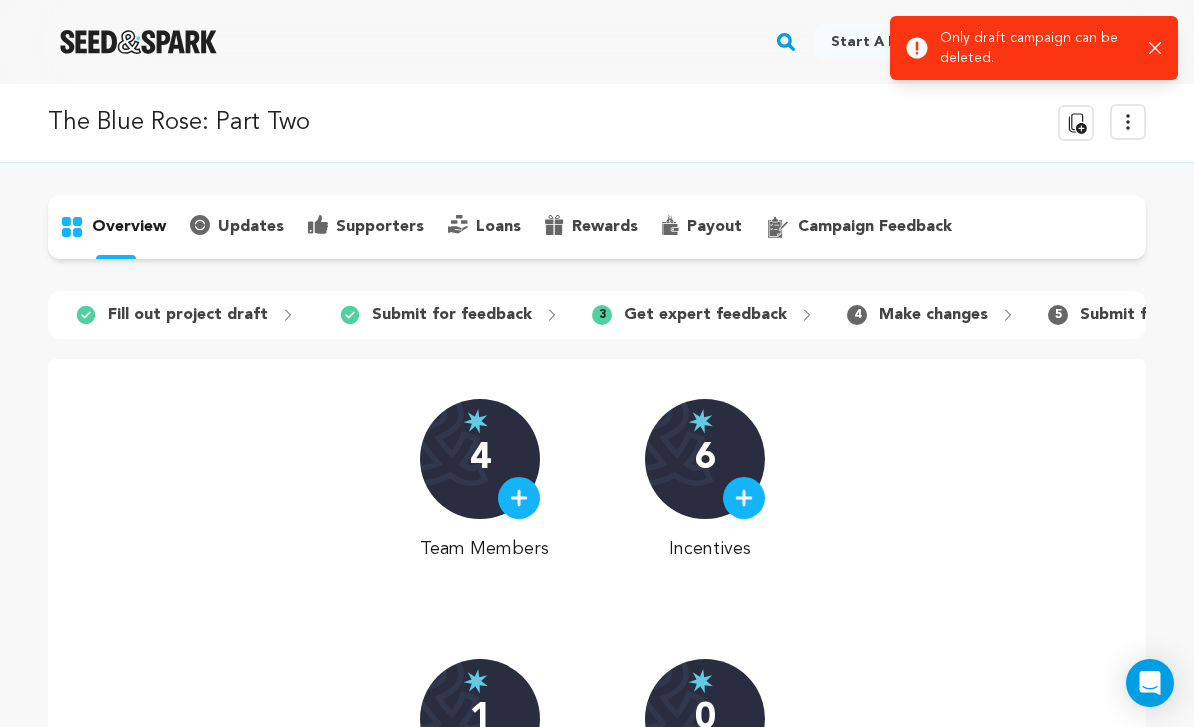 click 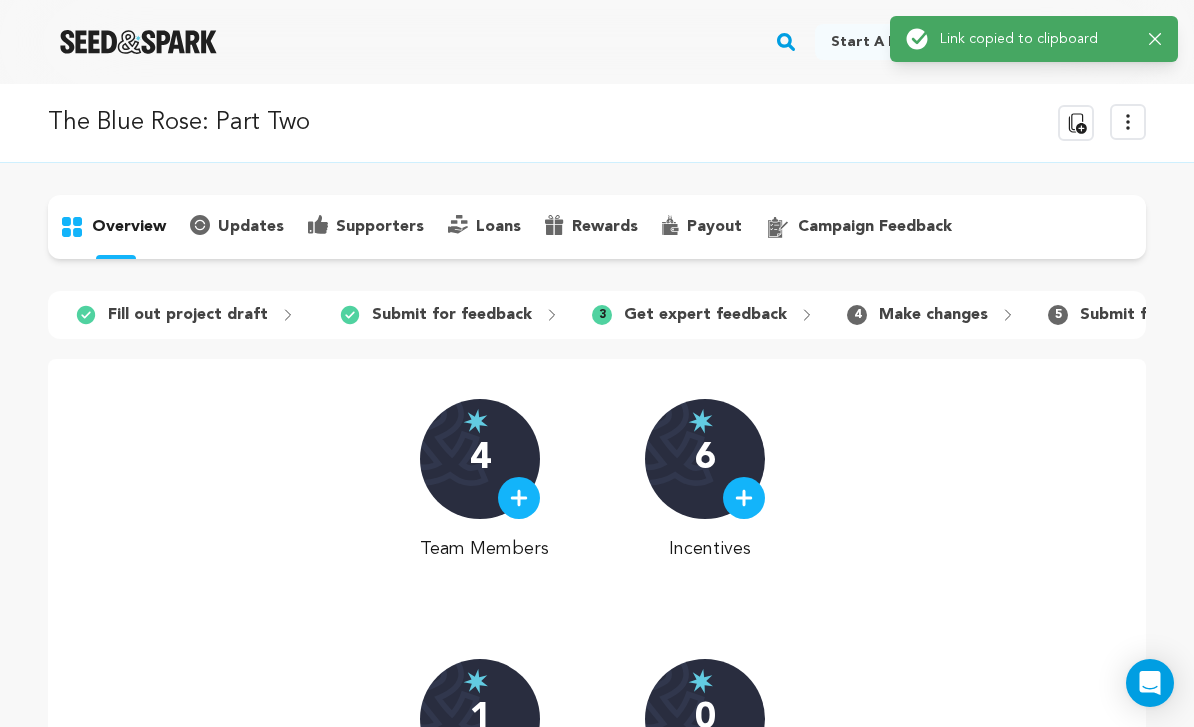 click 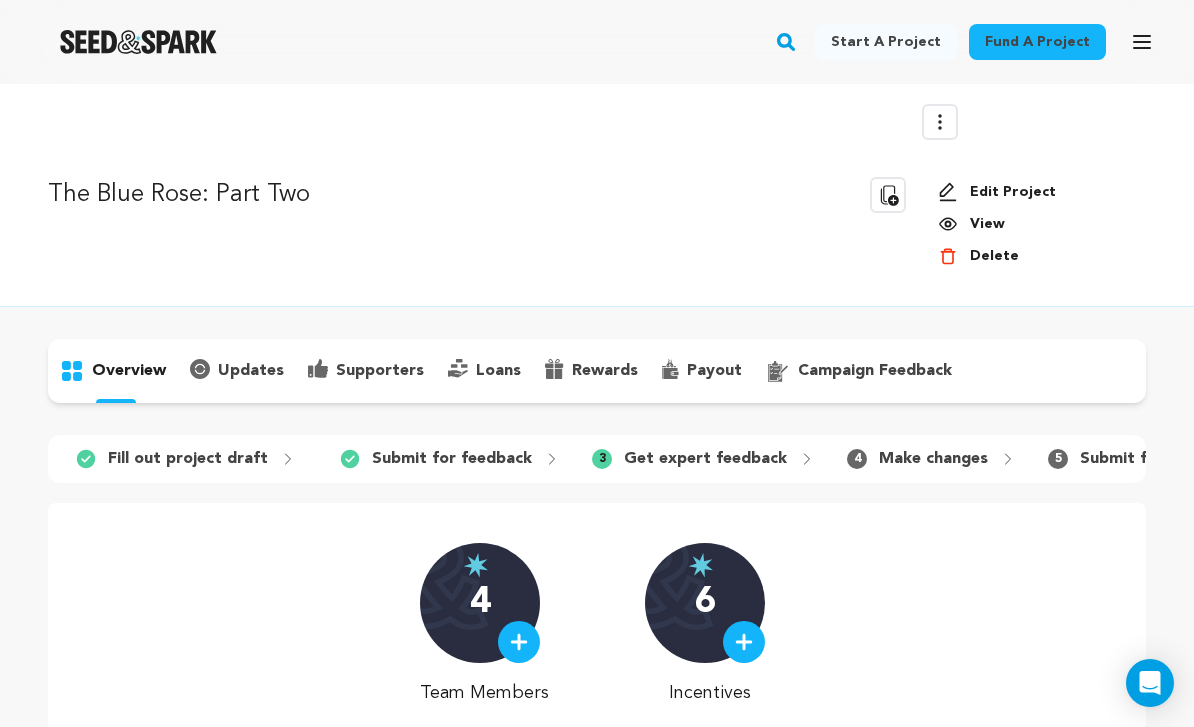 click on "View" at bounding box center (1034, 224) 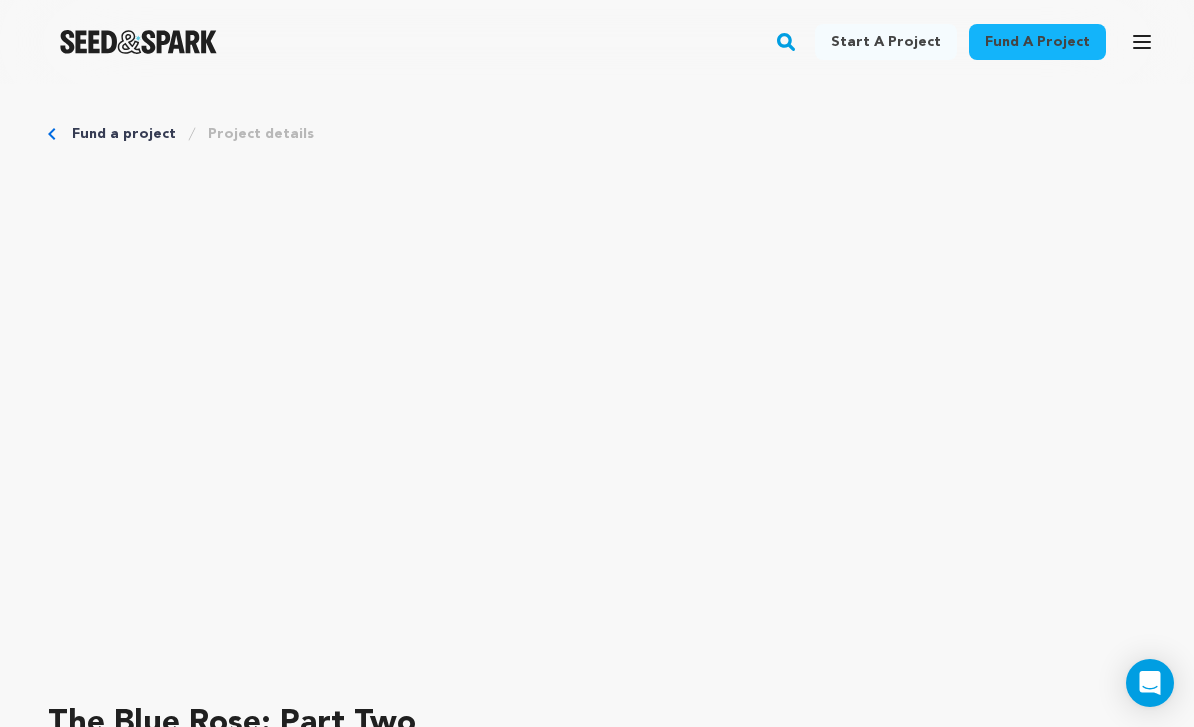 scroll, scrollTop: 0, scrollLeft: 0, axis: both 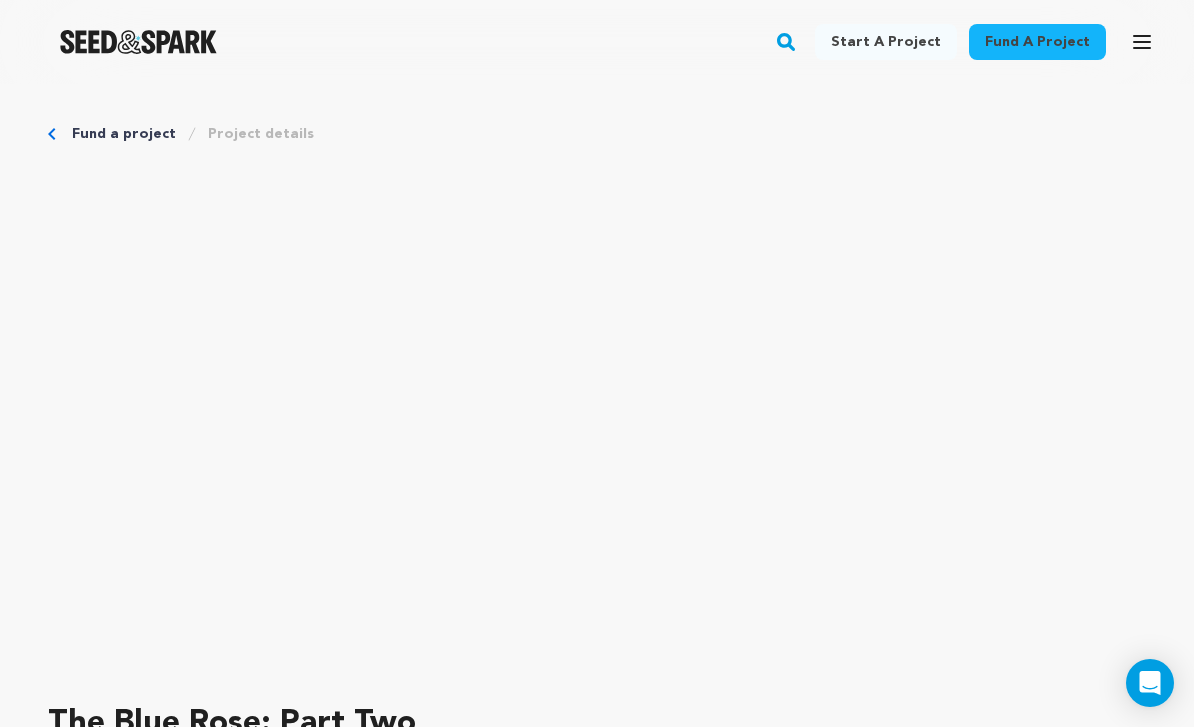 click 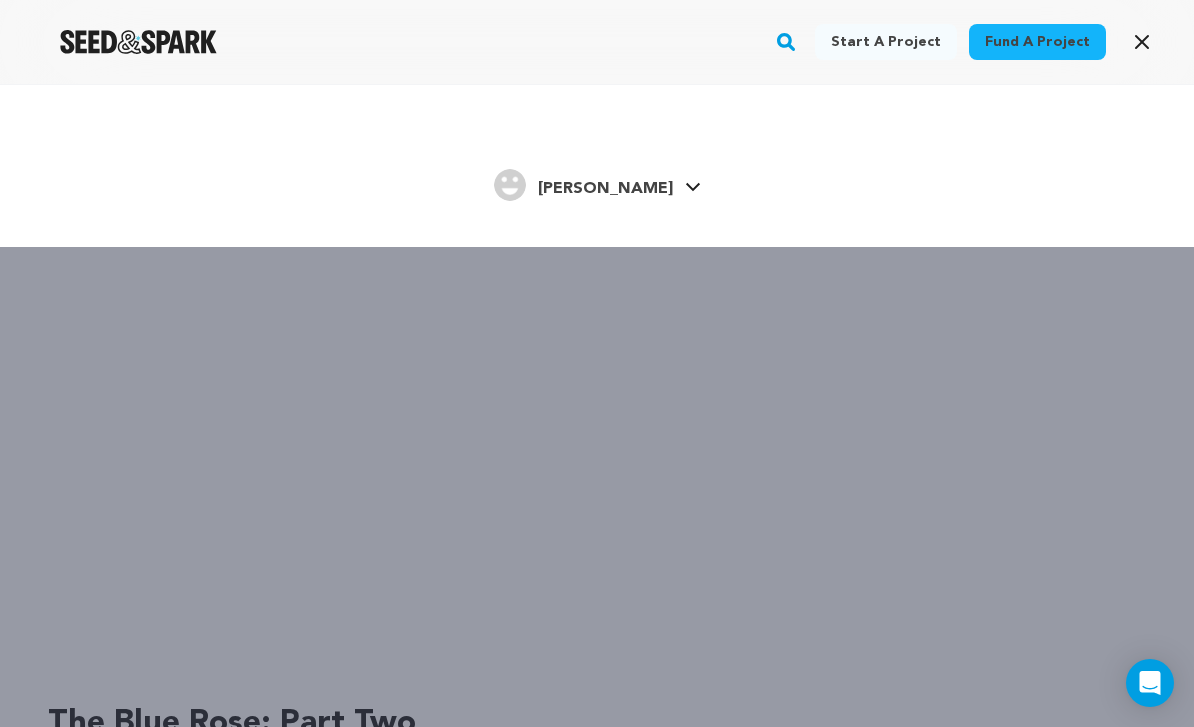 click on "[PERSON_NAME]" at bounding box center [605, 189] 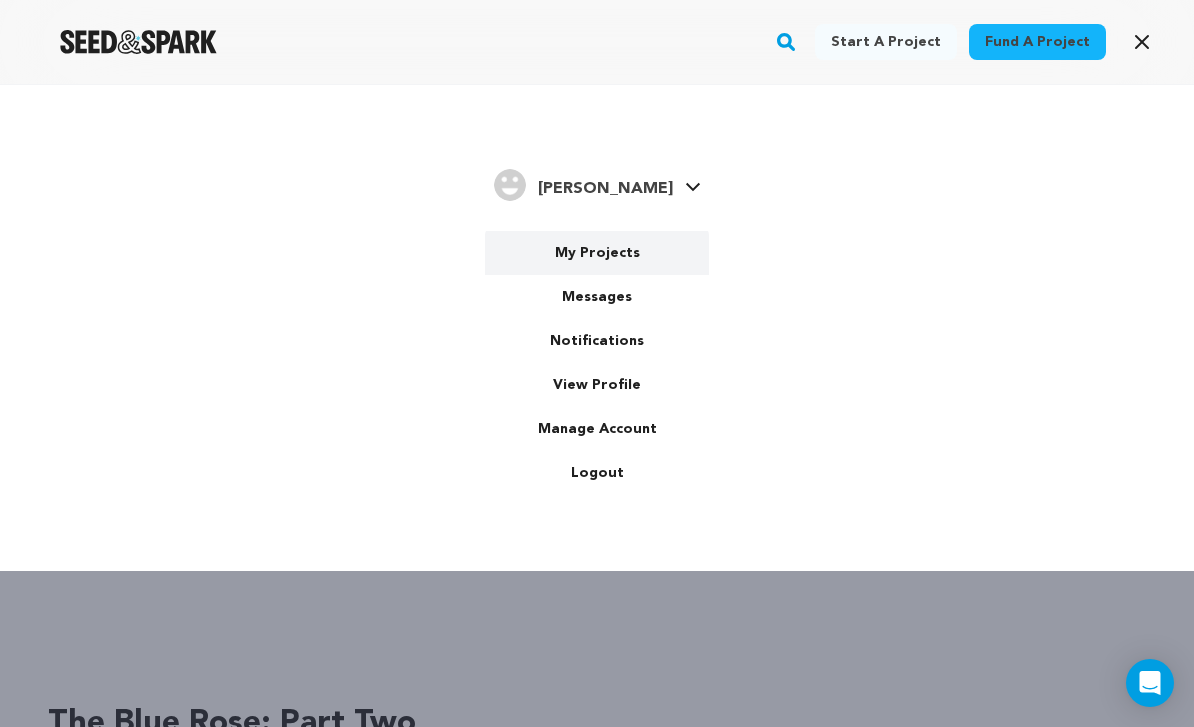 click on "My Projects" at bounding box center (597, 253) 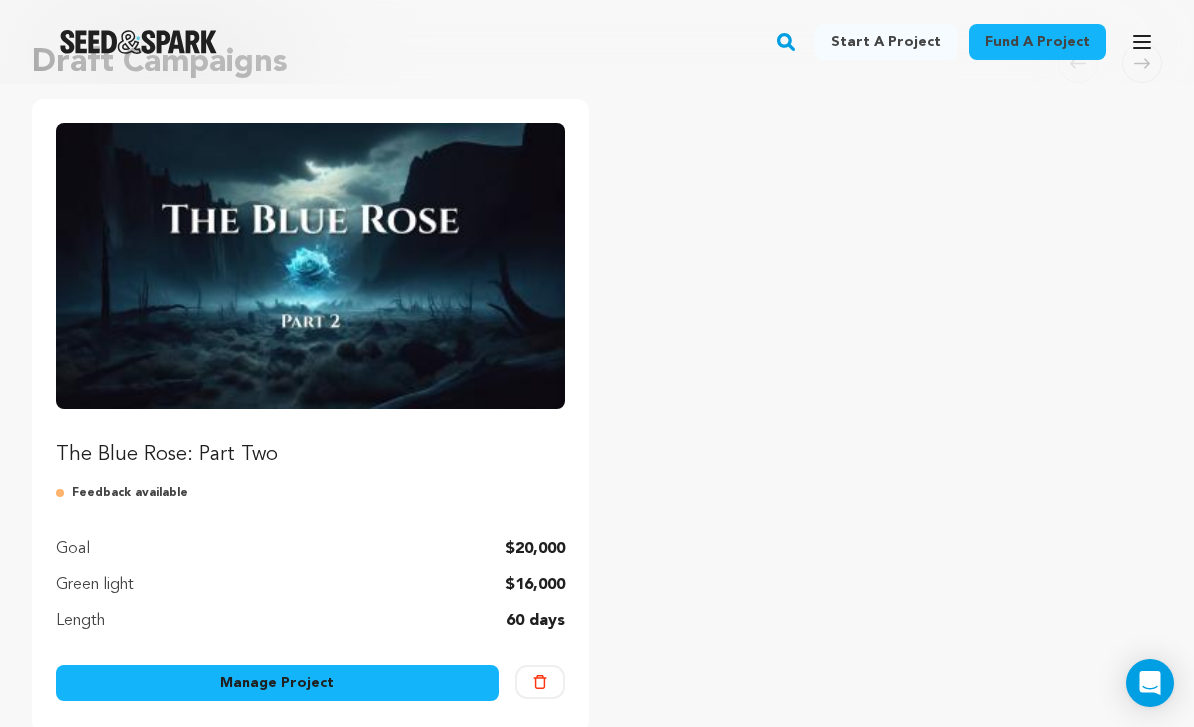 scroll, scrollTop: 206, scrollLeft: 0, axis: vertical 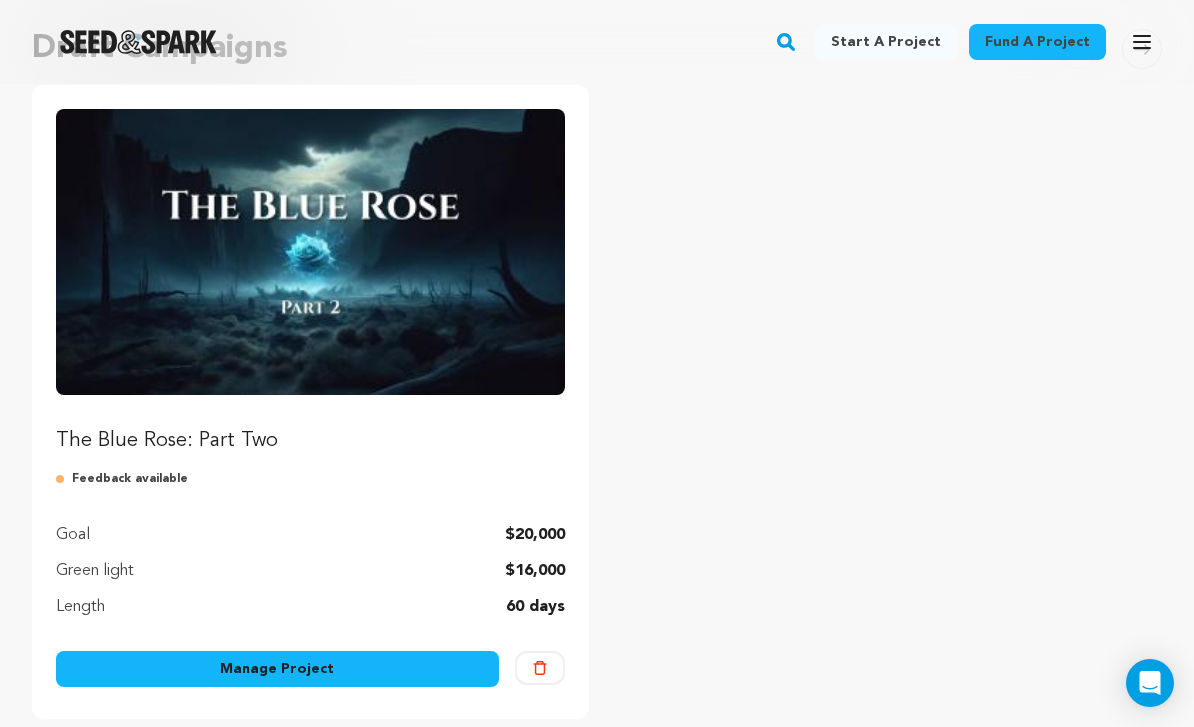 click on "Delete" at bounding box center [540, 668] 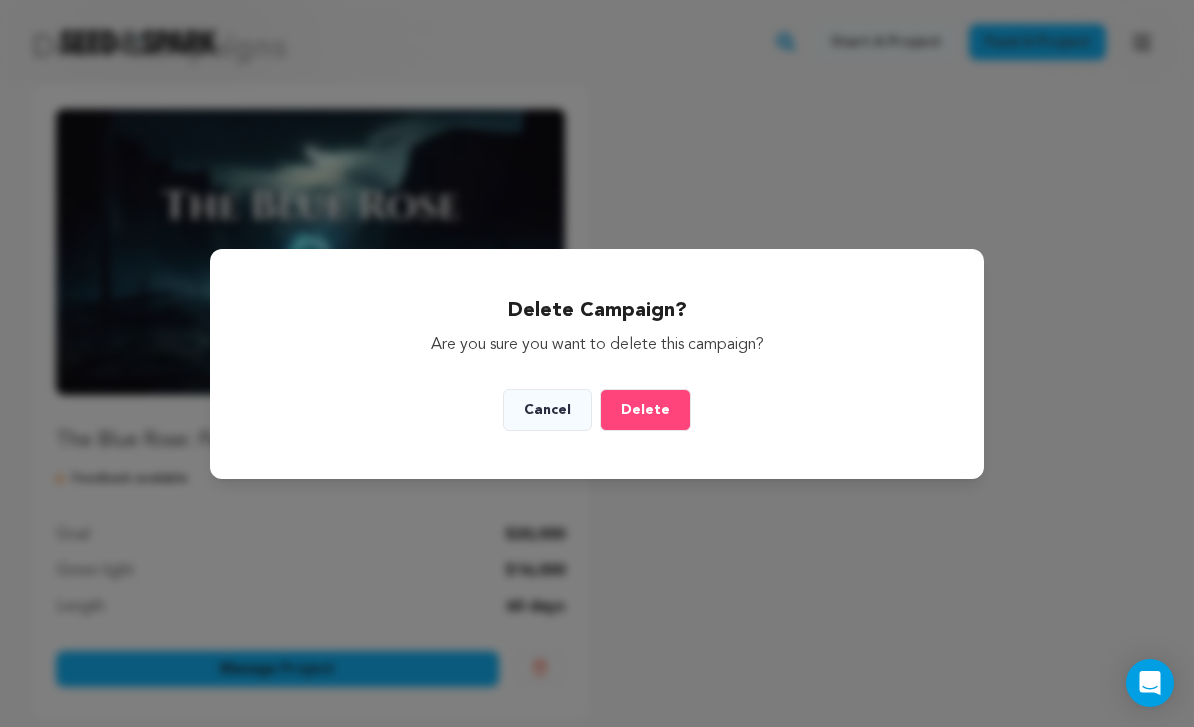 click on "Delete" at bounding box center [645, 410] 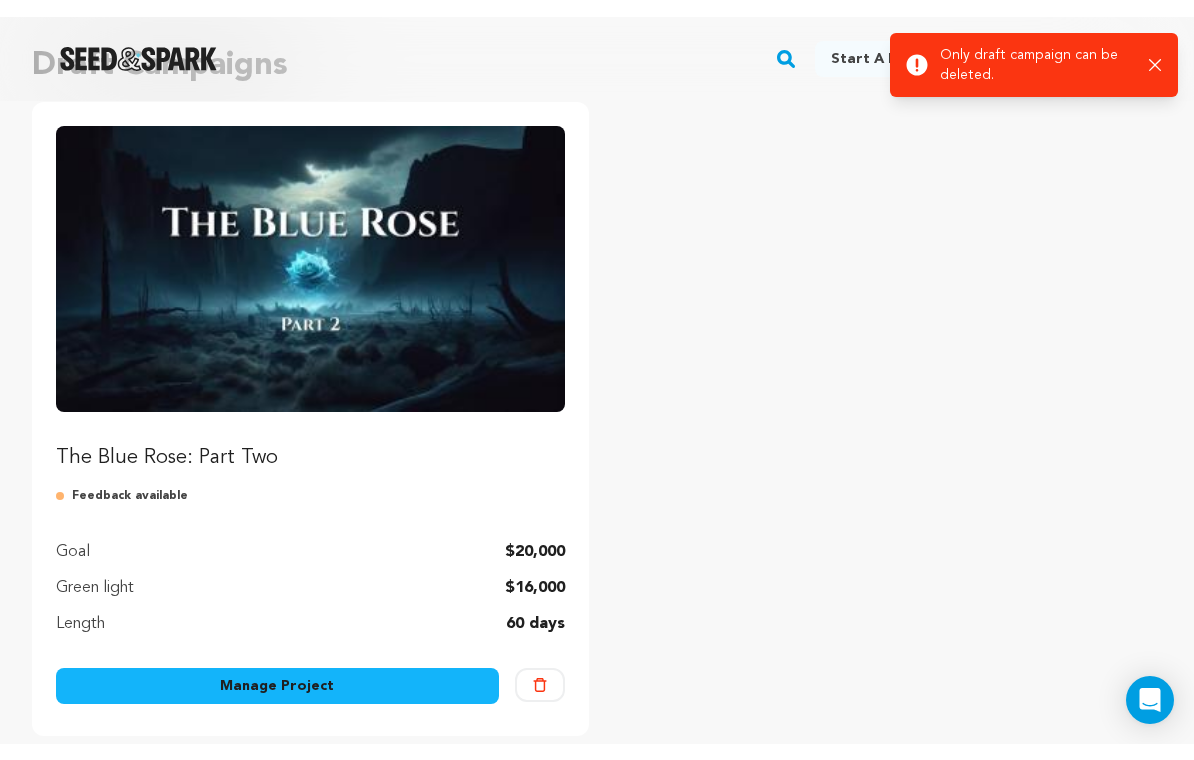 scroll, scrollTop: 0, scrollLeft: 0, axis: both 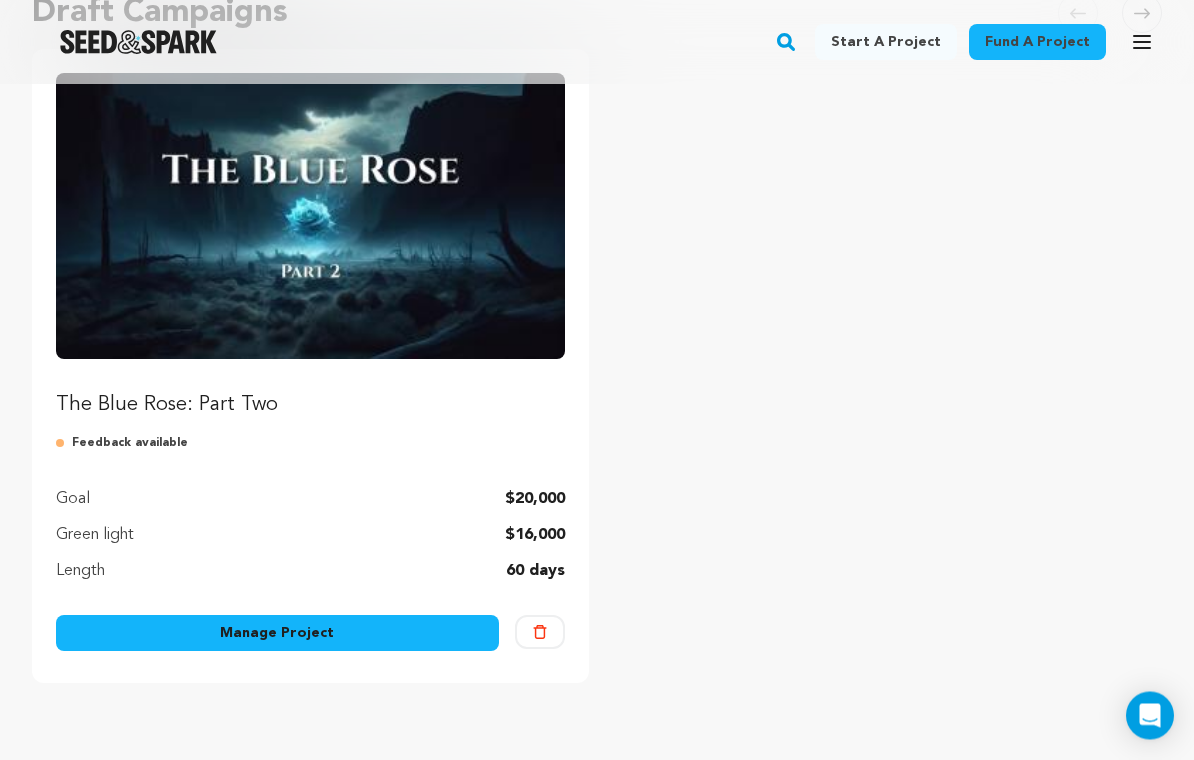 click on "Manage Project" at bounding box center [277, 634] 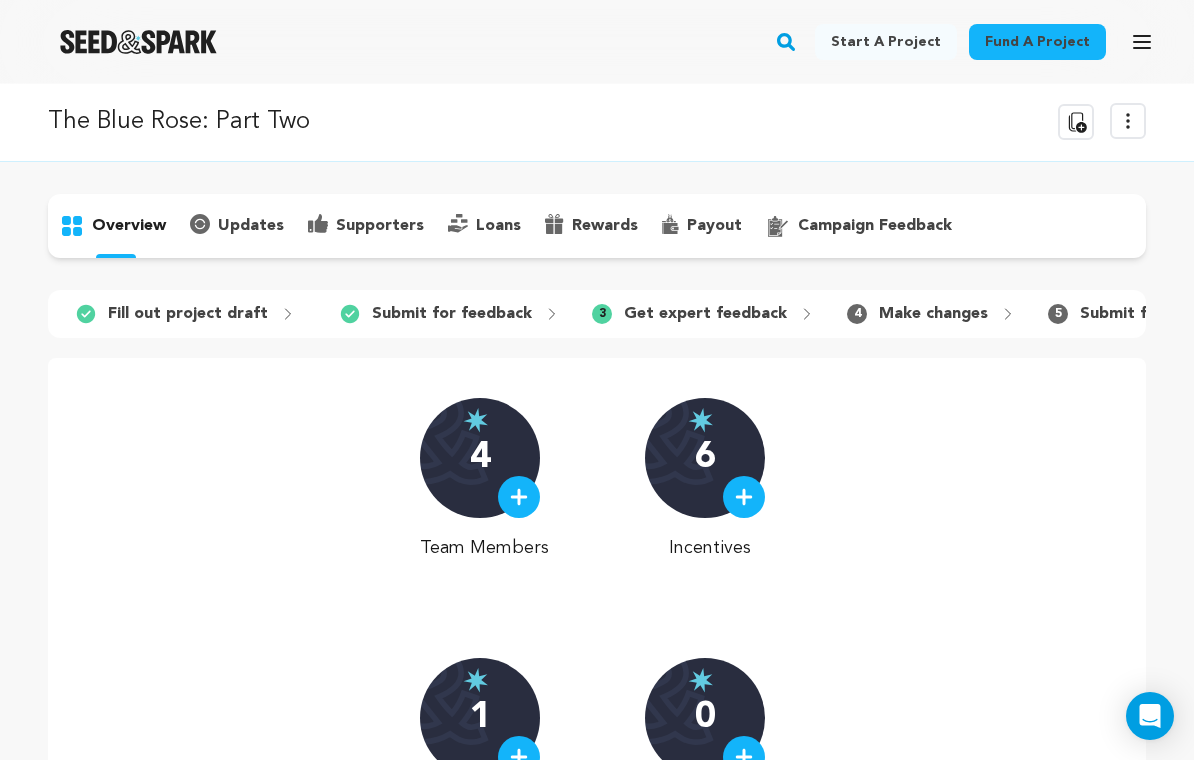 scroll, scrollTop: 0, scrollLeft: 0, axis: both 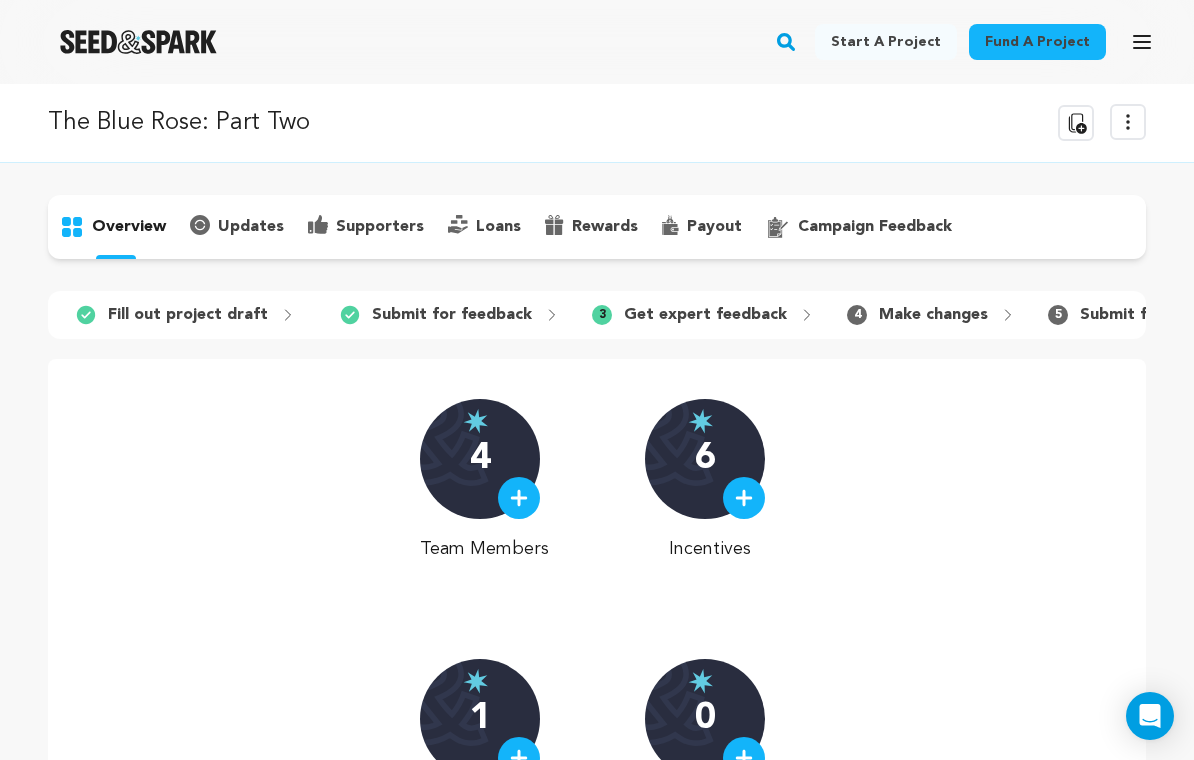 click on "View more option" at bounding box center (1128, 122) 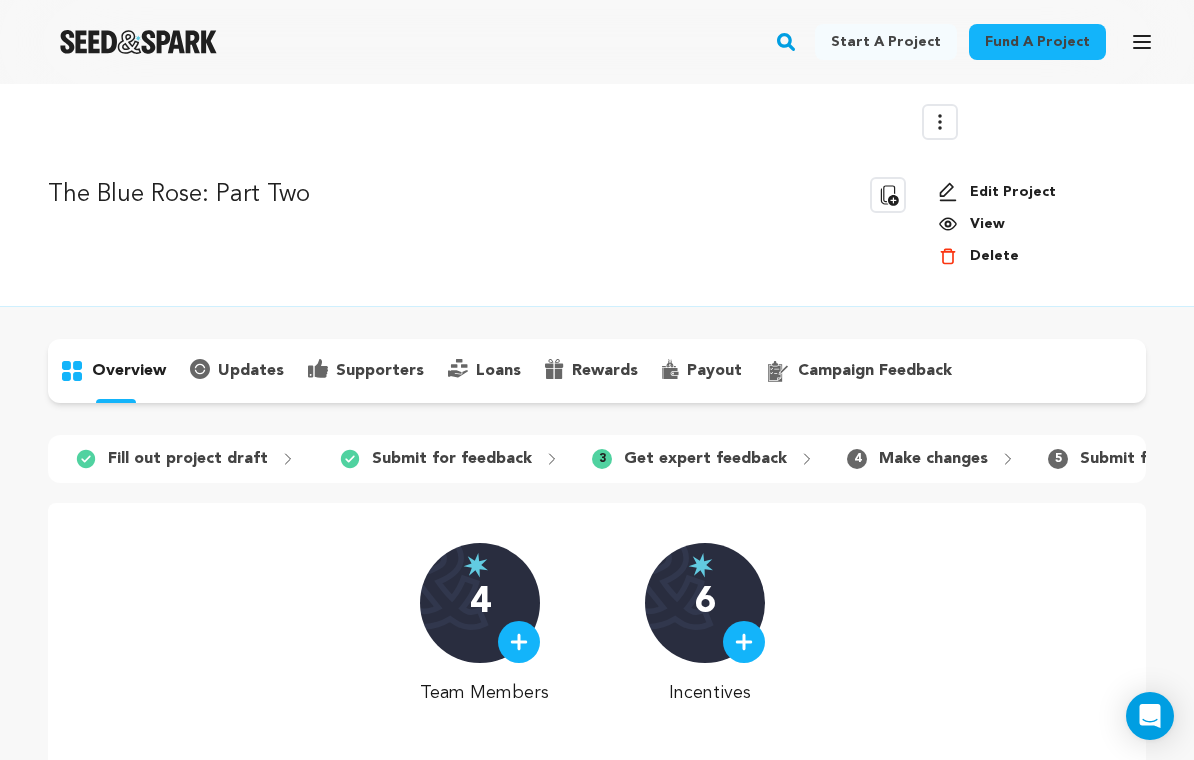 click on "Edit Project" at bounding box center [1034, 192] 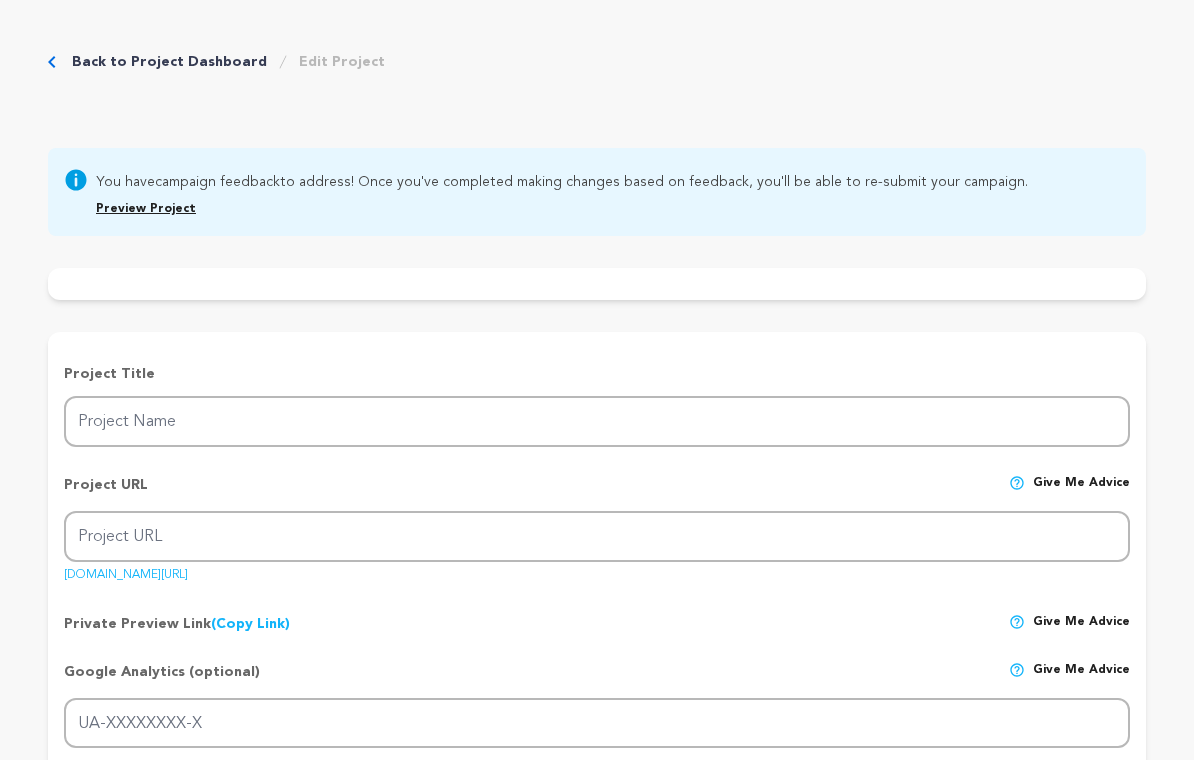 scroll, scrollTop: 0, scrollLeft: 0, axis: both 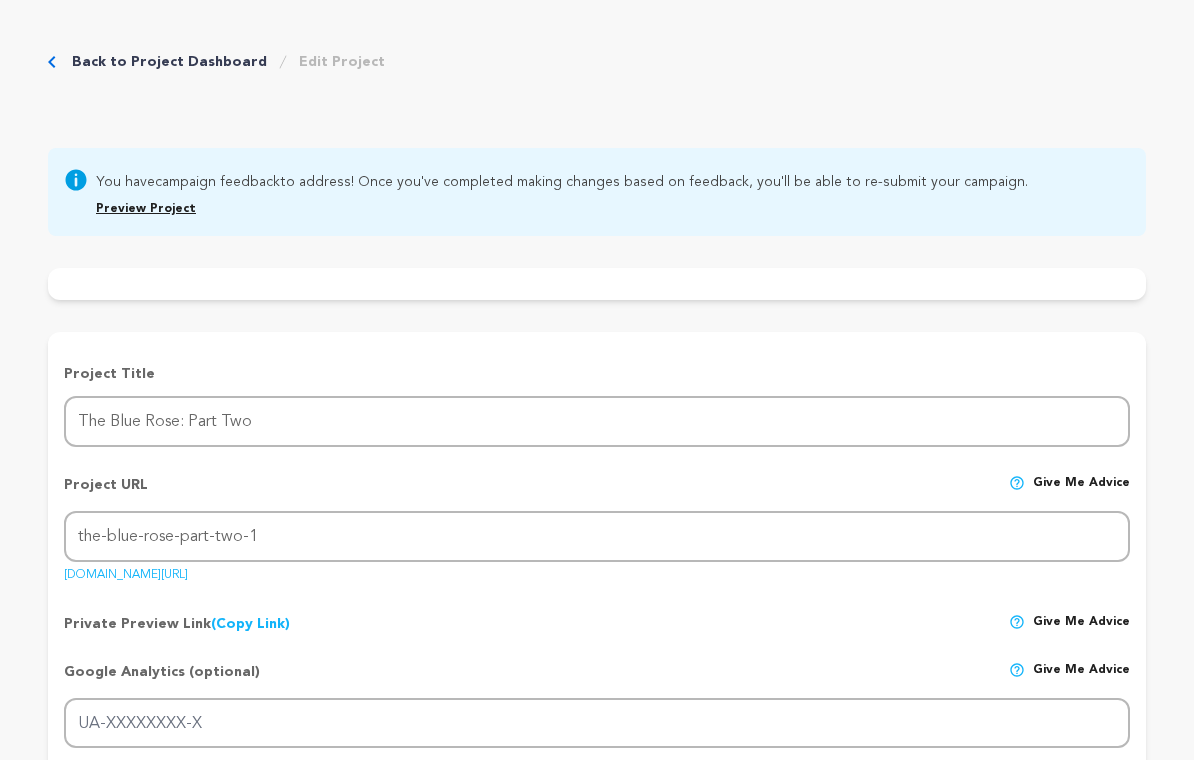 radio on "true" 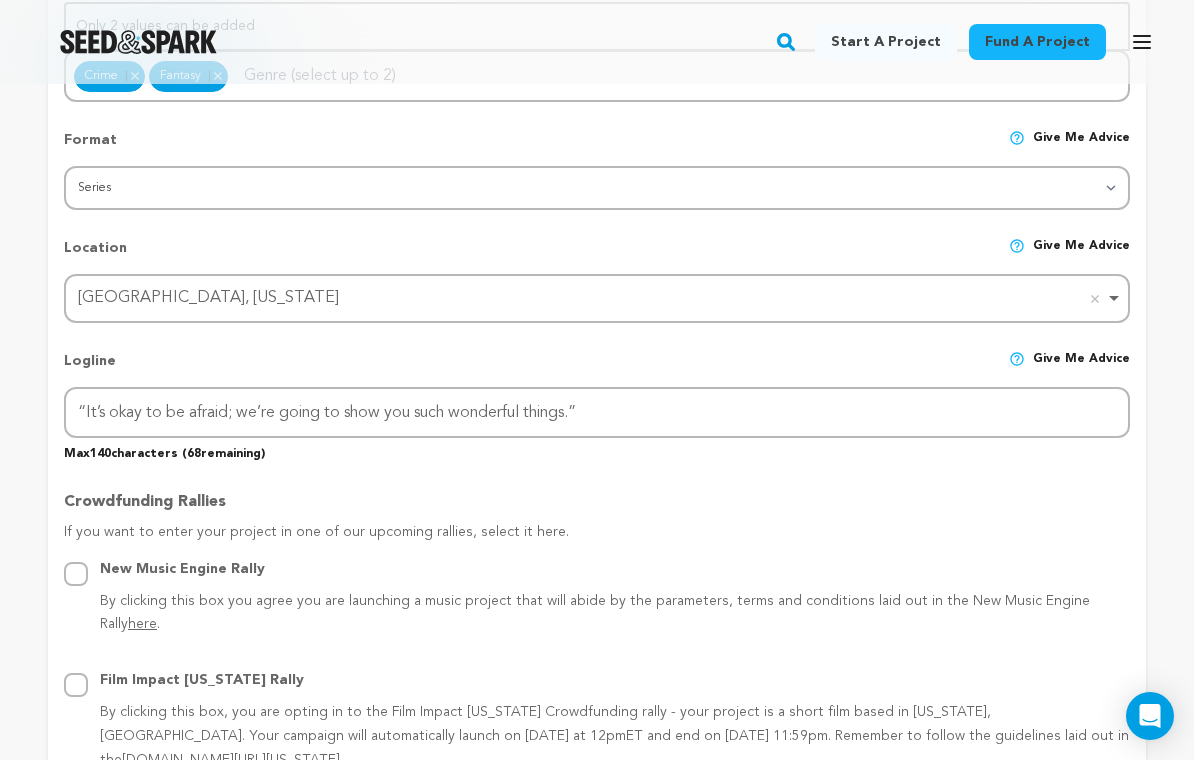 scroll, scrollTop: 909, scrollLeft: 0, axis: vertical 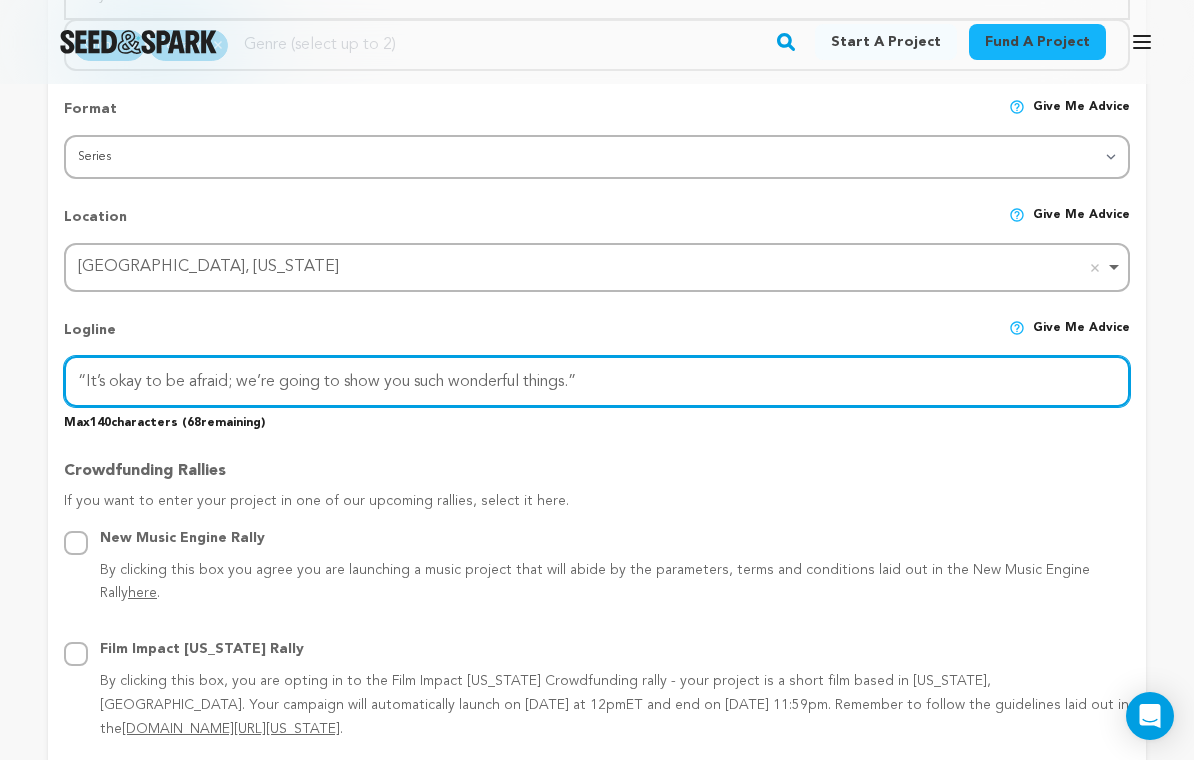drag, startPoint x: 602, startPoint y: 382, endPoint x: 0, endPoint y: 424, distance: 603.4633 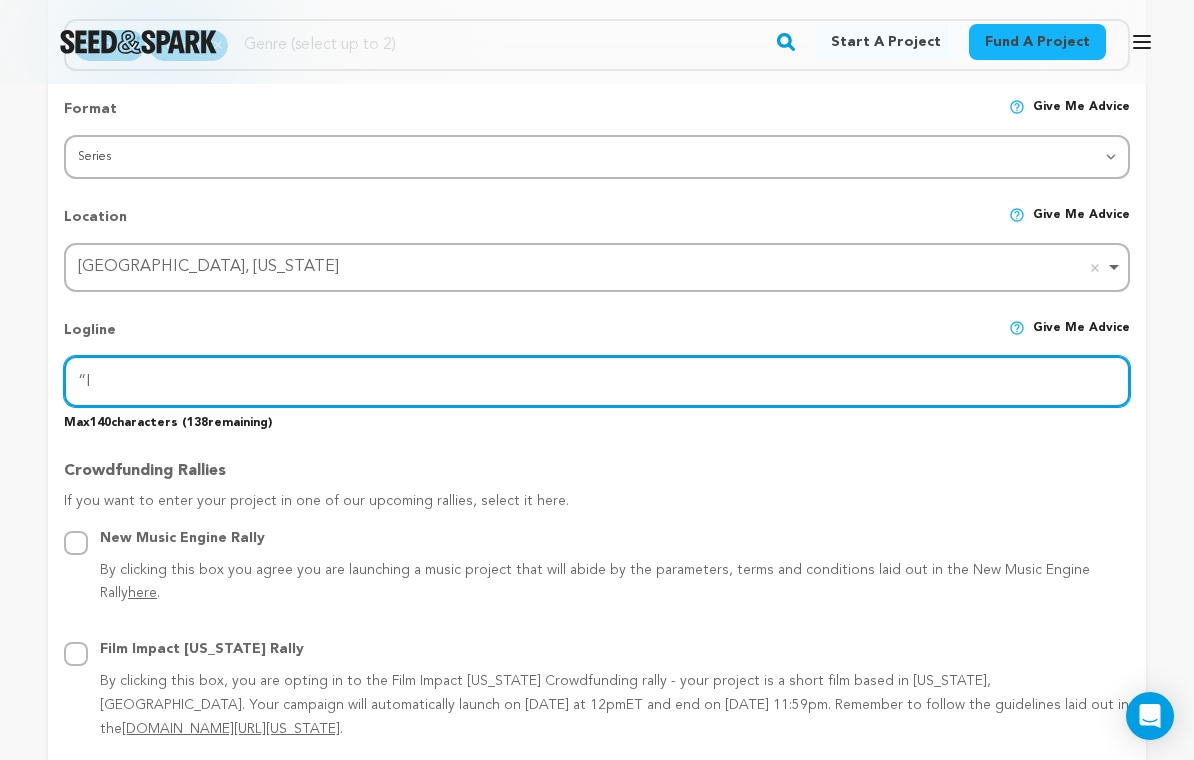 type on "“" 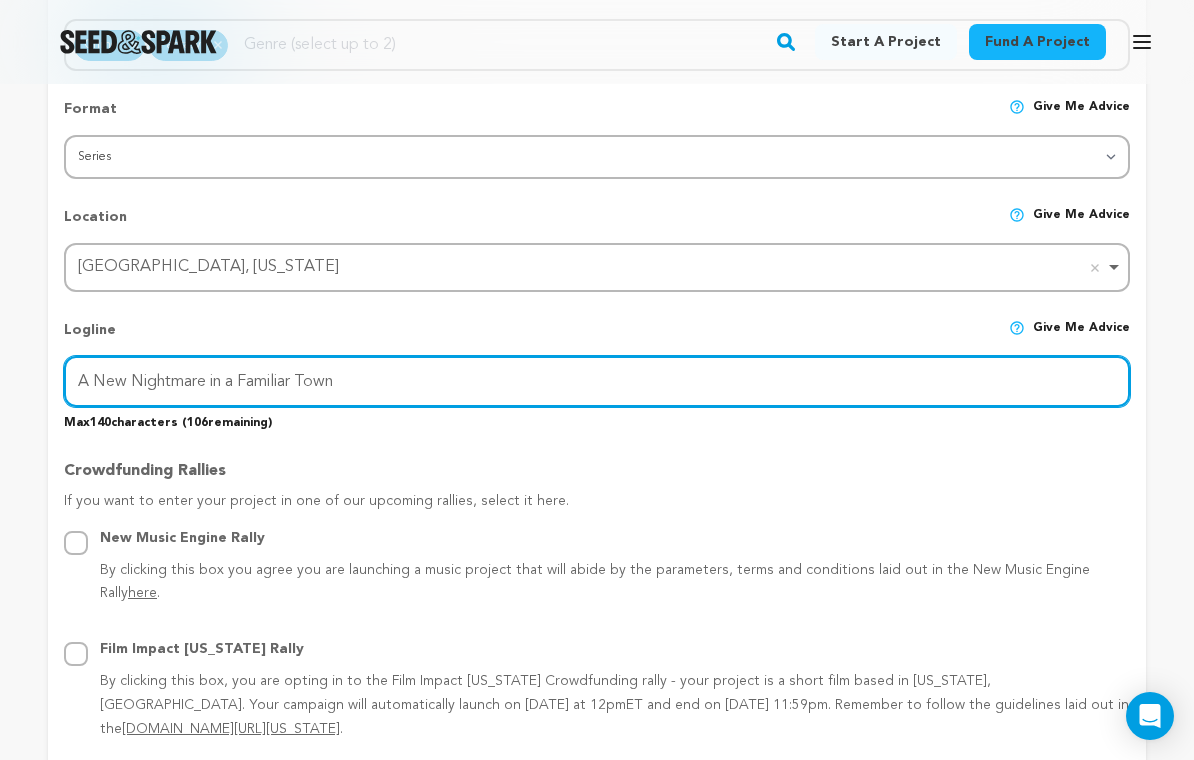 click on "A New Nightmare in a Familiar Town" at bounding box center (597, 381) 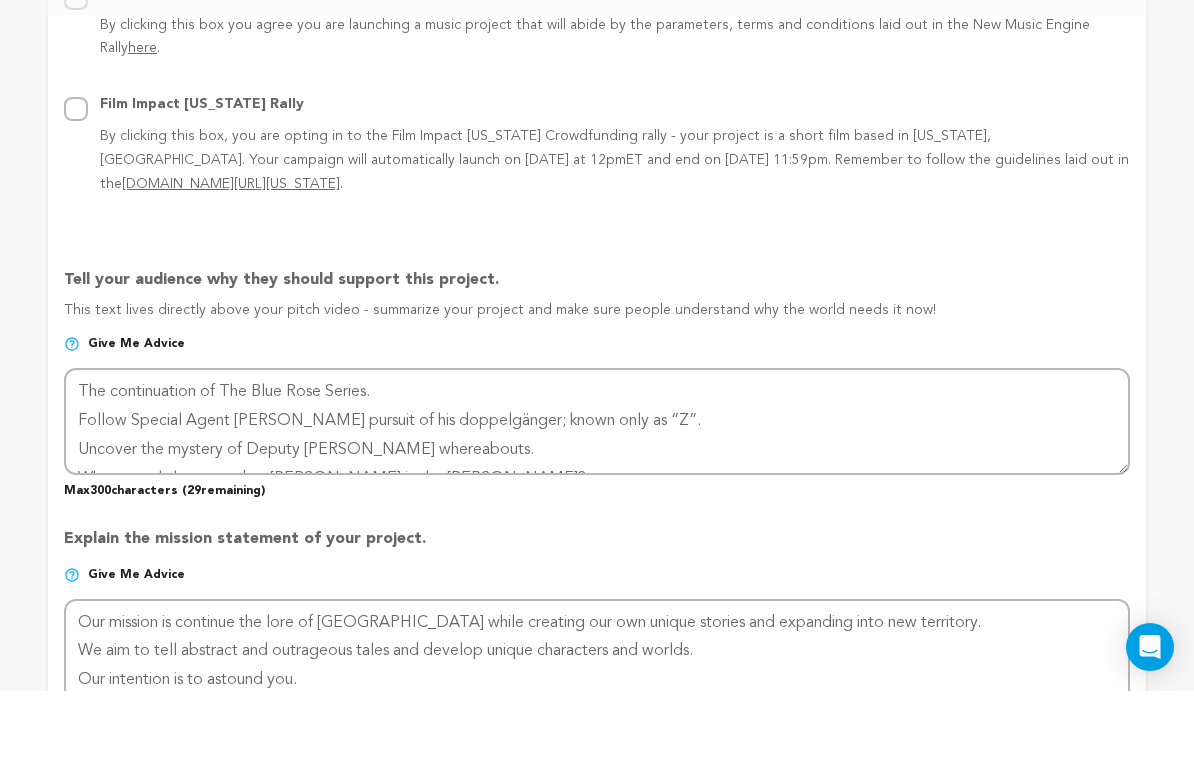 scroll, scrollTop: 1387, scrollLeft: 0, axis: vertical 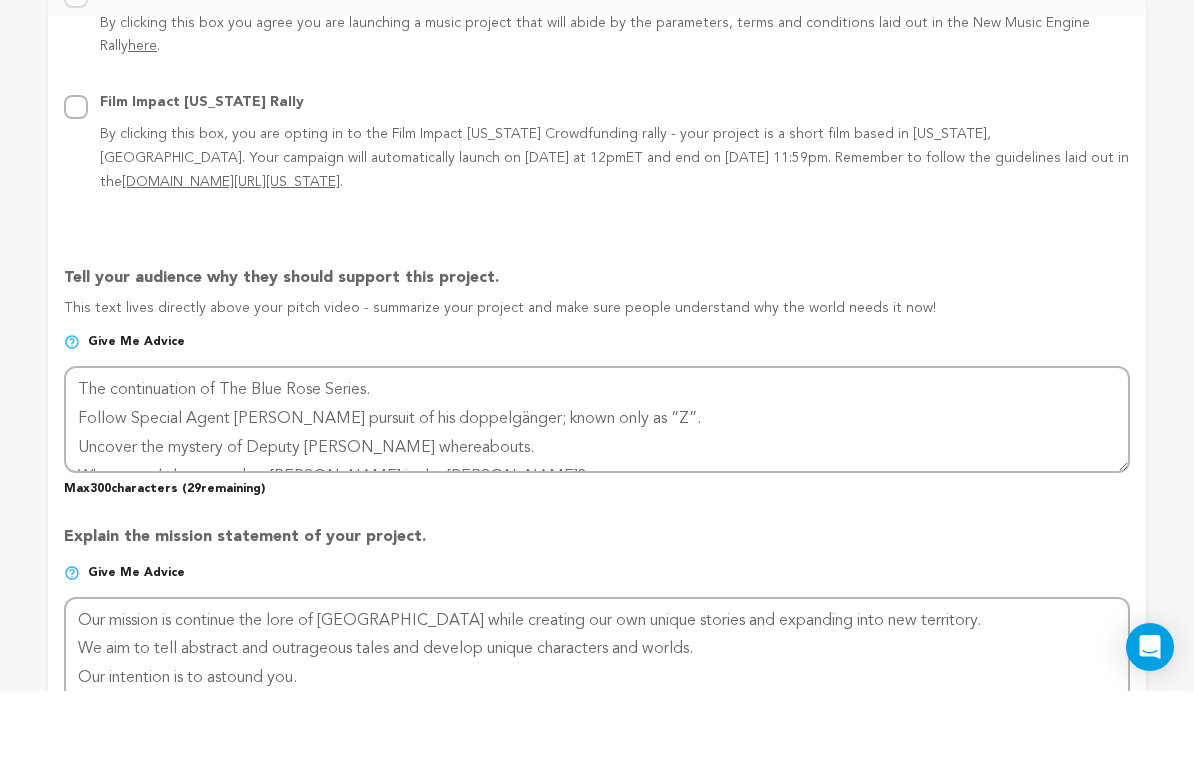 type on "A New Nightmare In A Familiar Town" 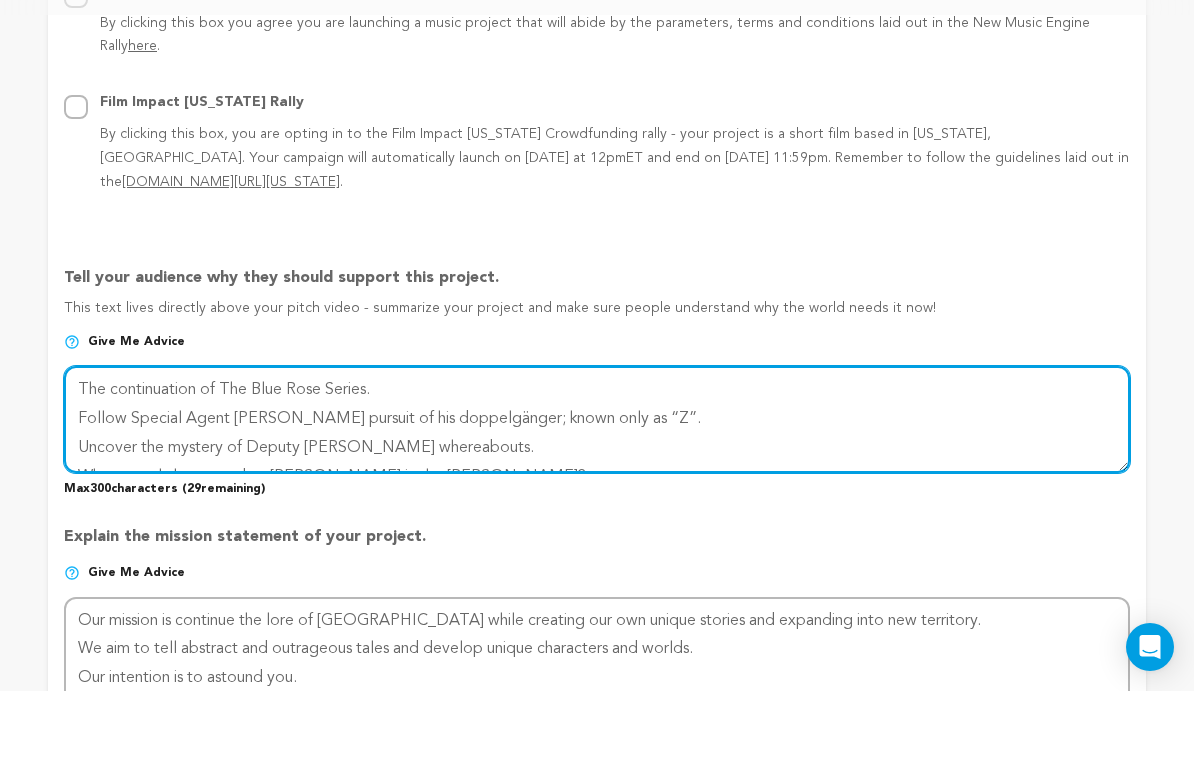 drag, startPoint x: 79, startPoint y: 327, endPoint x: 358, endPoint y: 398, distance: 287.89233 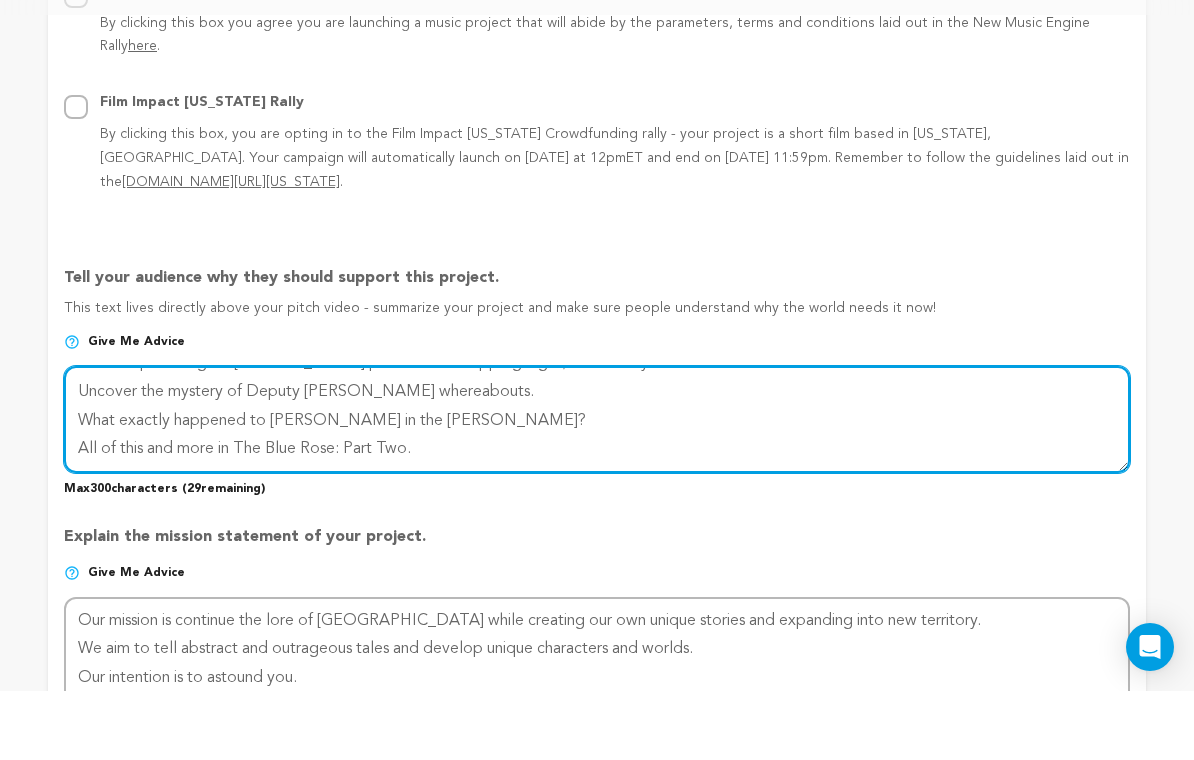 scroll, scrollTop: 54, scrollLeft: 0, axis: vertical 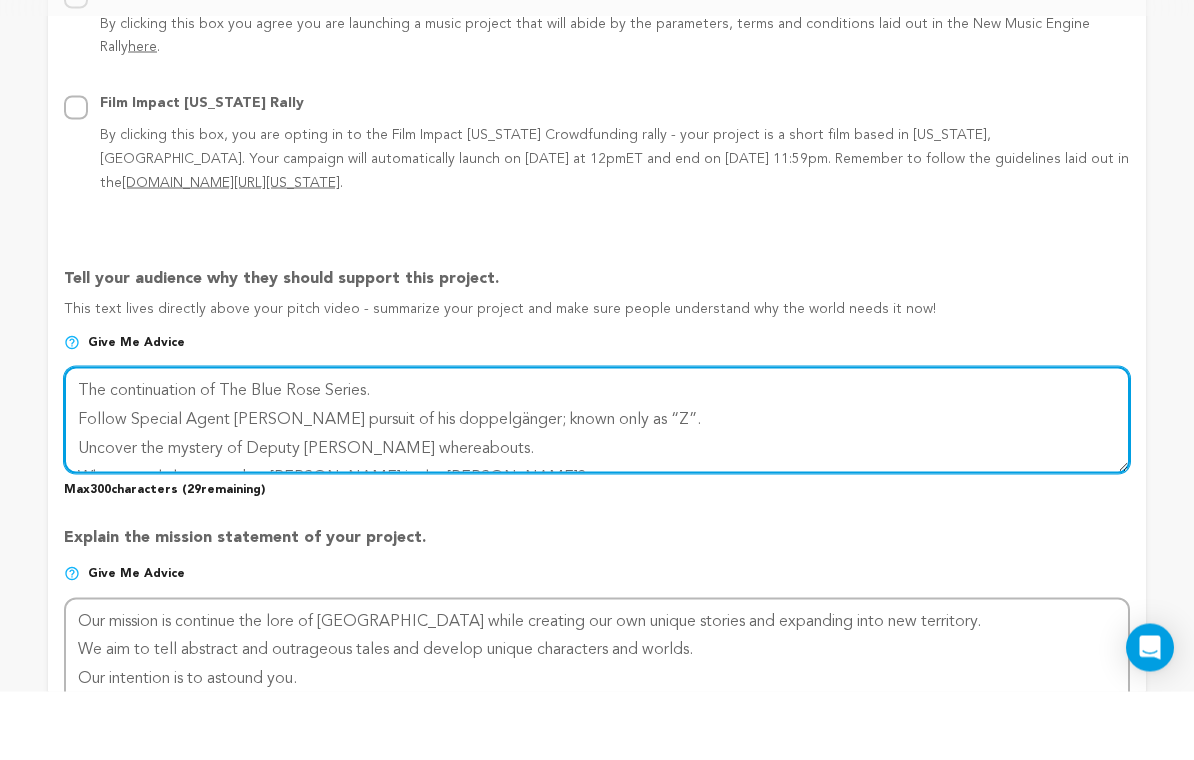 drag, startPoint x: 431, startPoint y: 389, endPoint x: 44, endPoint y: 312, distance: 394.58585 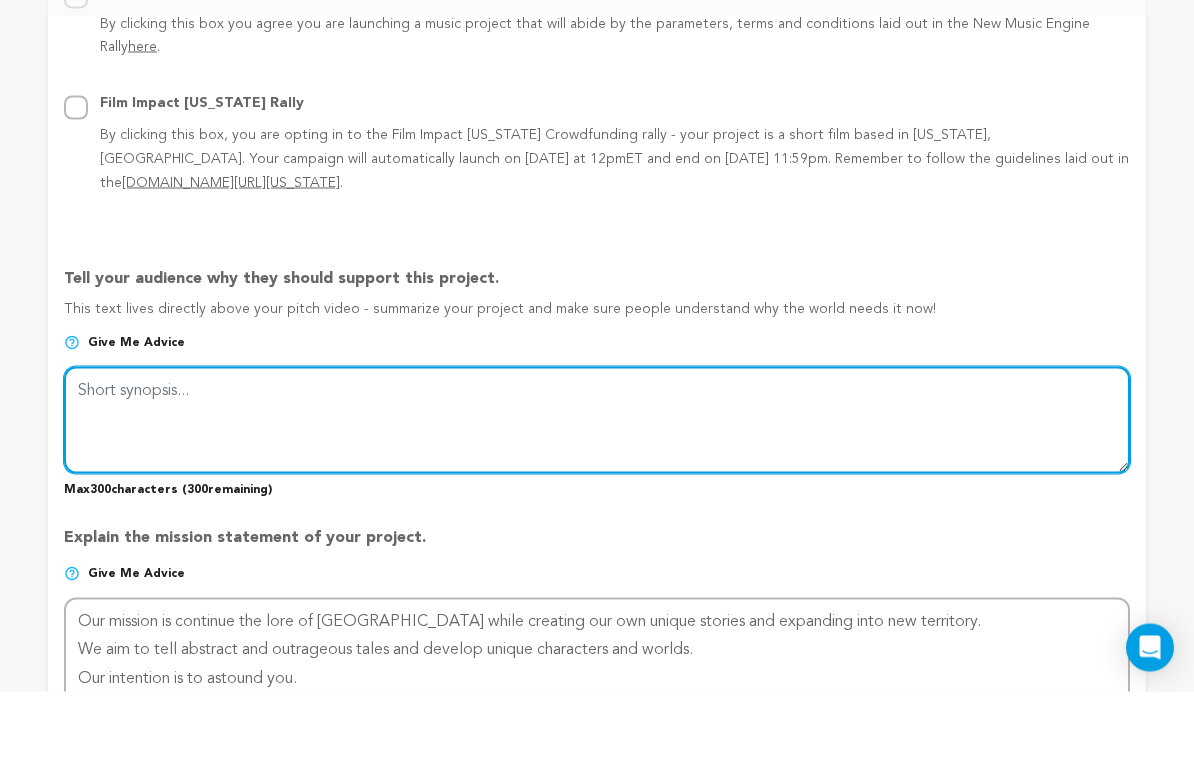 type 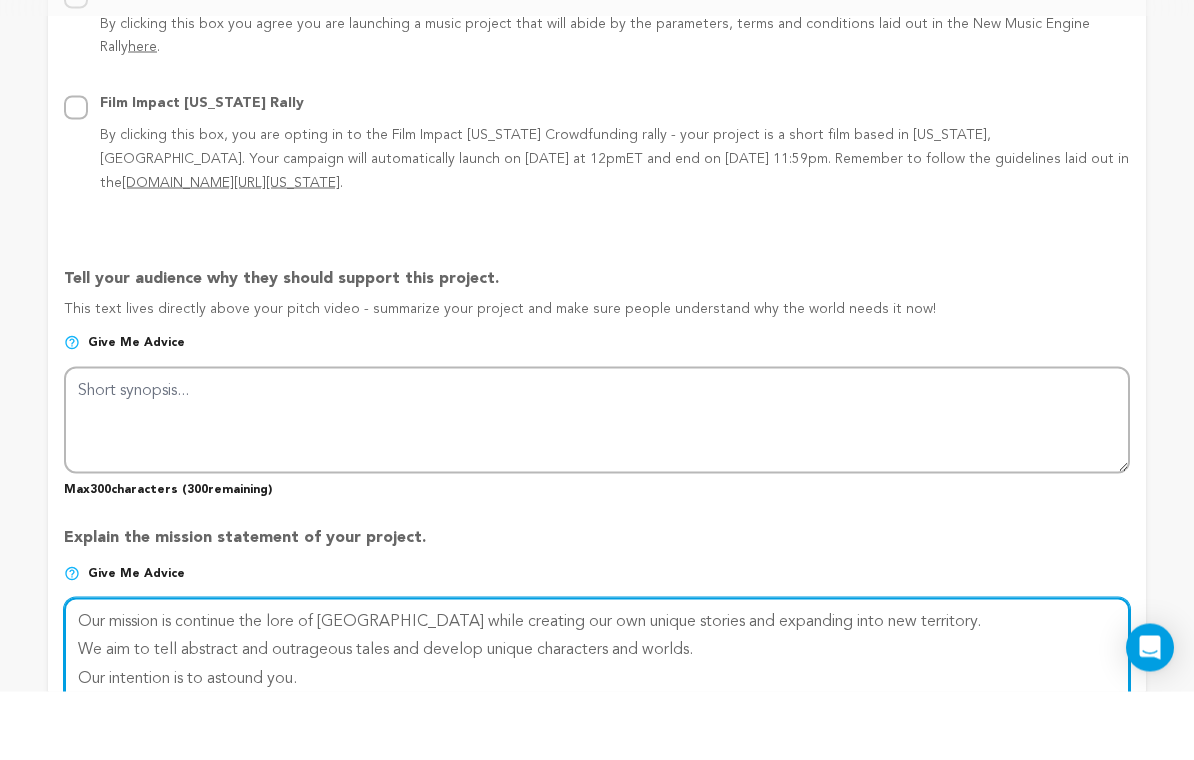 drag, startPoint x: 360, startPoint y: 615, endPoint x: 78, endPoint y: 554, distance: 288.5221 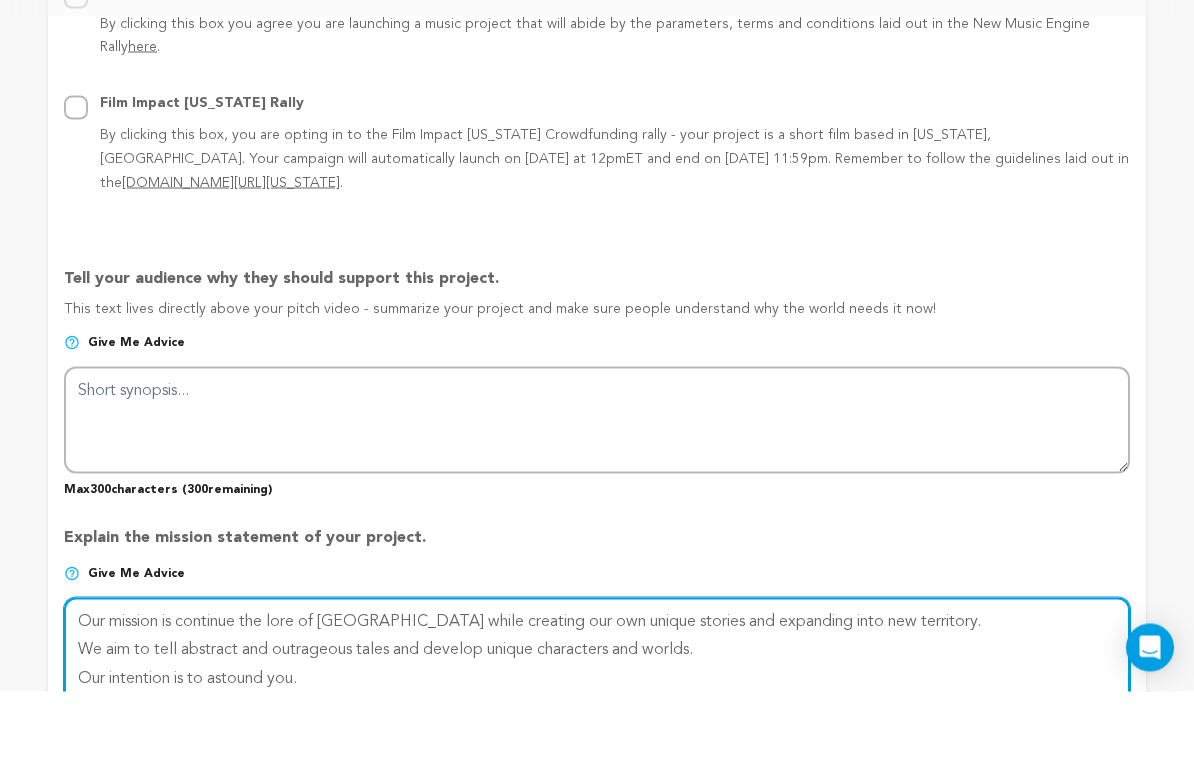 drag, startPoint x: 340, startPoint y: 622, endPoint x: 55, endPoint y: 550, distance: 293.95407 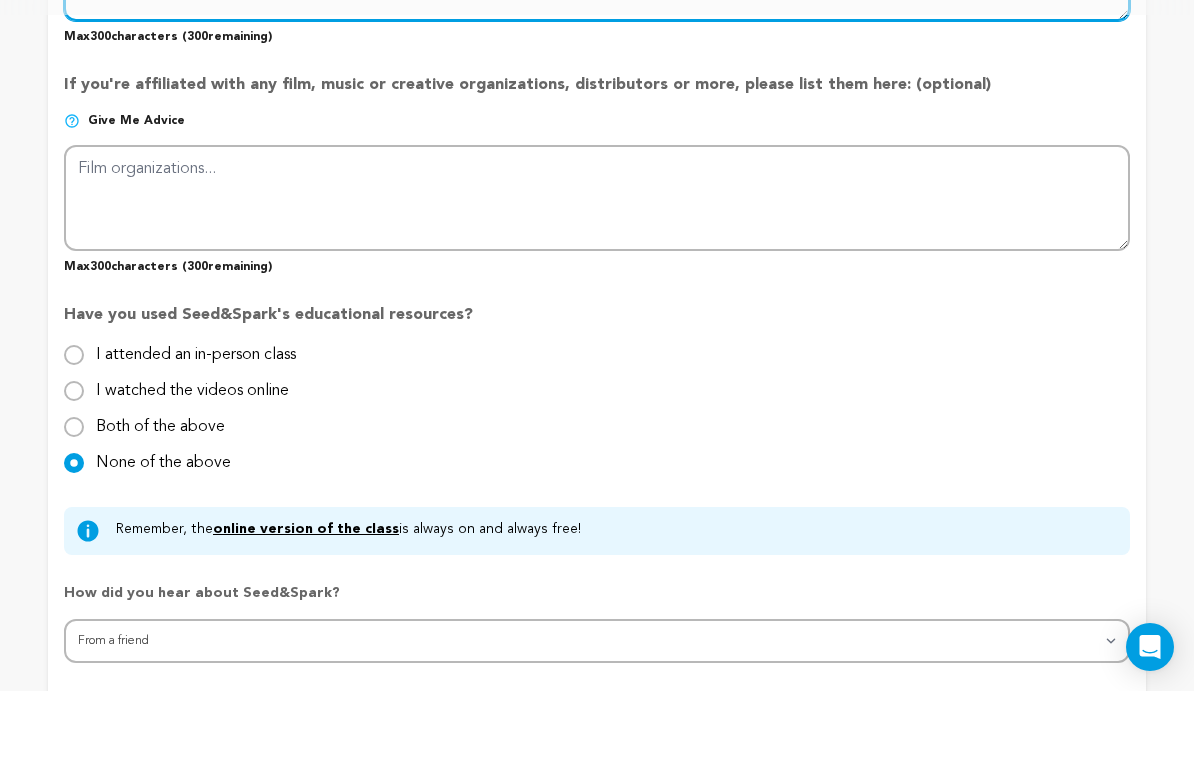 scroll, scrollTop: 2109, scrollLeft: 0, axis: vertical 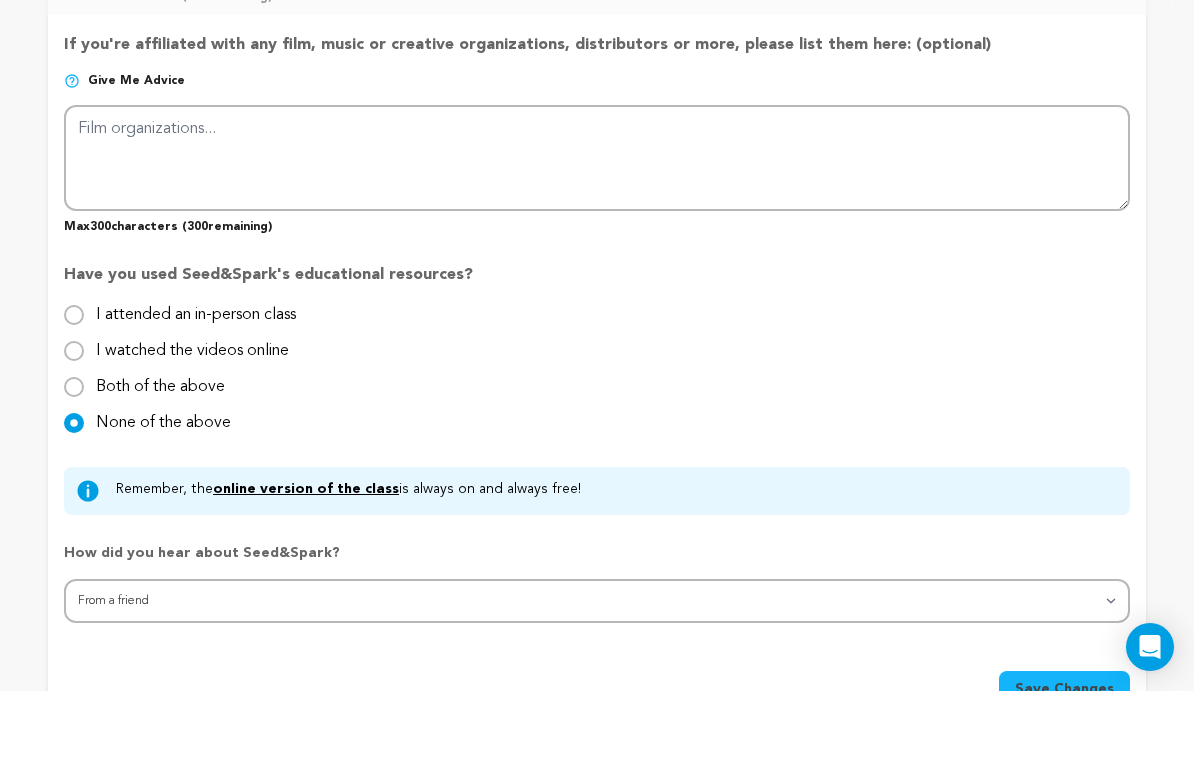 type 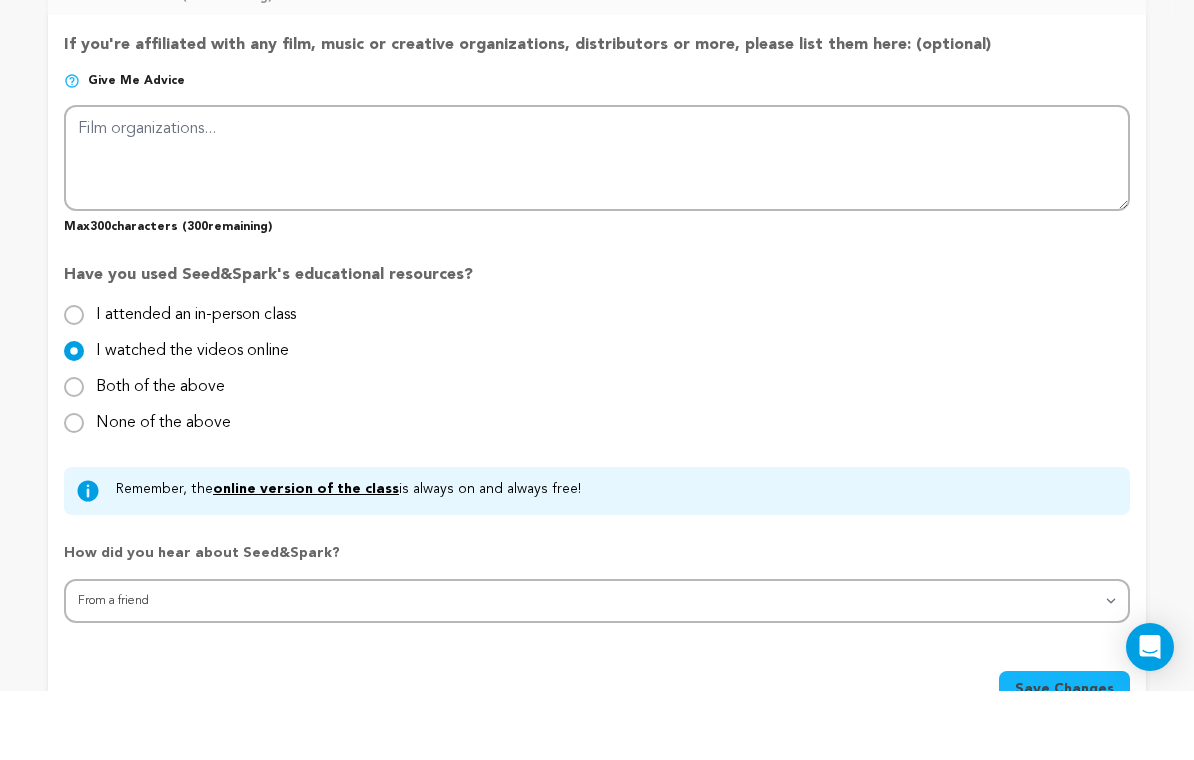 scroll, scrollTop: 2178, scrollLeft: 0, axis: vertical 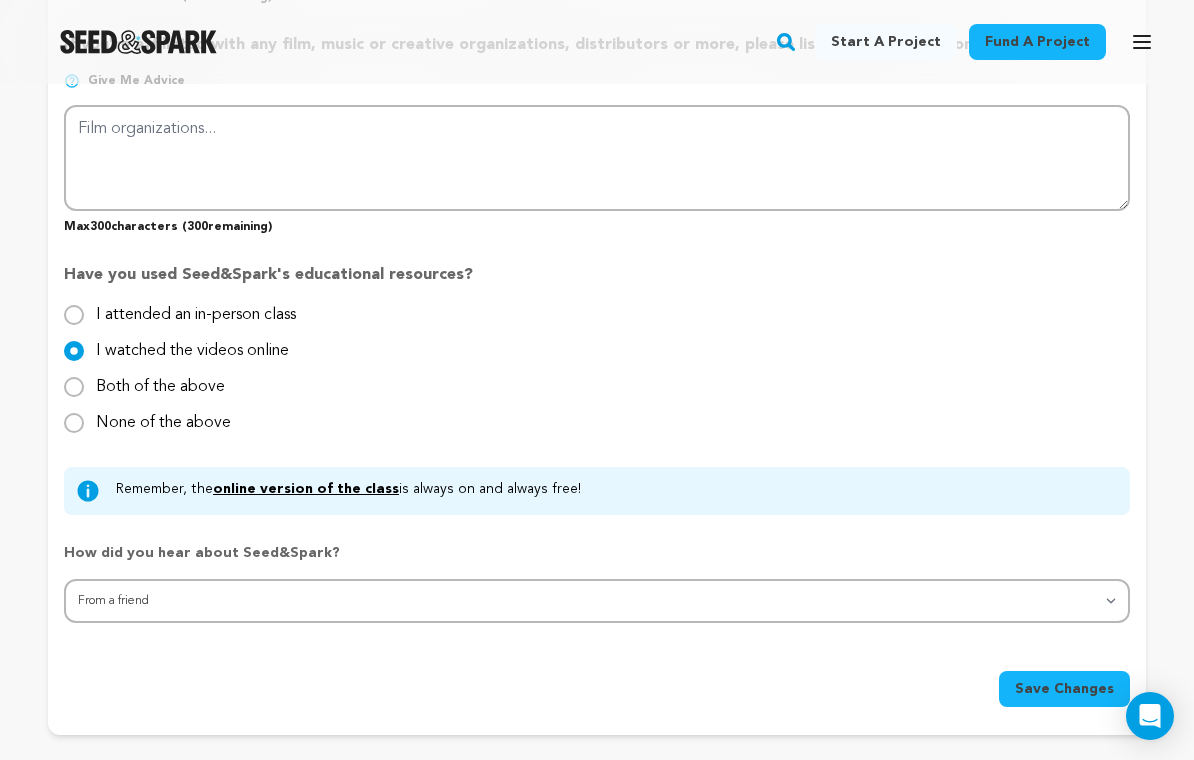 click on "None of the above" at bounding box center [74, 423] 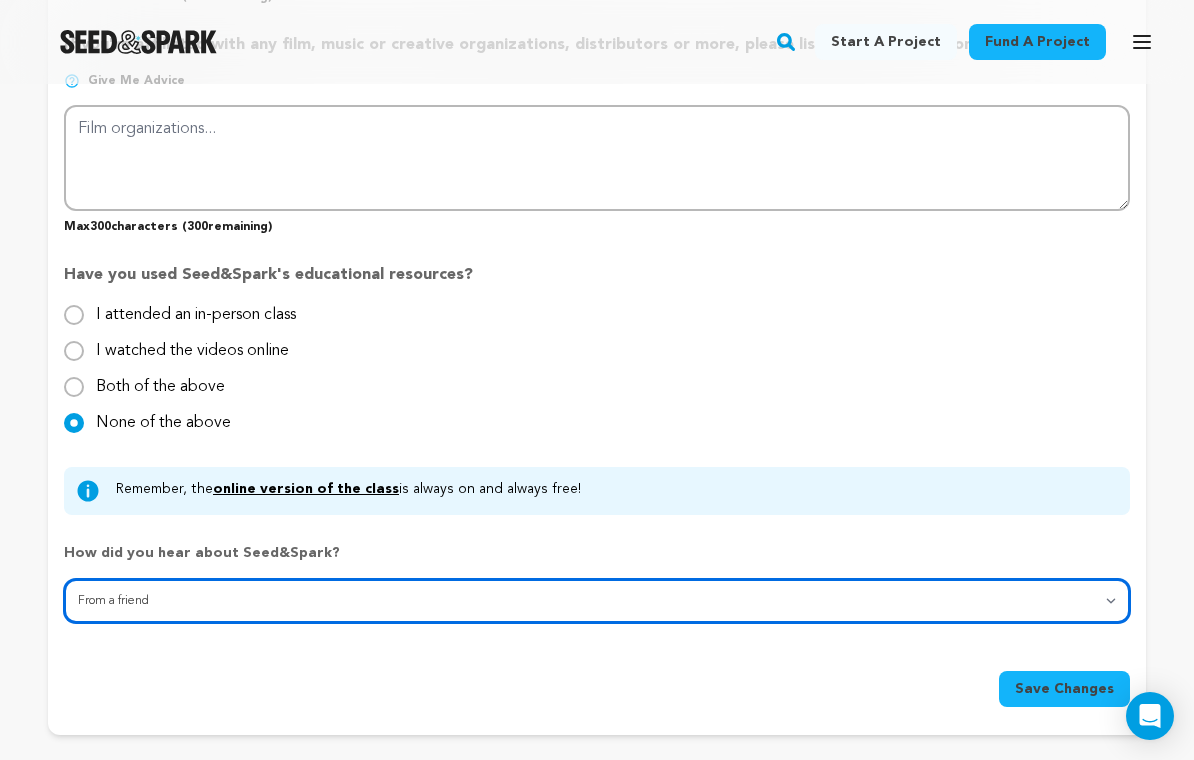 select on "5" 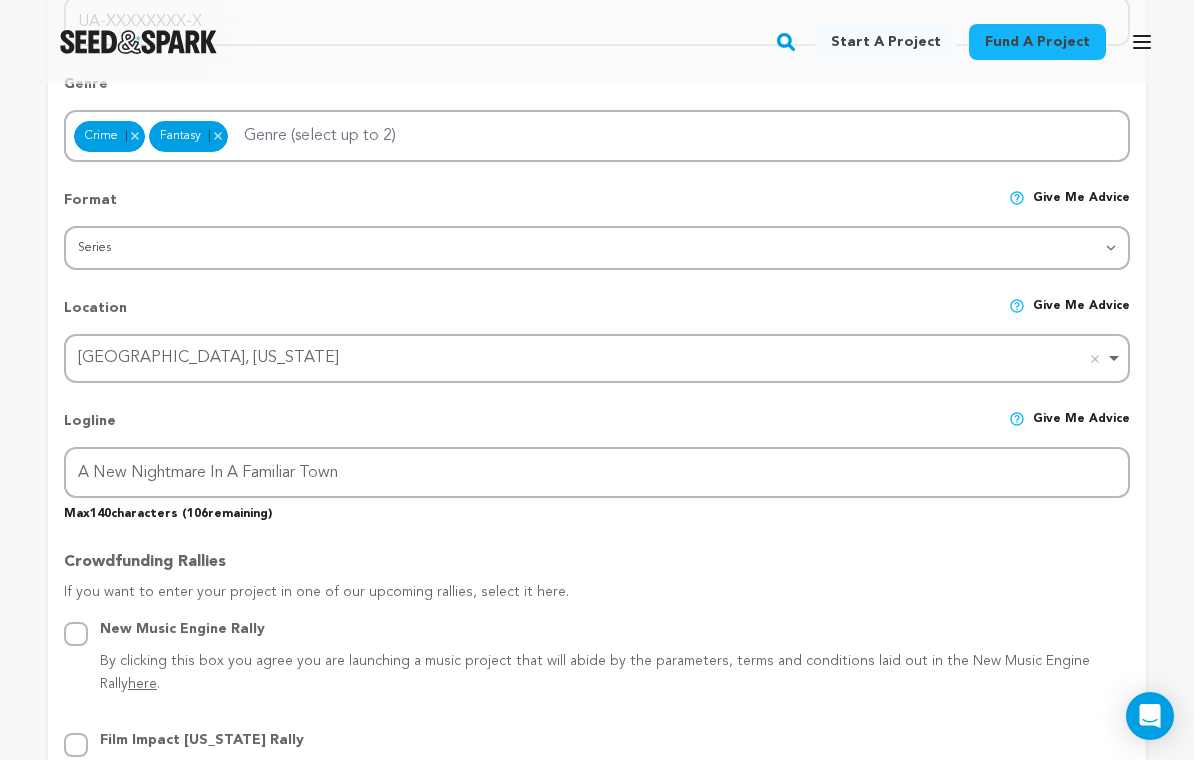 scroll, scrollTop: 817, scrollLeft: 0, axis: vertical 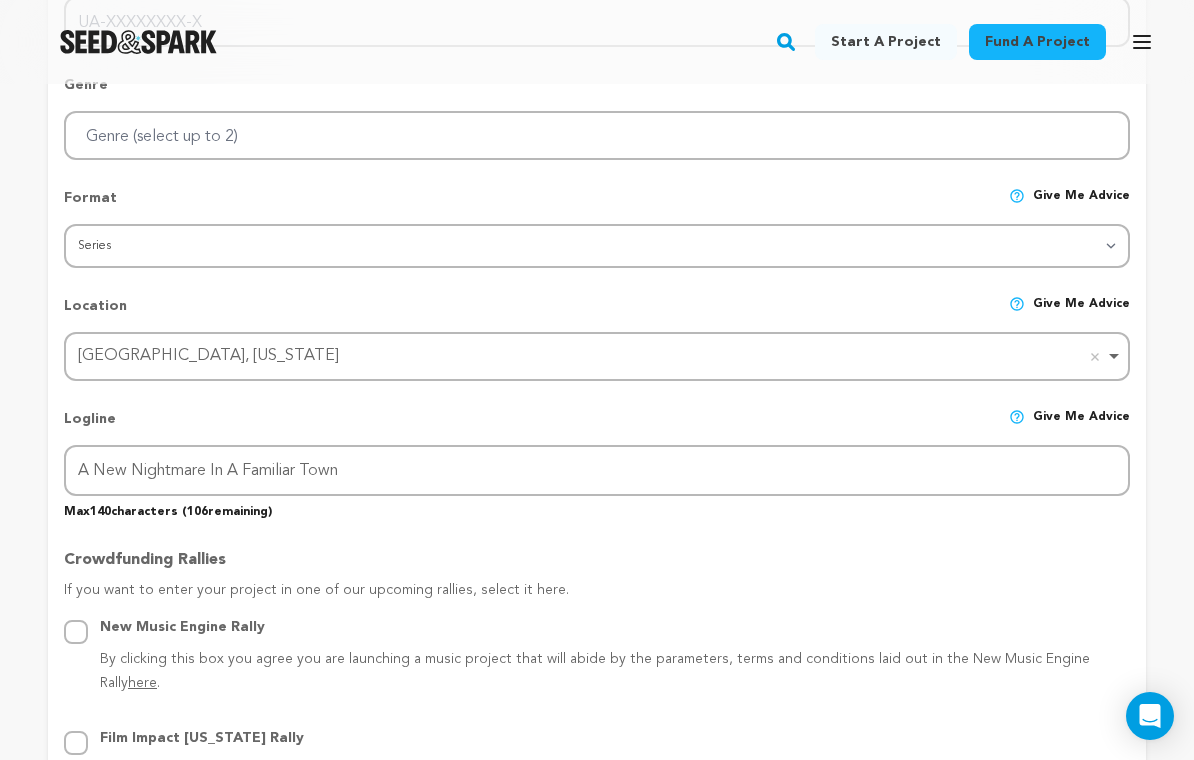click on "Action Adventure Animation Biography Comedy Crime Documentary Drama Family Fantasy Film-Noir Game-Show History Horror Music Musical Mystery News Reality-TV Romance Sci-Fi Sport Talk-Show Thriller War Western [DEMOGRAPHIC_DATA] Experimental Romantic Comedy Satire Foreign Film Transmedia Teen Other Film-related Business Shorts Program Filmmaker Resource Global Celebration Science Nature Soundtrack Score" at bounding box center (597, 135) 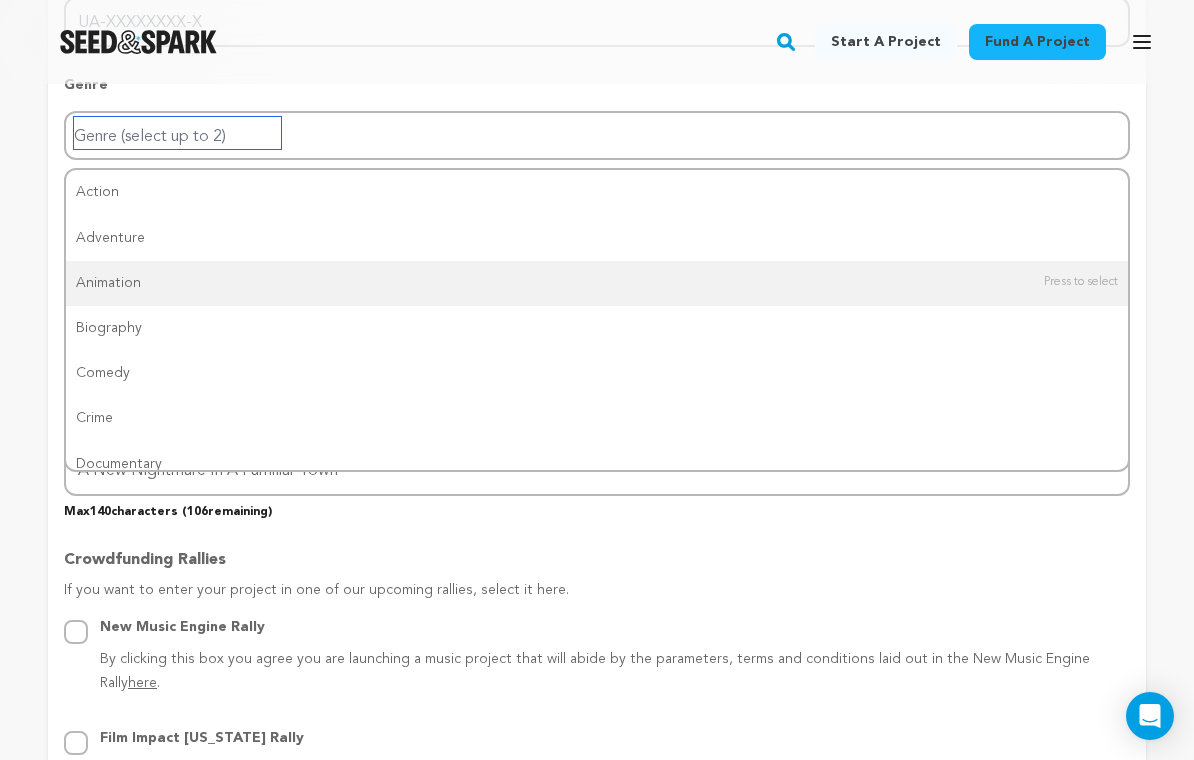 scroll, scrollTop: 0, scrollLeft: 0, axis: both 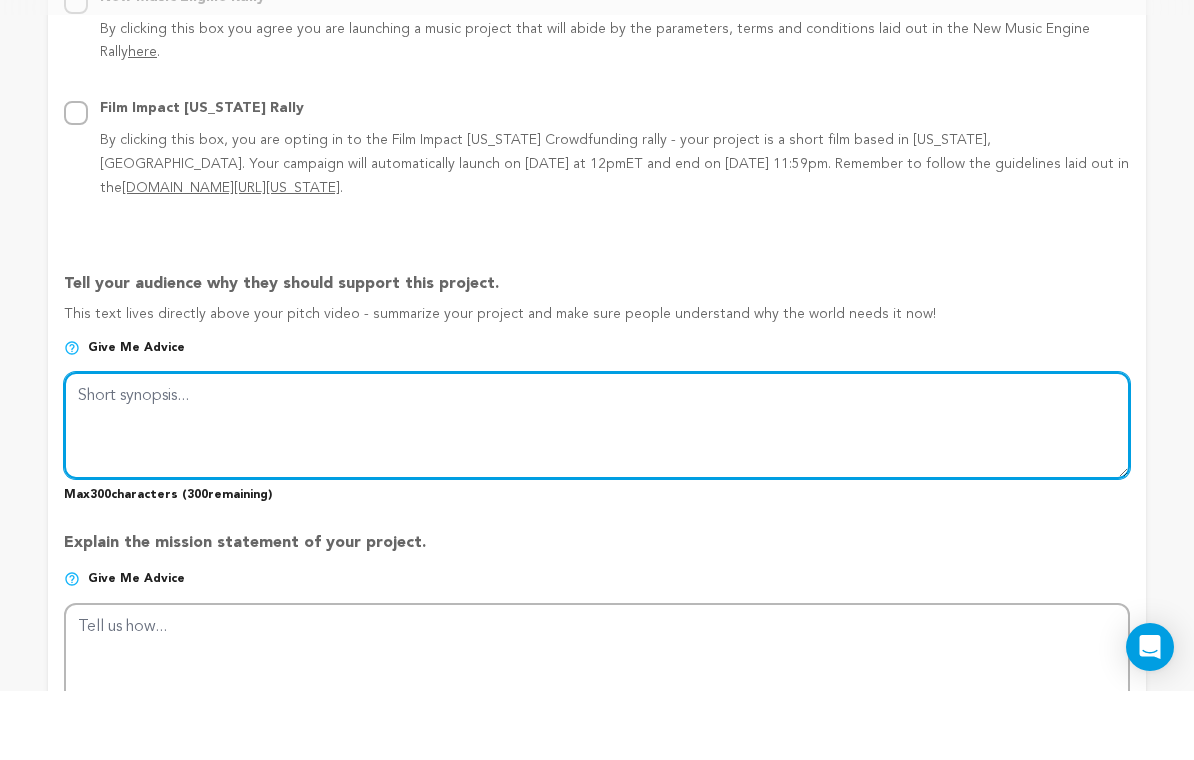 click at bounding box center (597, 494) 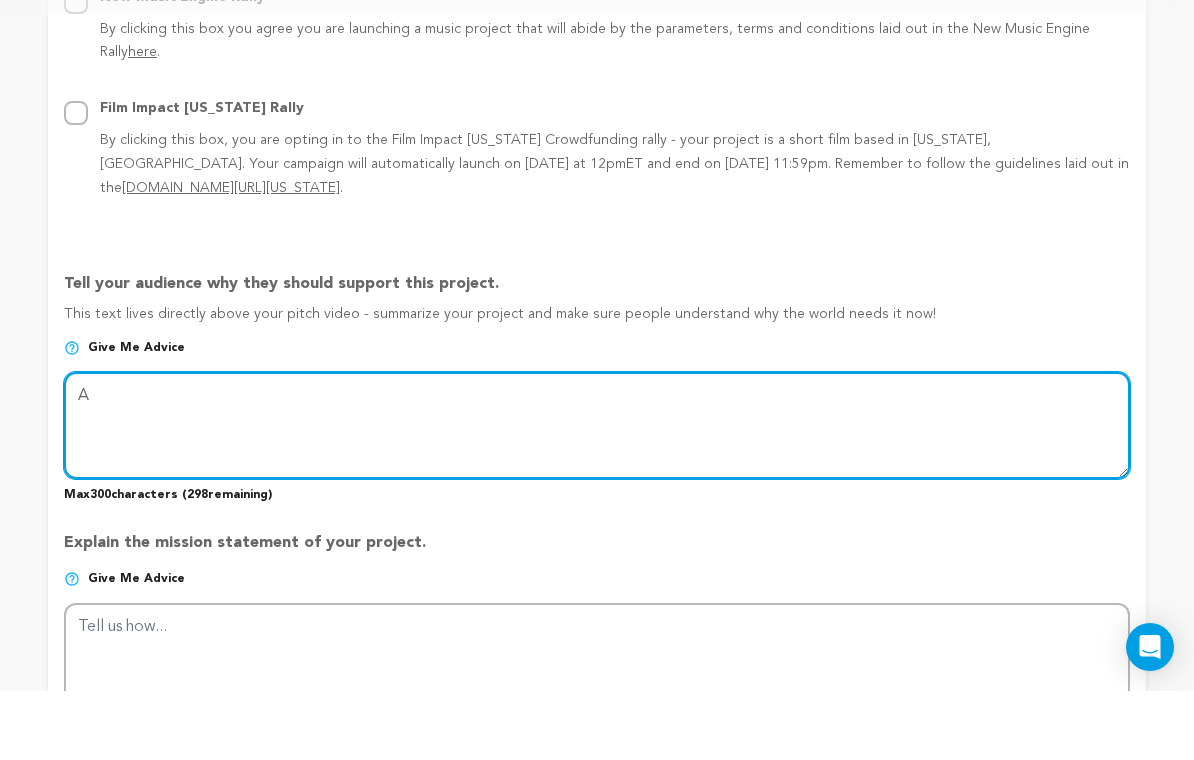 type on "A" 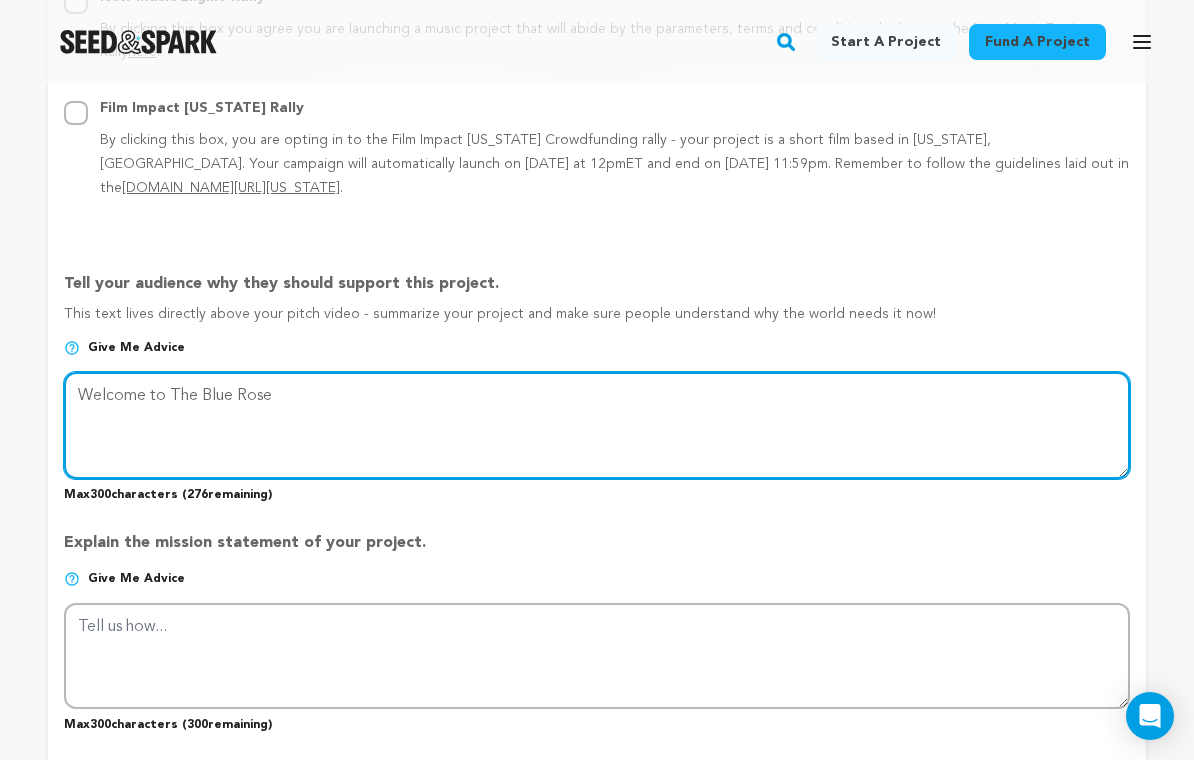 scroll, scrollTop: 1451, scrollLeft: 0, axis: vertical 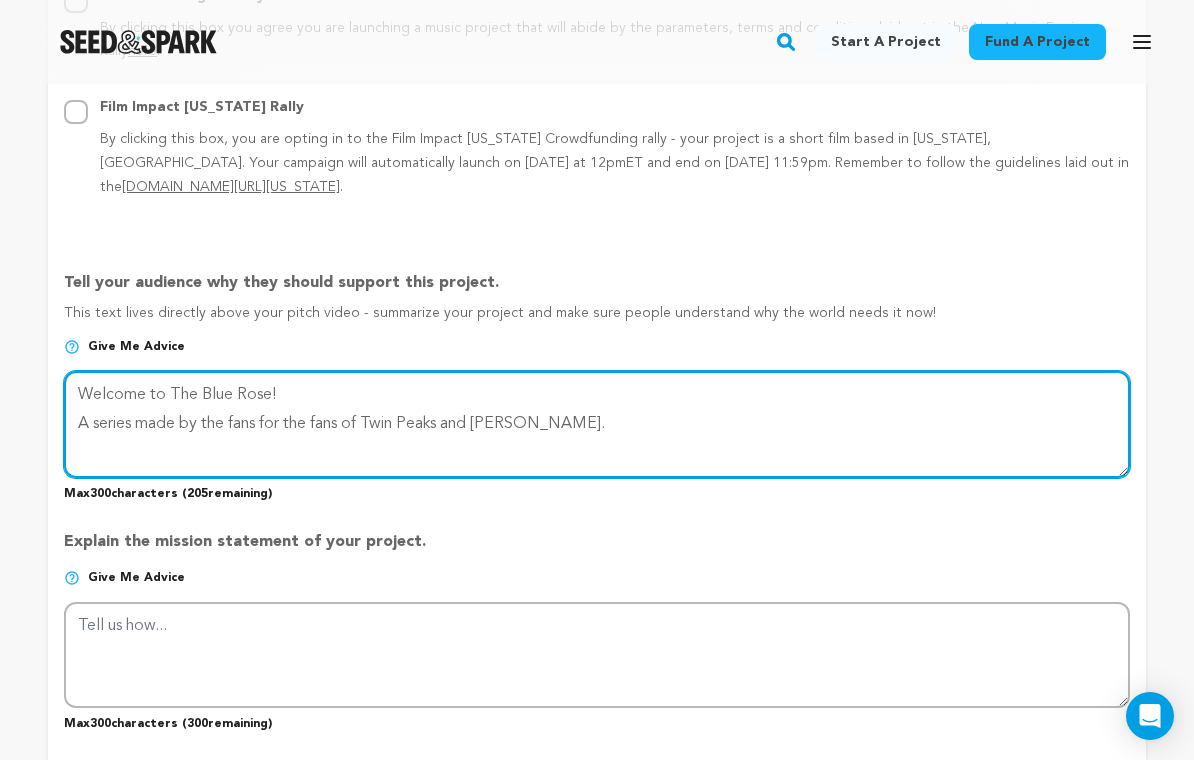 drag, startPoint x: 583, startPoint y: 363, endPoint x: 65, endPoint y: 331, distance: 518.9875 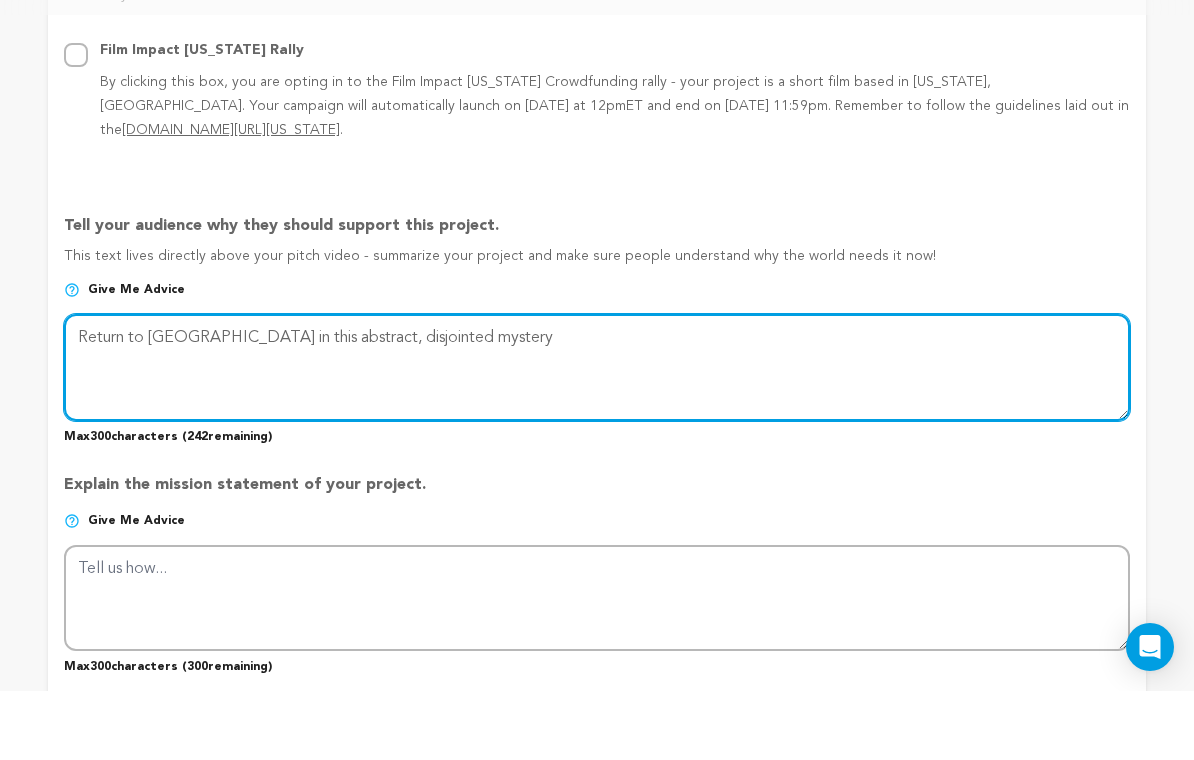 scroll, scrollTop: 1448, scrollLeft: 0, axis: vertical 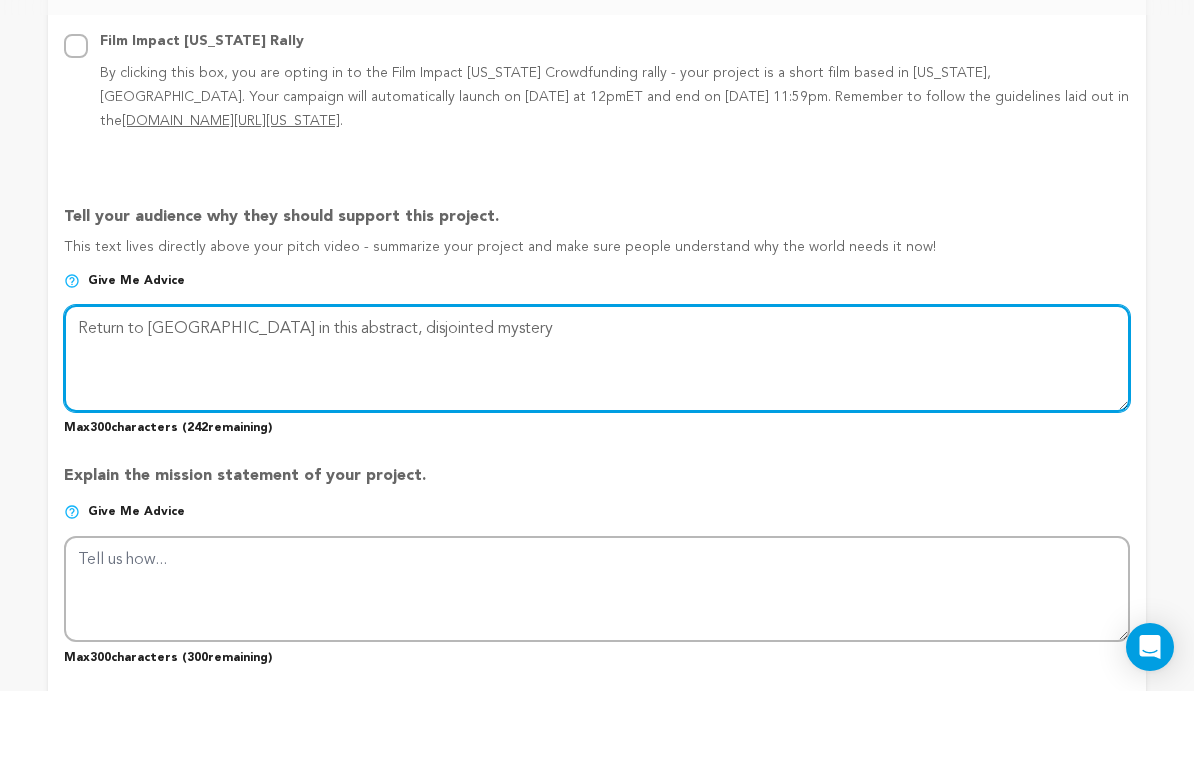 click at bounding box center (597, 427) 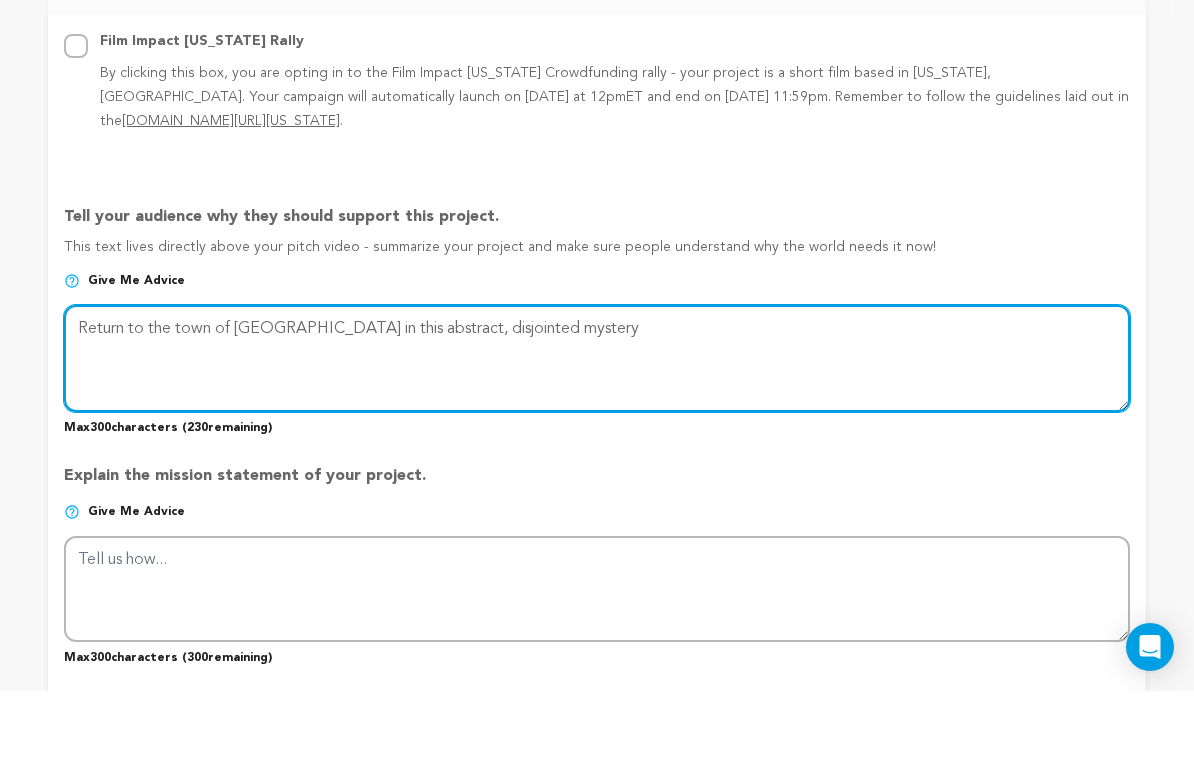 click at bounding box center [597, 427] 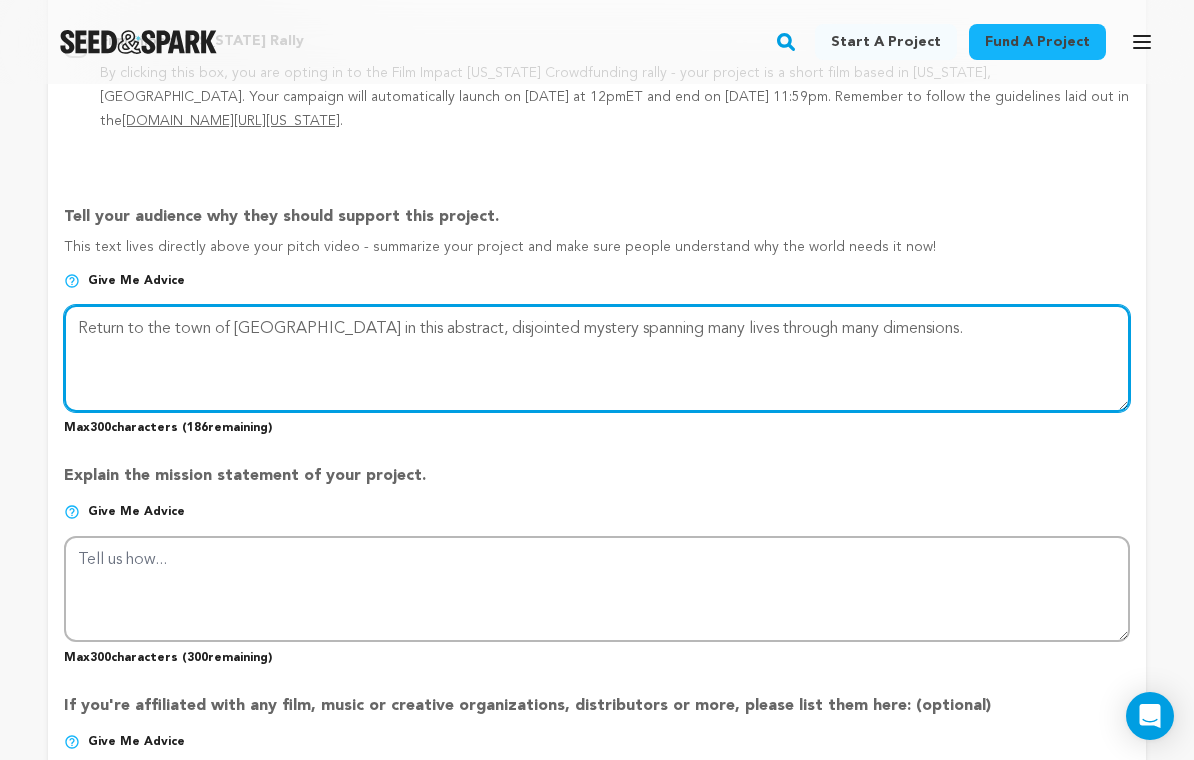 scroll, scrollTop: 1518, scrollLeft: 0, axis: vertical 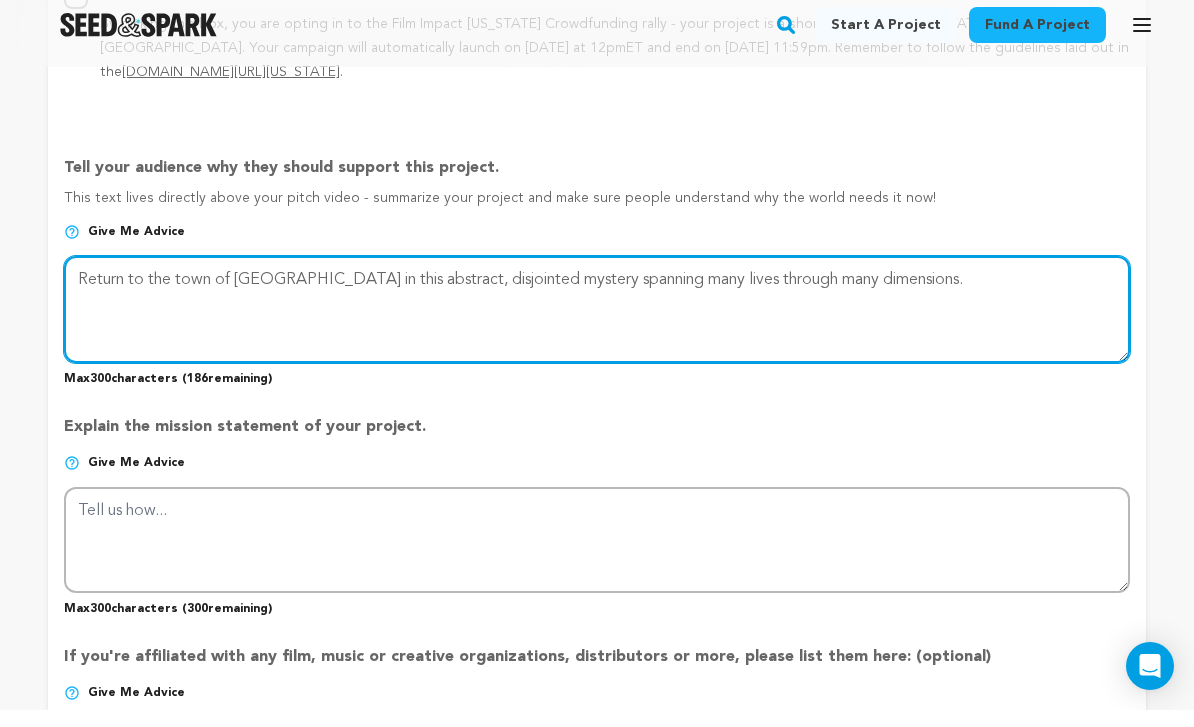drag, startPoint x: 231, startPoint y: 227, endPoint x: 57, endPoint y: 220, distance: 174.14075 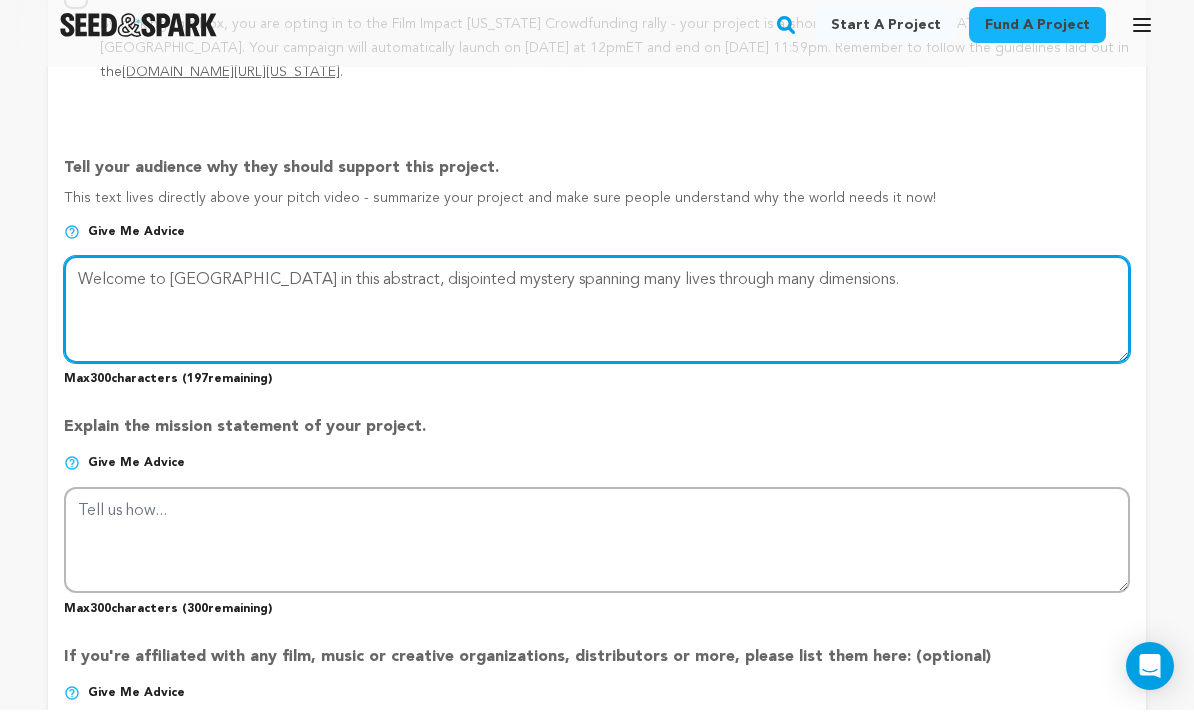 click at bounding box center (597, 326) 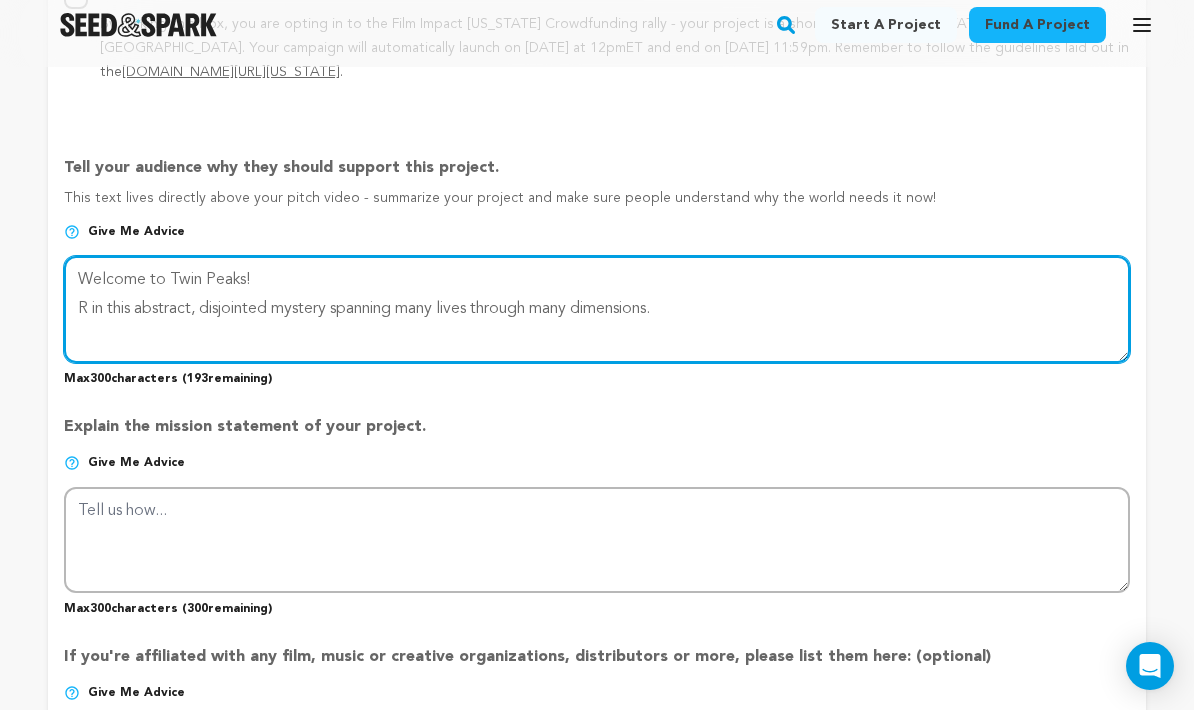 type on "Welcome to Twin Peaks!
in this abstract, disjointed mystery spanning many lives through many dimensions." 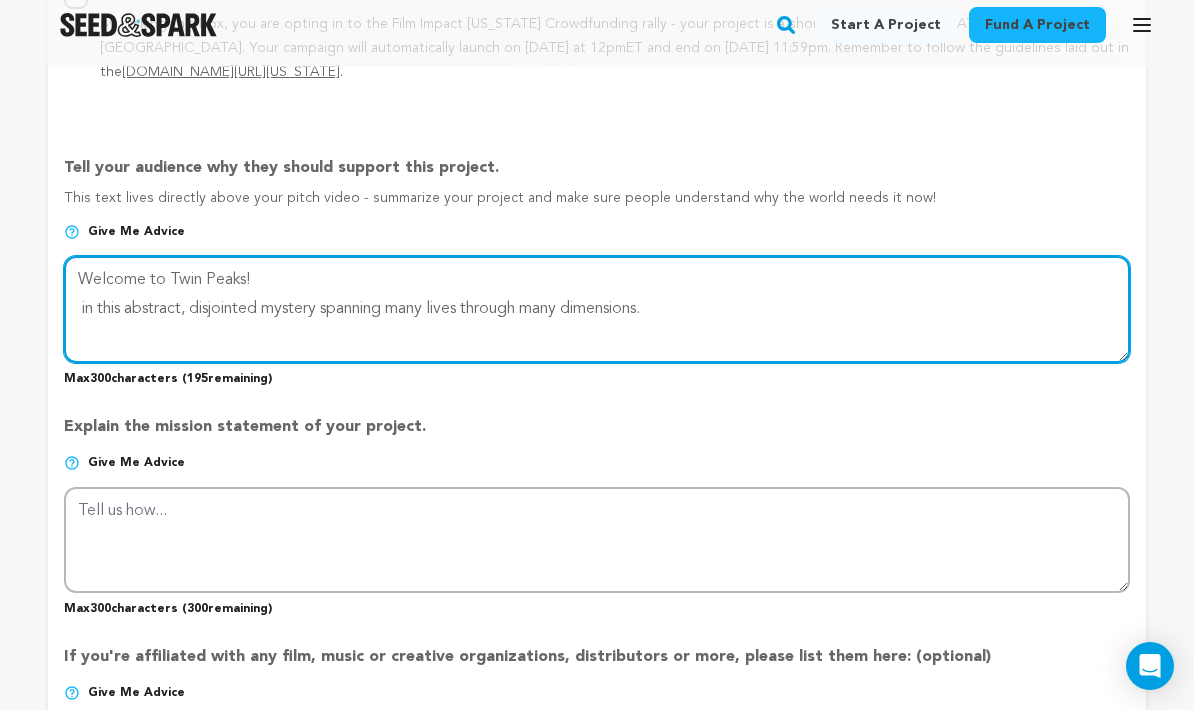 scroll, scrollTop: 1566, scrollLeft: 0, axis: vertical 